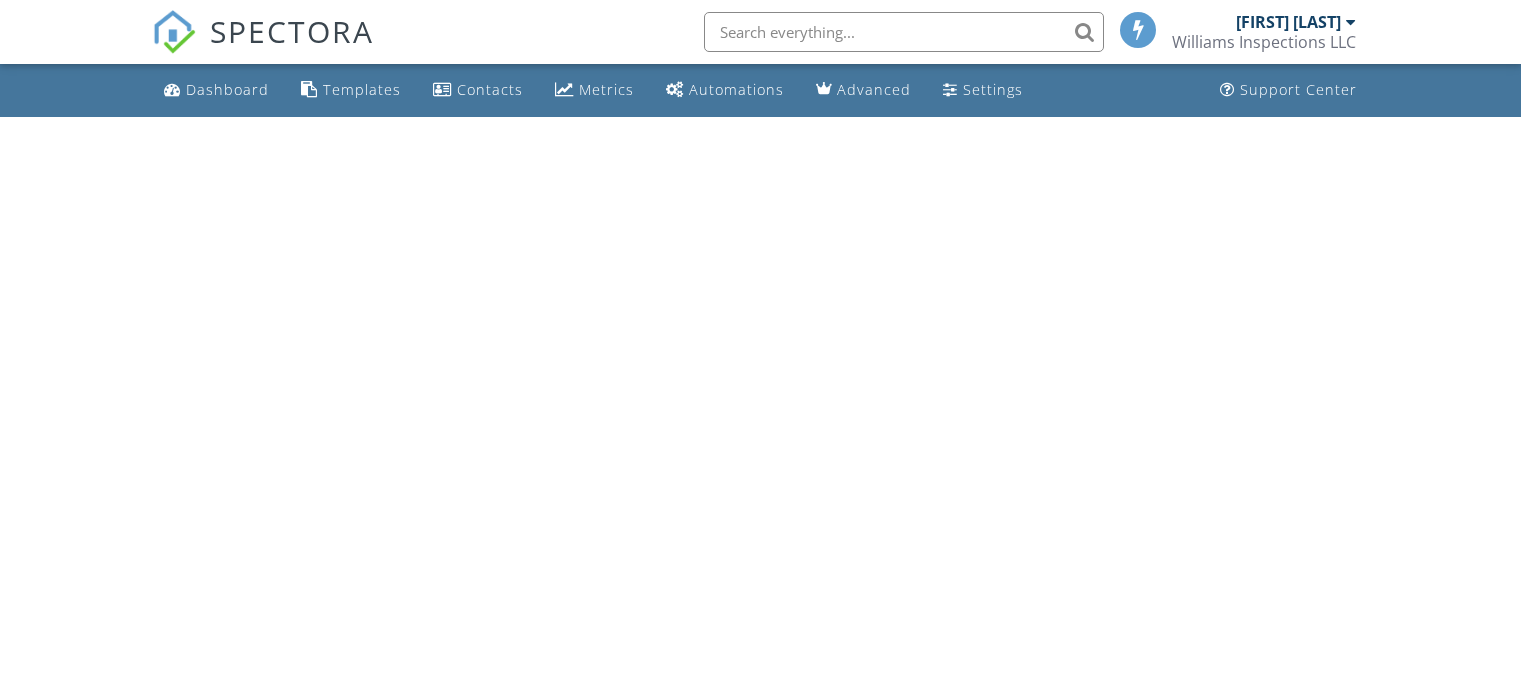 scroll, scrollTop: 0, scrollLeft: 0, axis: both 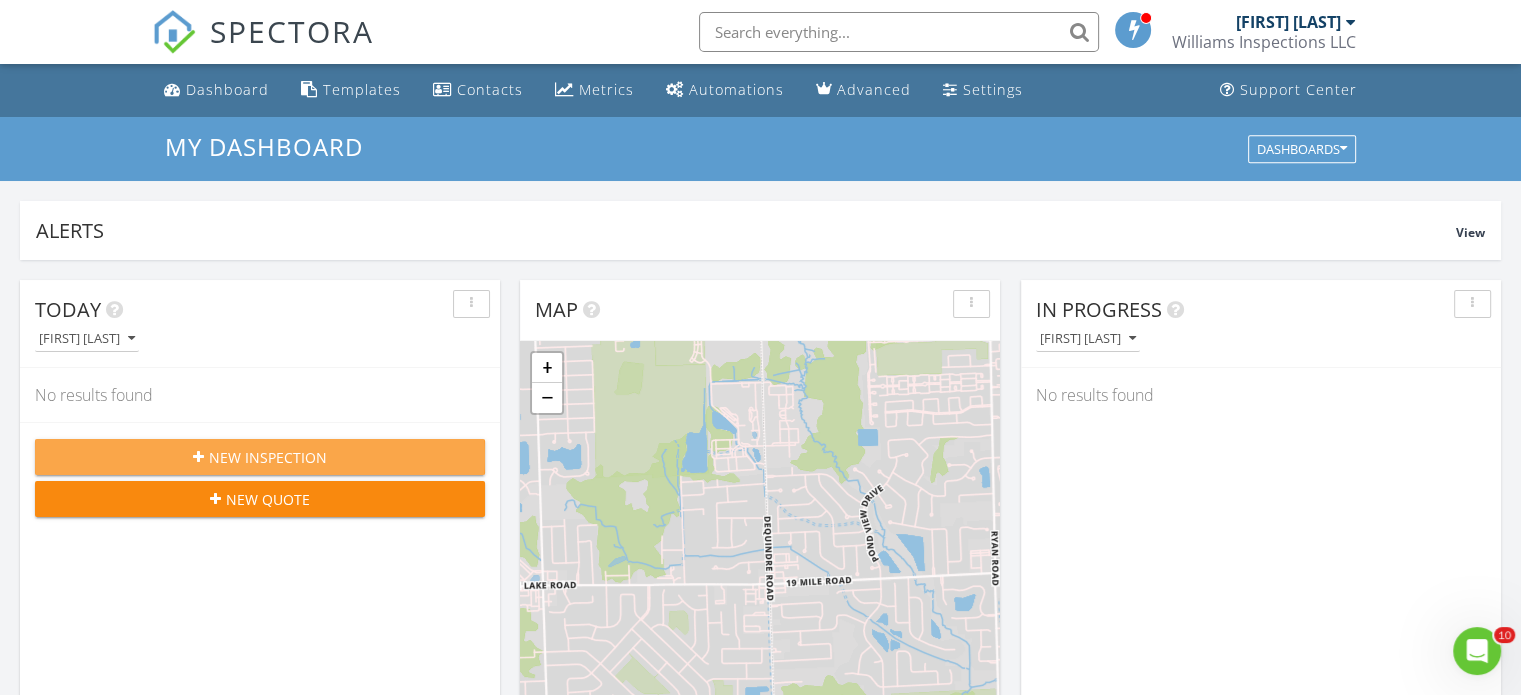 click on "New Inspection" at bounding box center (268, 457) 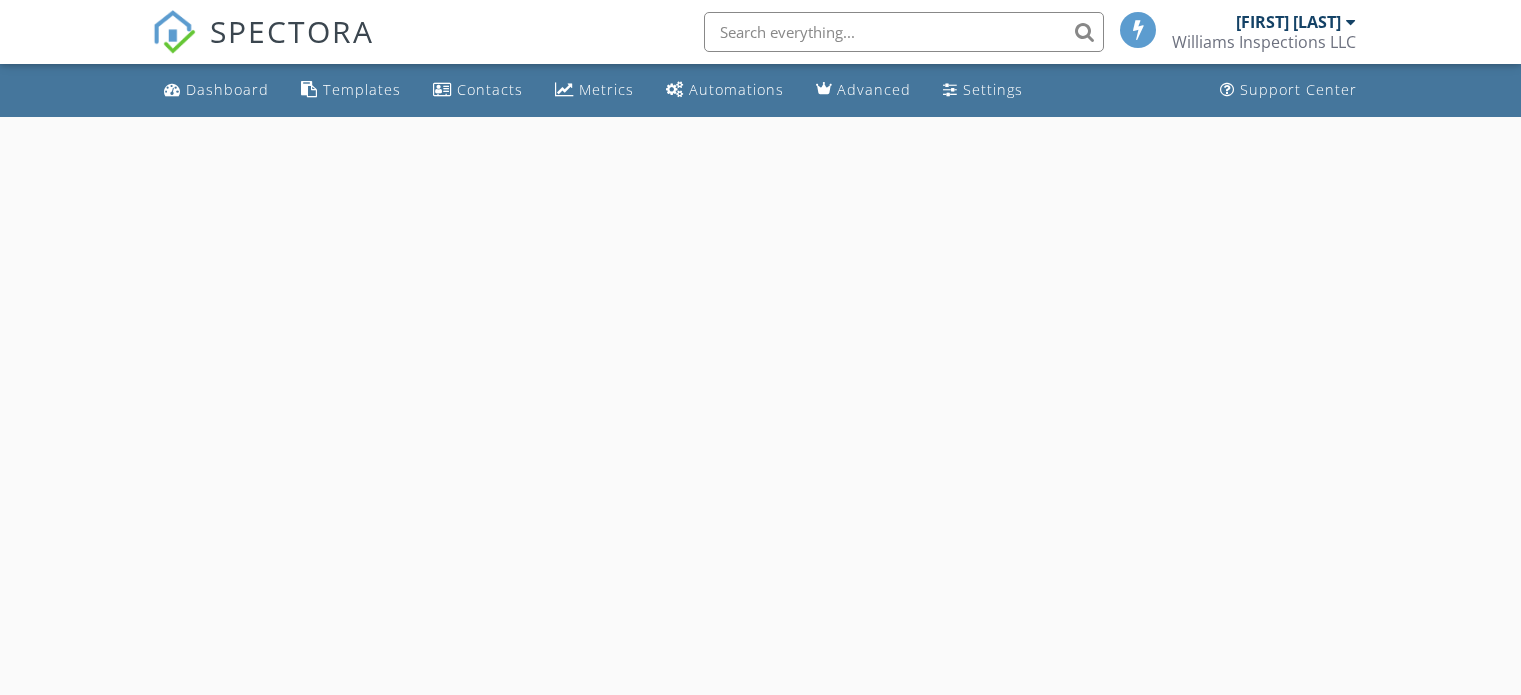 scroll, scrollTop: 0, scrollLeft: 0, axis: both 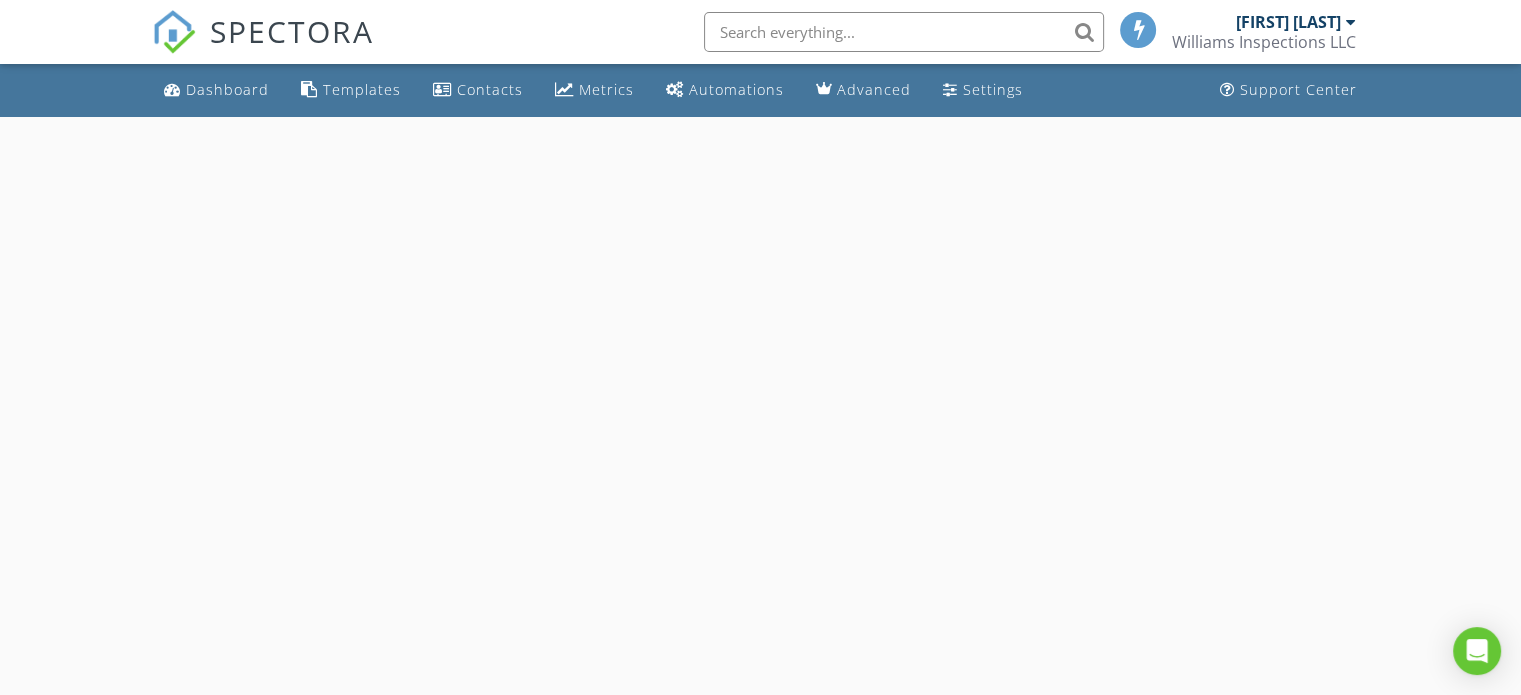 select on "7" 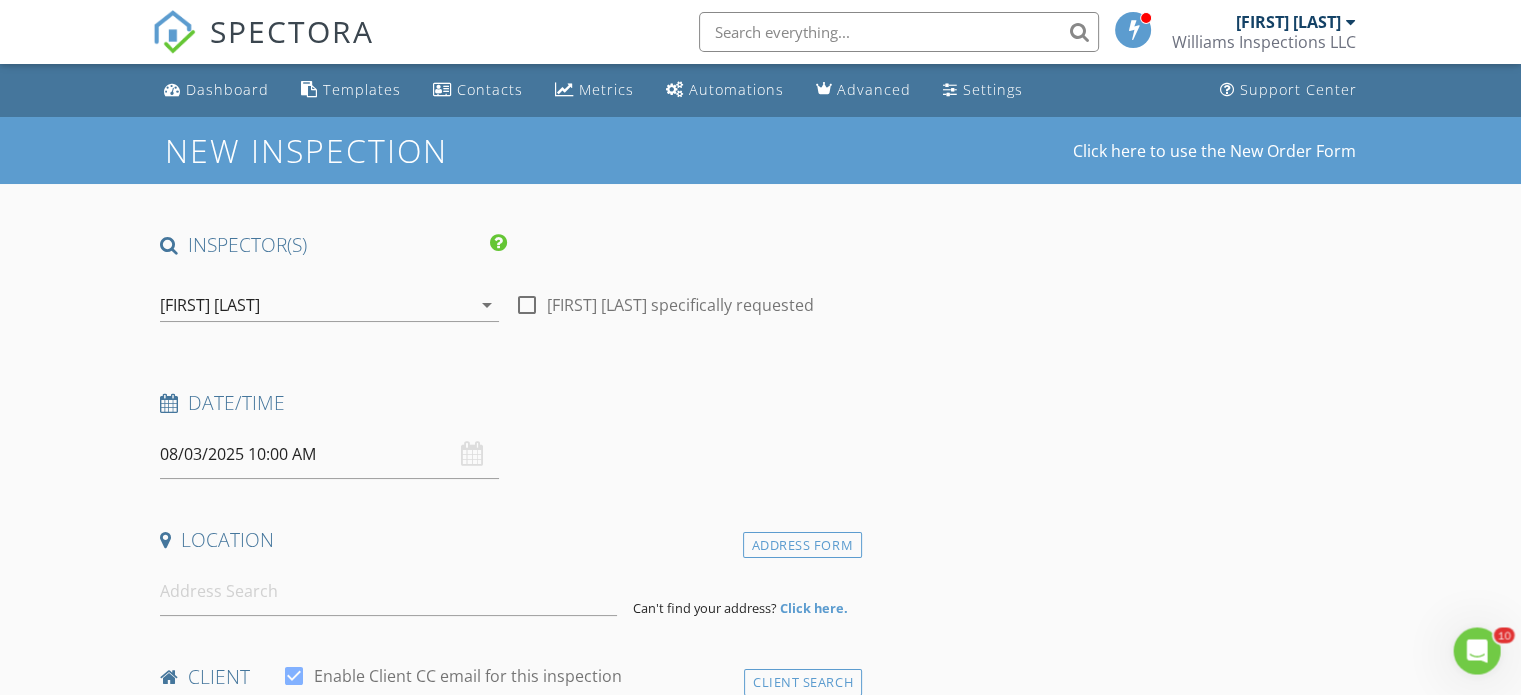 scroll, scrollTop: 0, scrollLeft: 0, axis: both 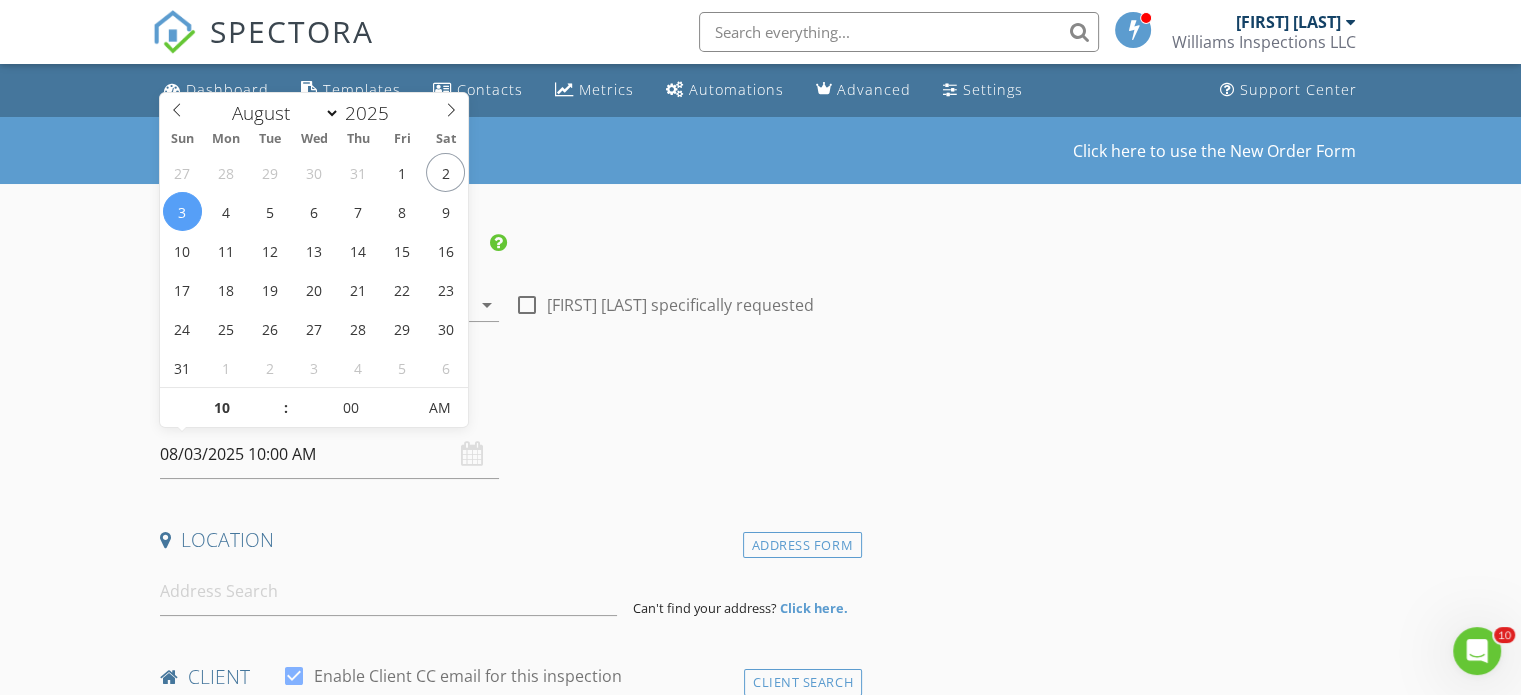 click on "08/03/2025 10:00 AM" at bounding box center [329, 454] 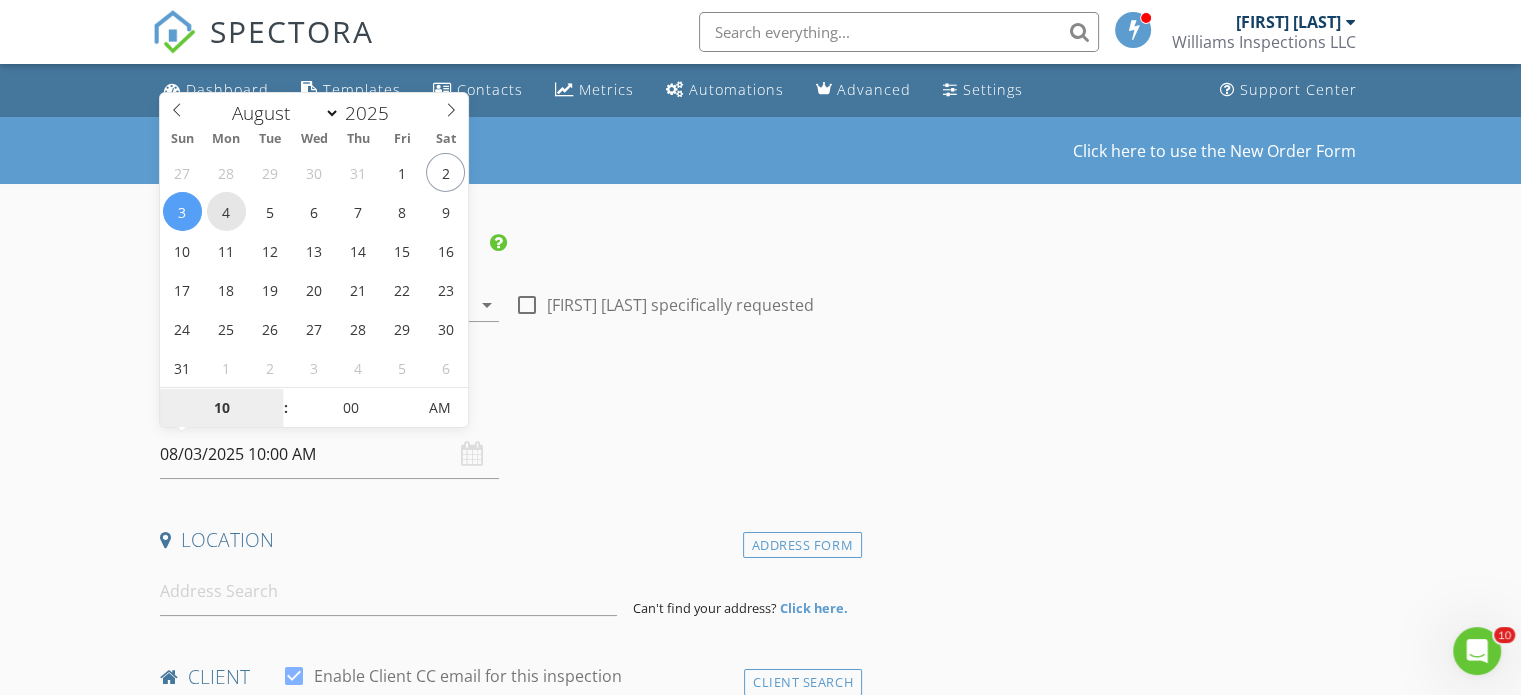 type on "08/04/2025 10:00 AM" 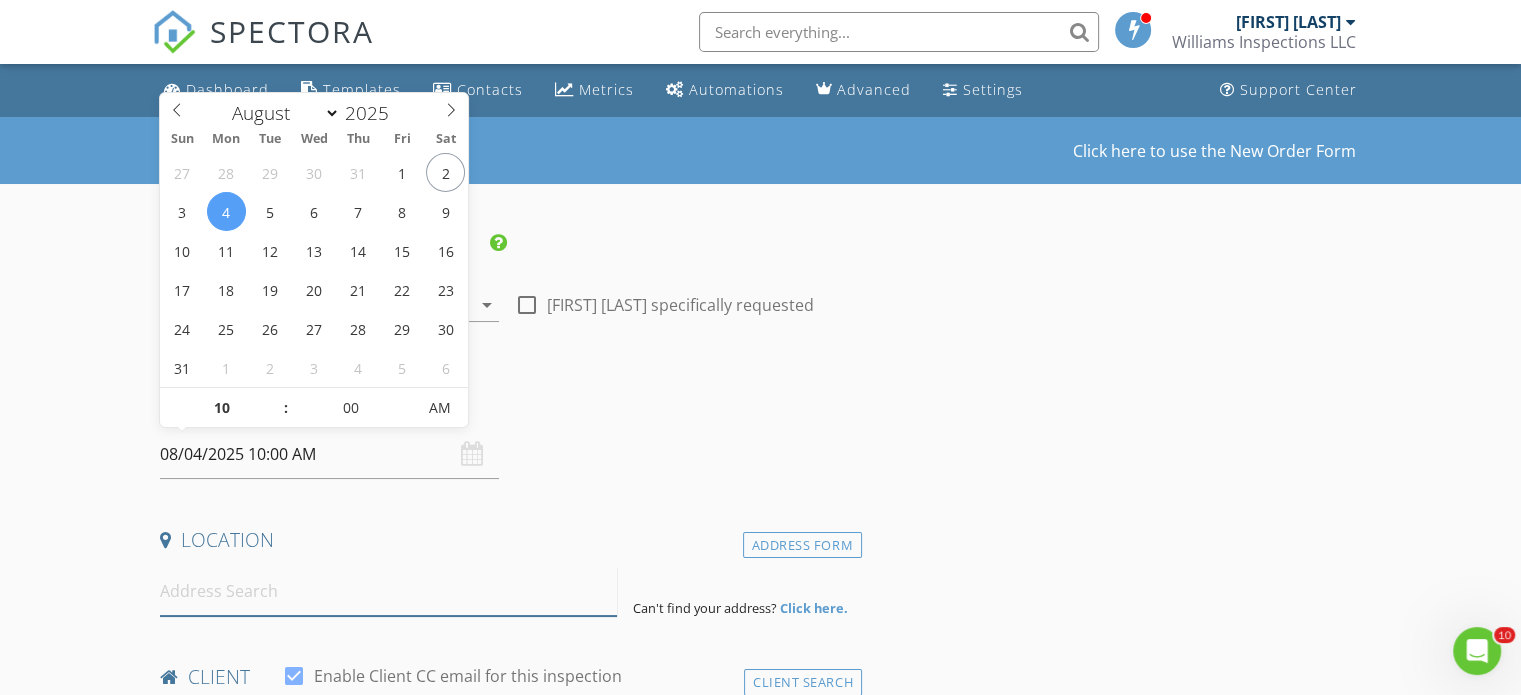 click at bounding box center [388, 591] 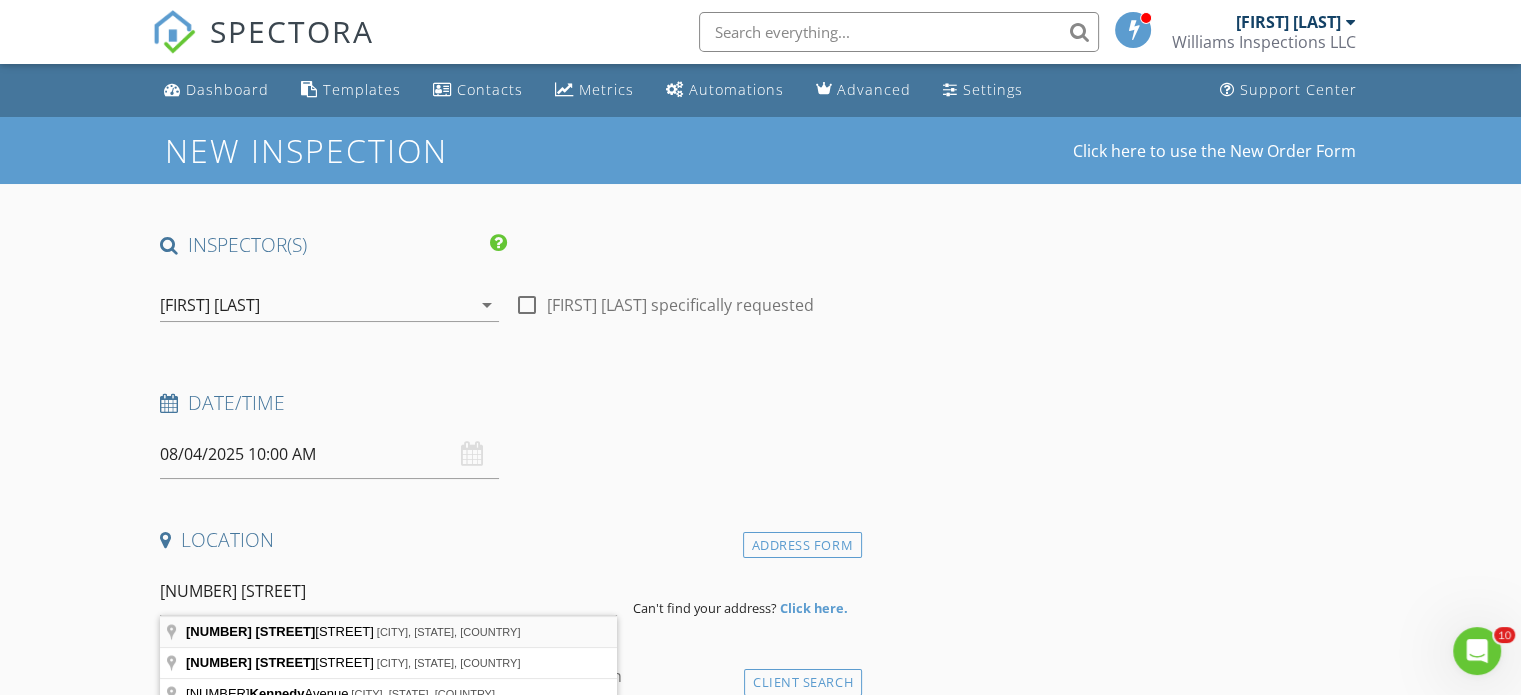 type on "1164 Kennebec Ave, Allen Park, MI, USA" 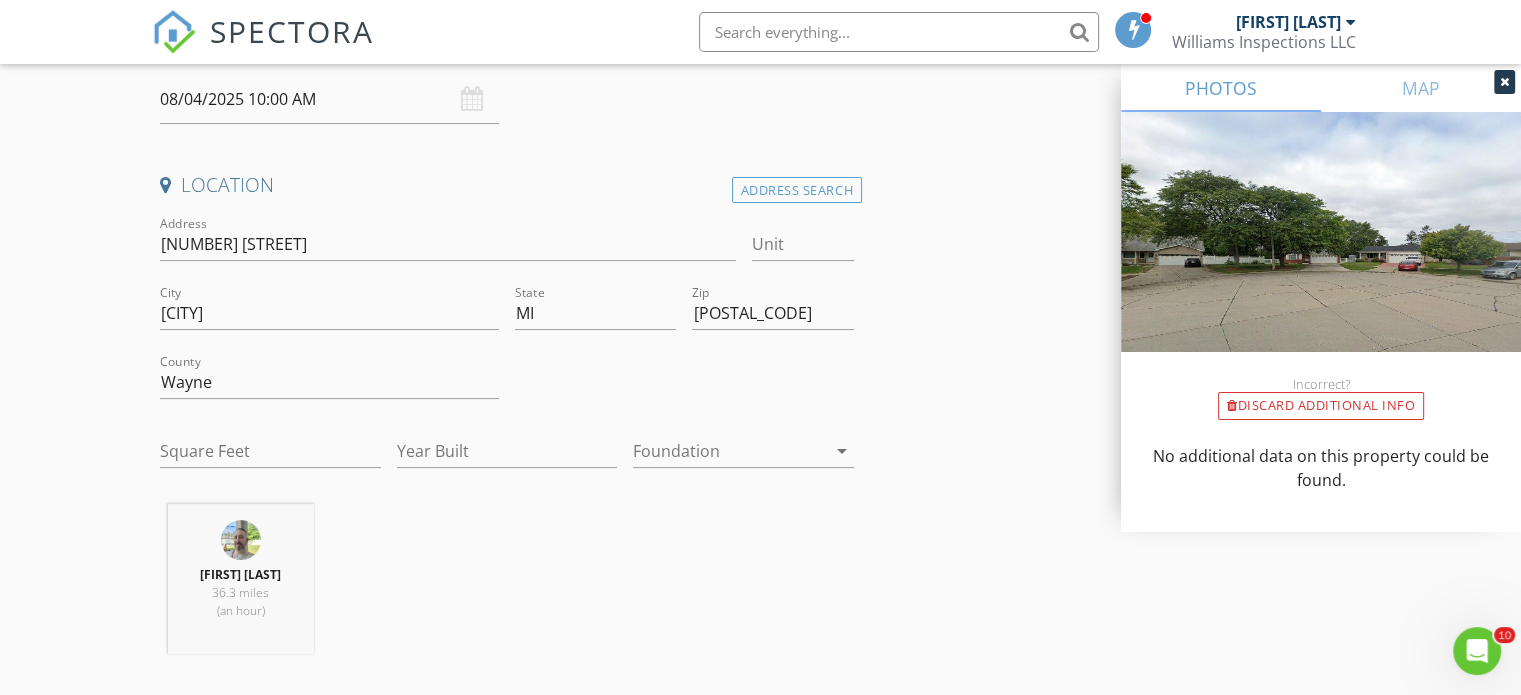 scroll, scrollTop: 359, scrollLeft: 0, axis: vertical 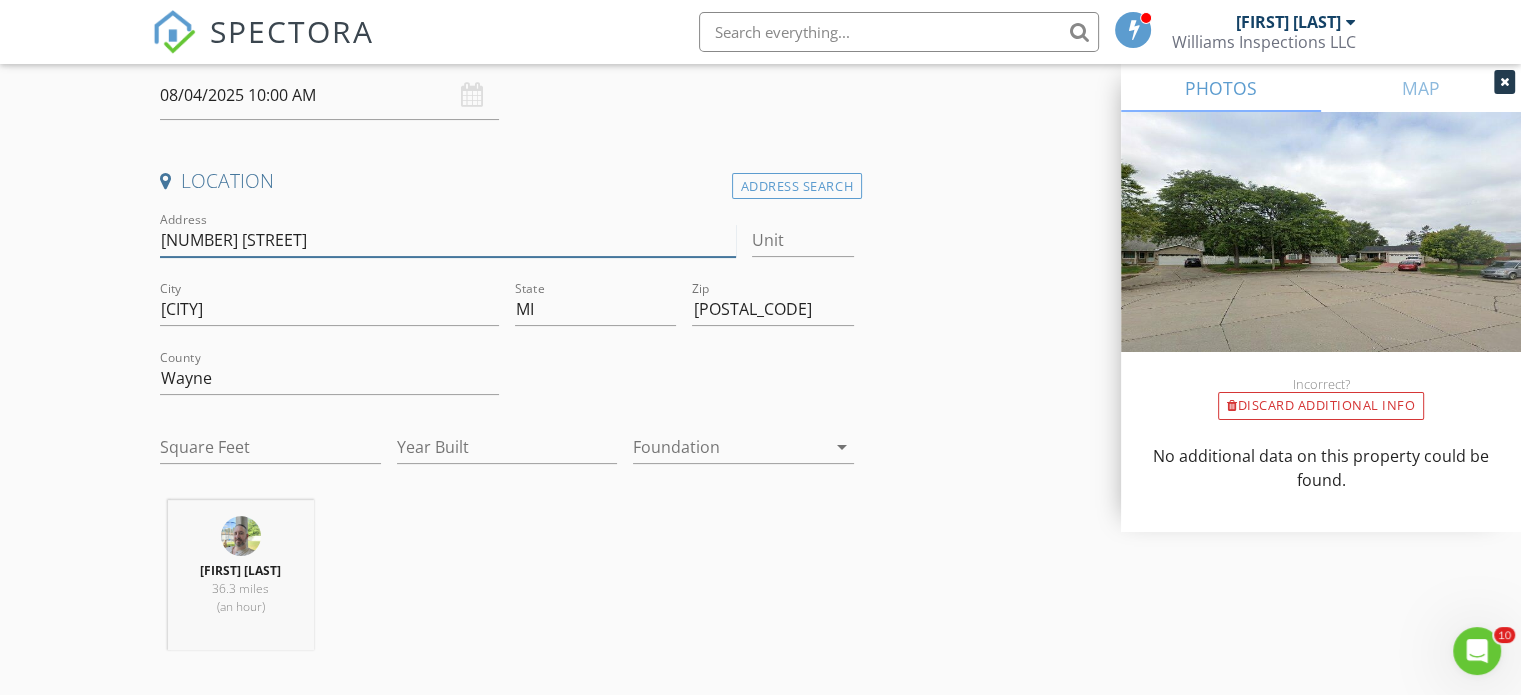 click on "1164 Kennebec Ave" at bounding box center [447, 240] 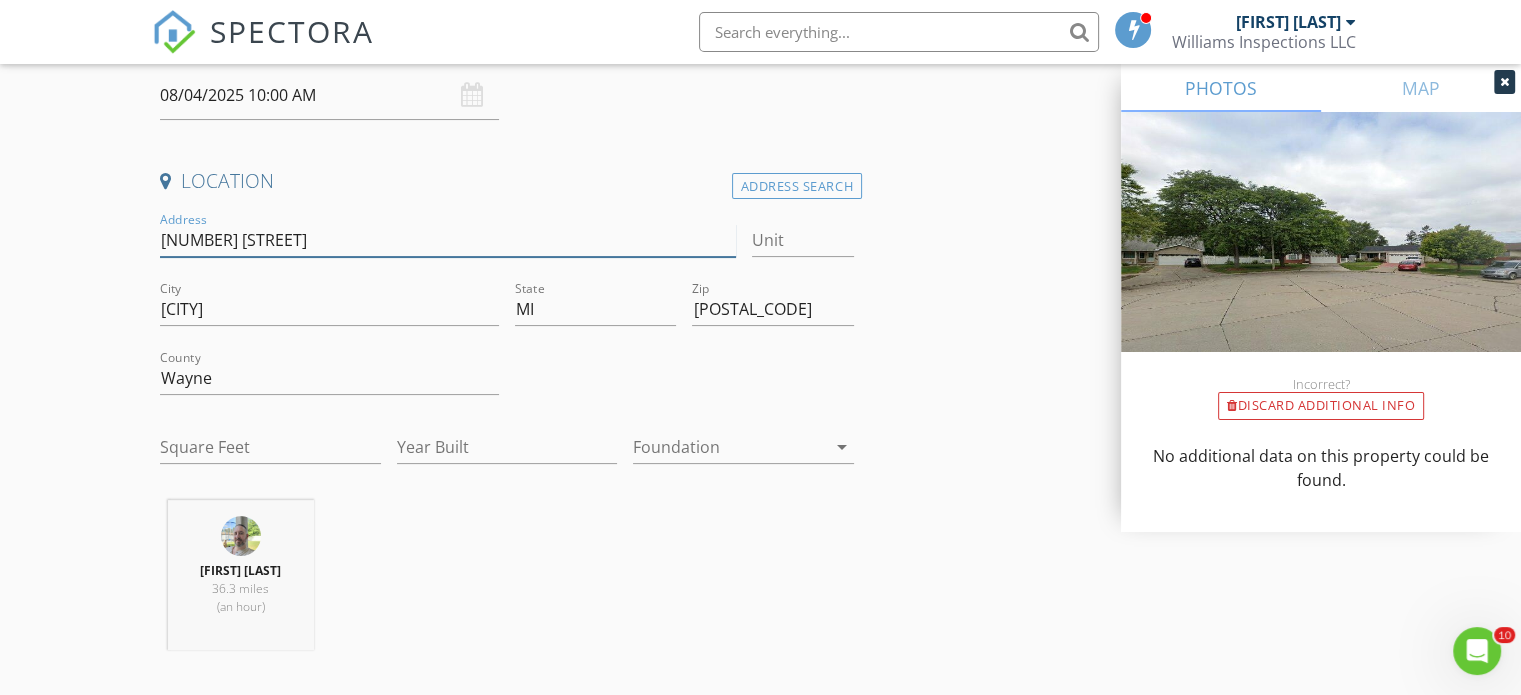 type on "11164 Kennebec Ave" 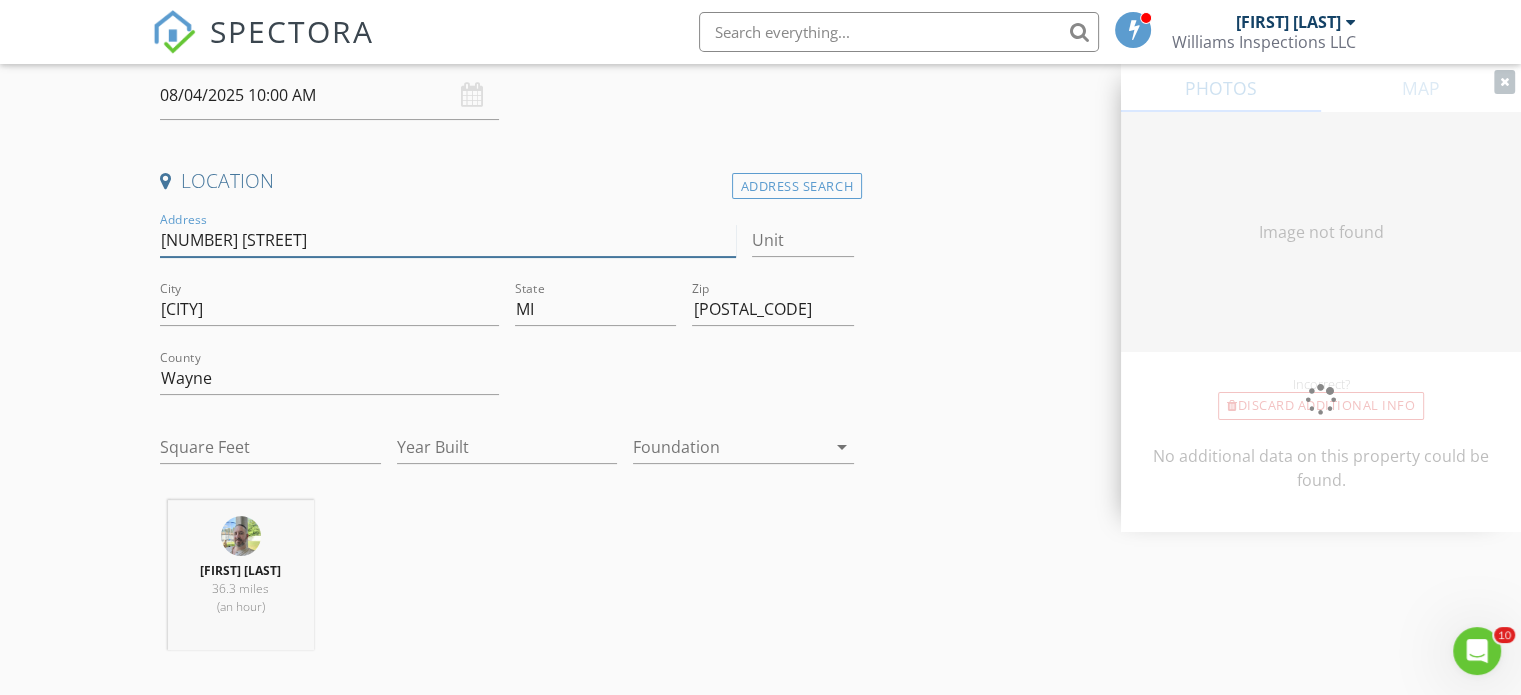 type on "1643" 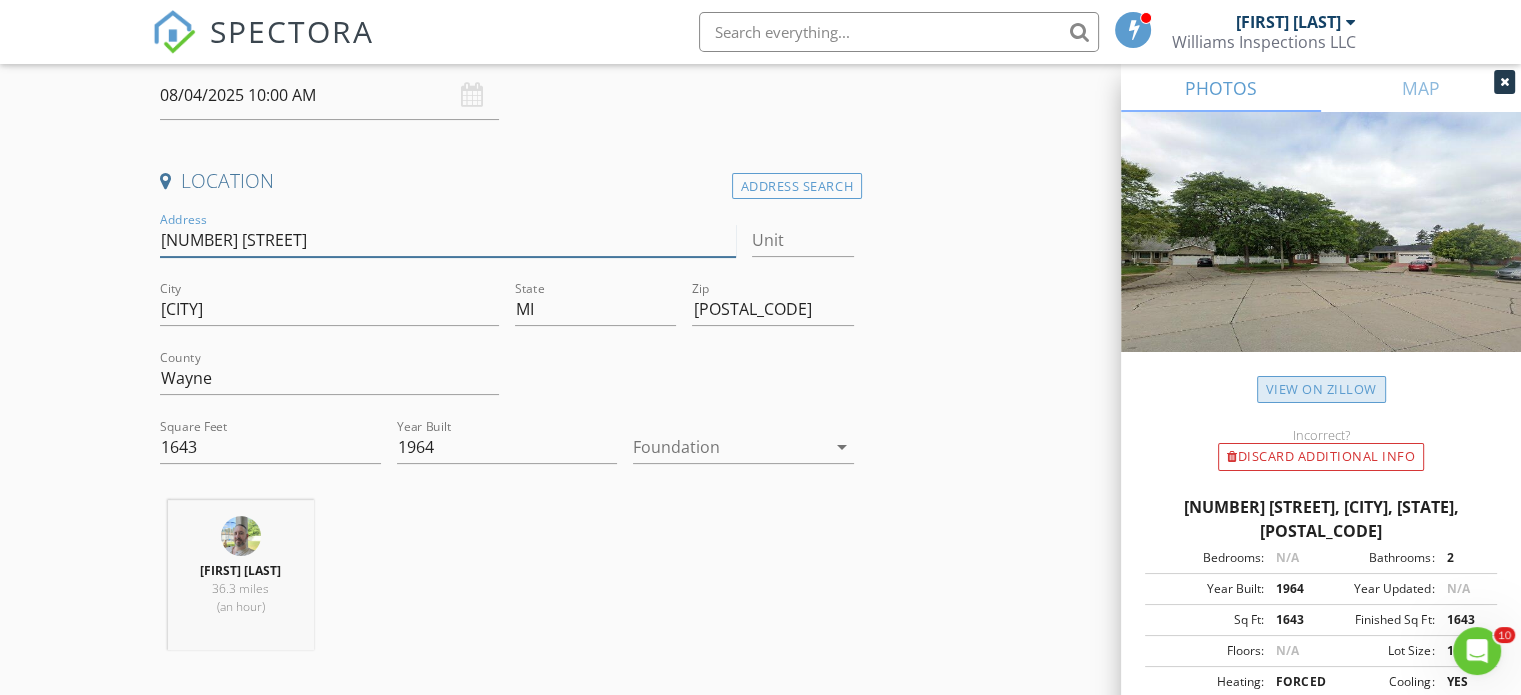 type on "11164 Kennebec Ave" 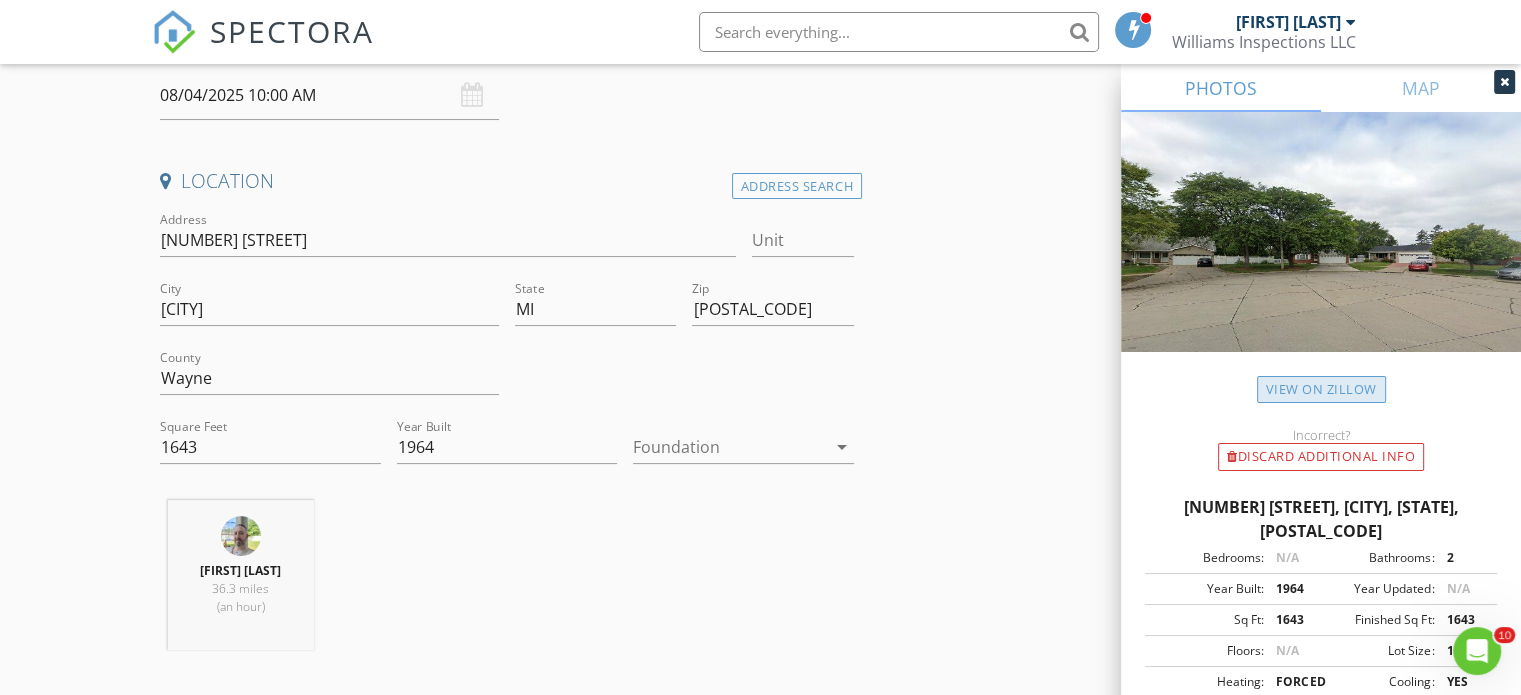 click on "View on Zillow" at bounding box center (1321, 389) 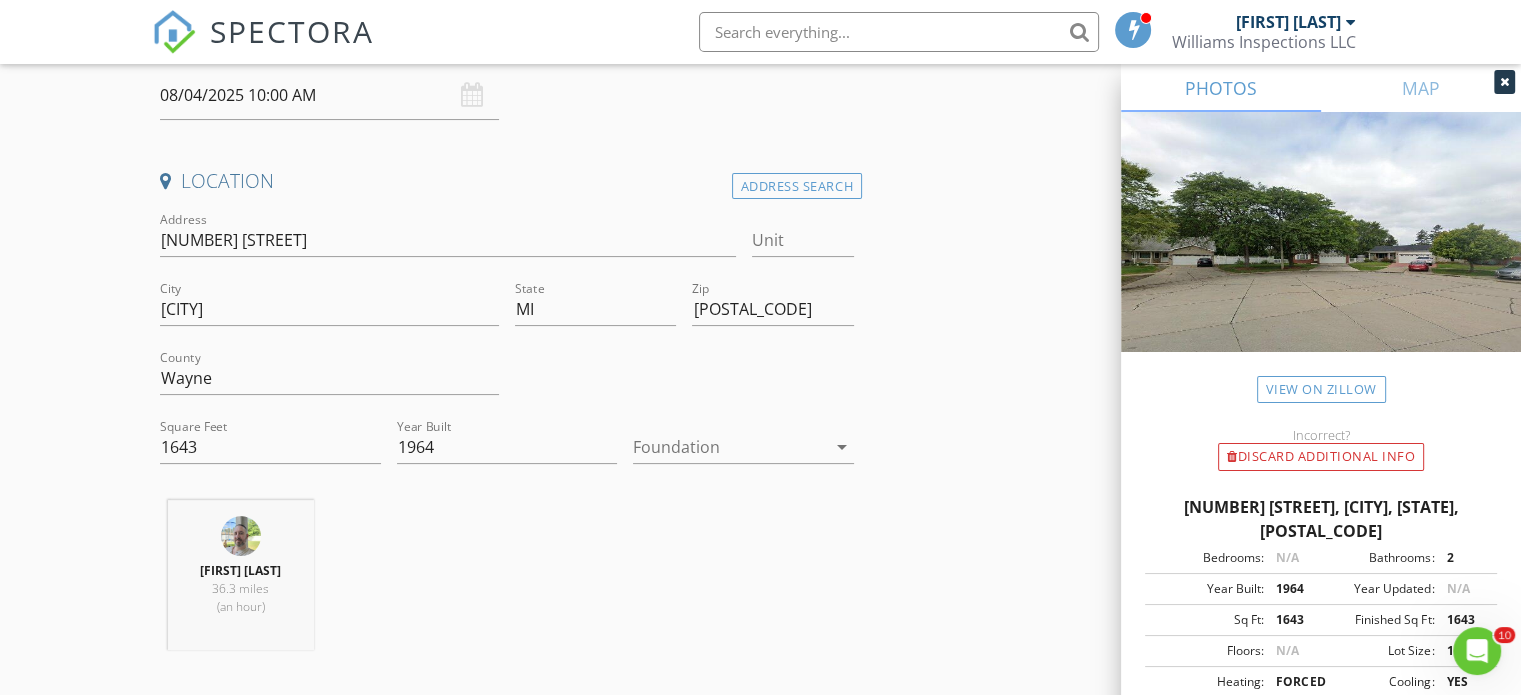 click on "arrow_drop_down" at bounding box center (842, 447) 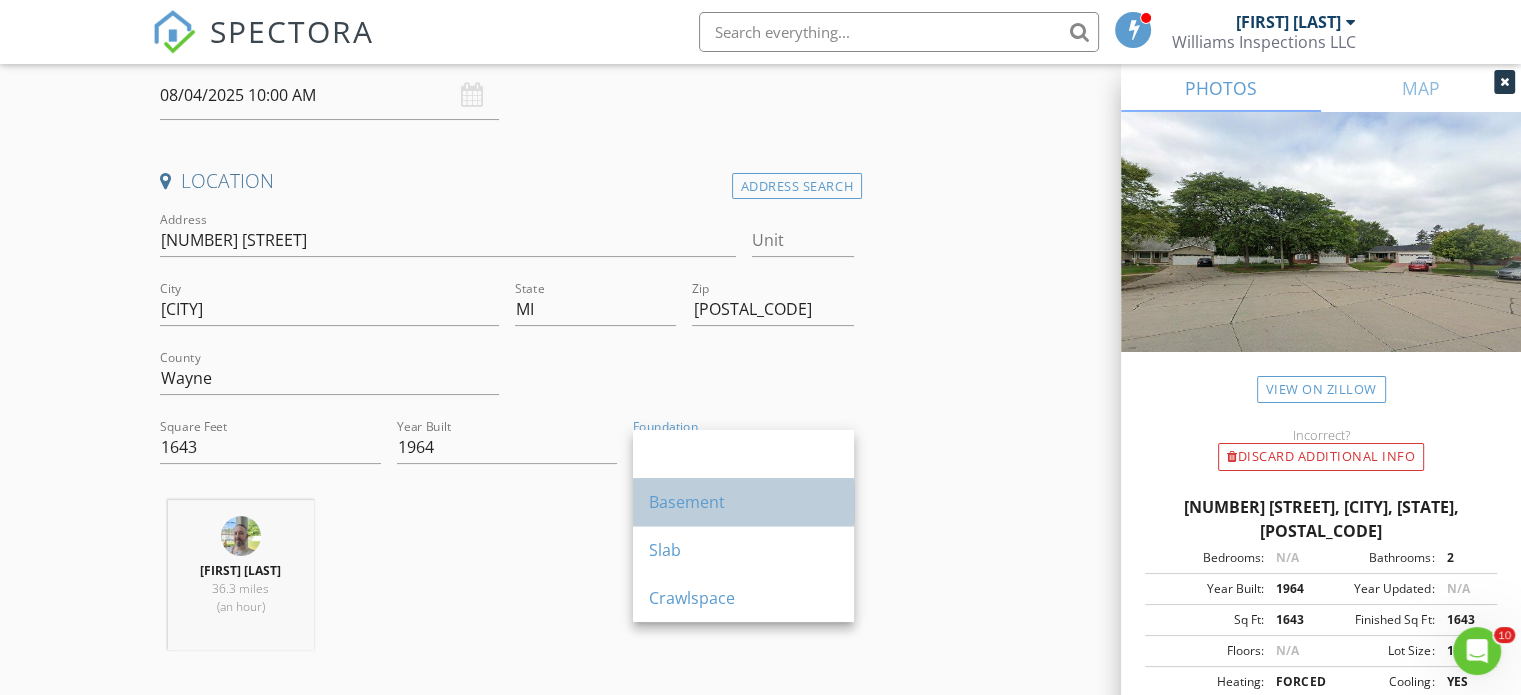 click on "Basement" at bounding box center [743, 502] 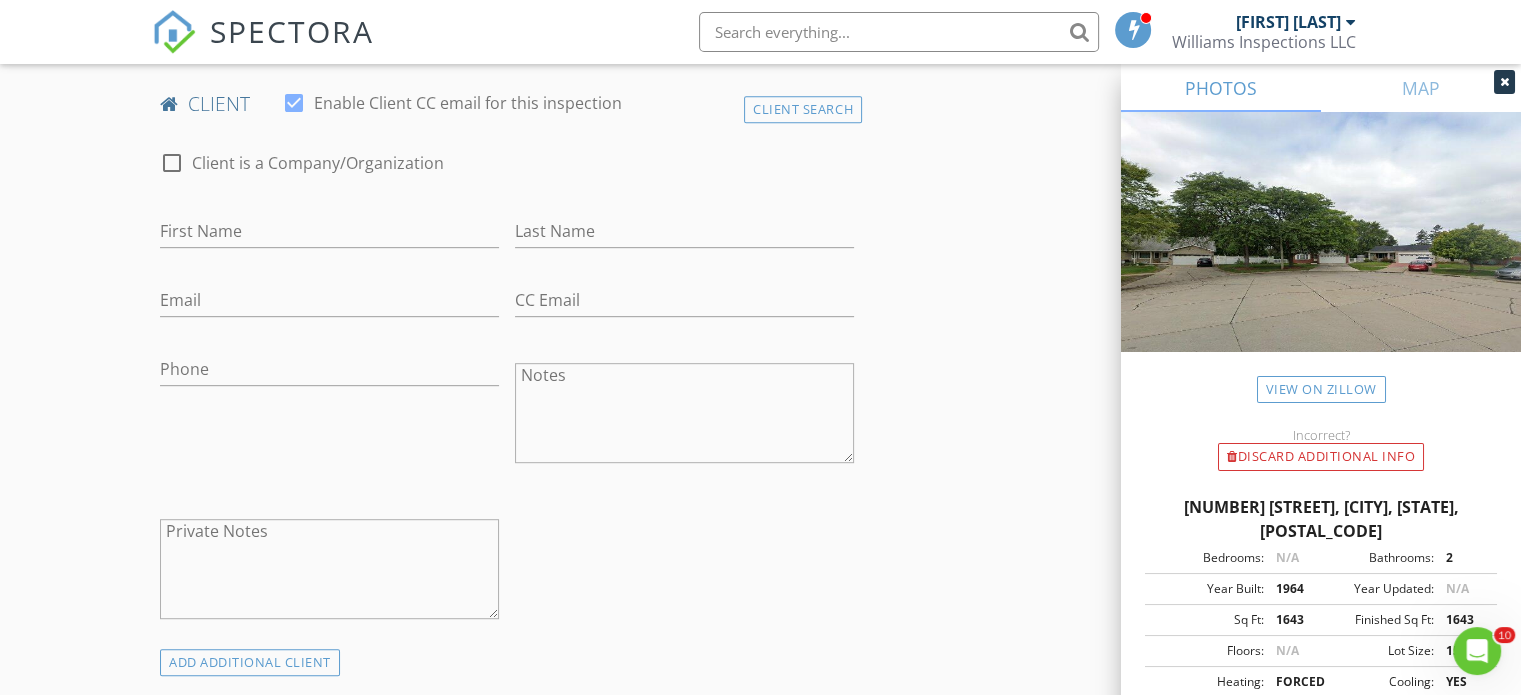 scroll, scrollTop: 986, scrollLeft: 0, axis: vertical 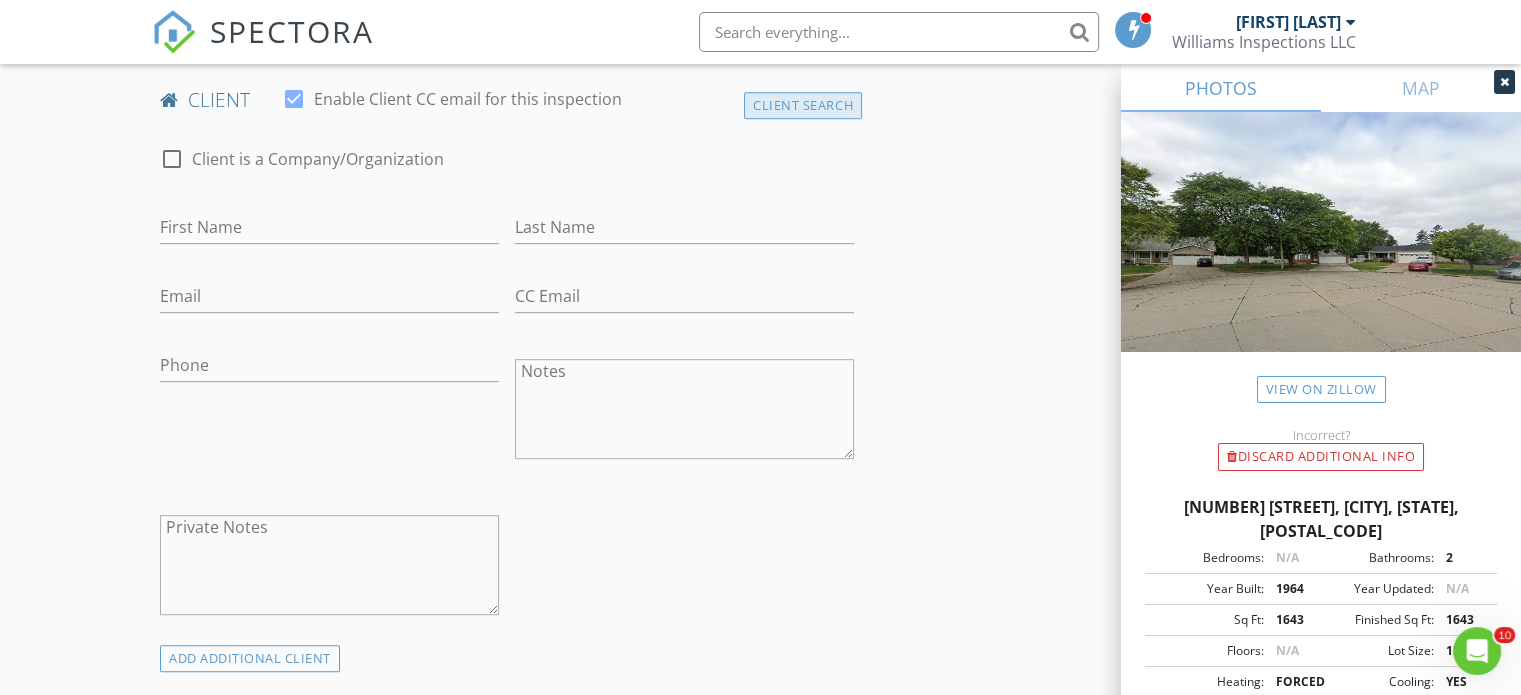 click on "Client Search" at bounding box center (803, 105) 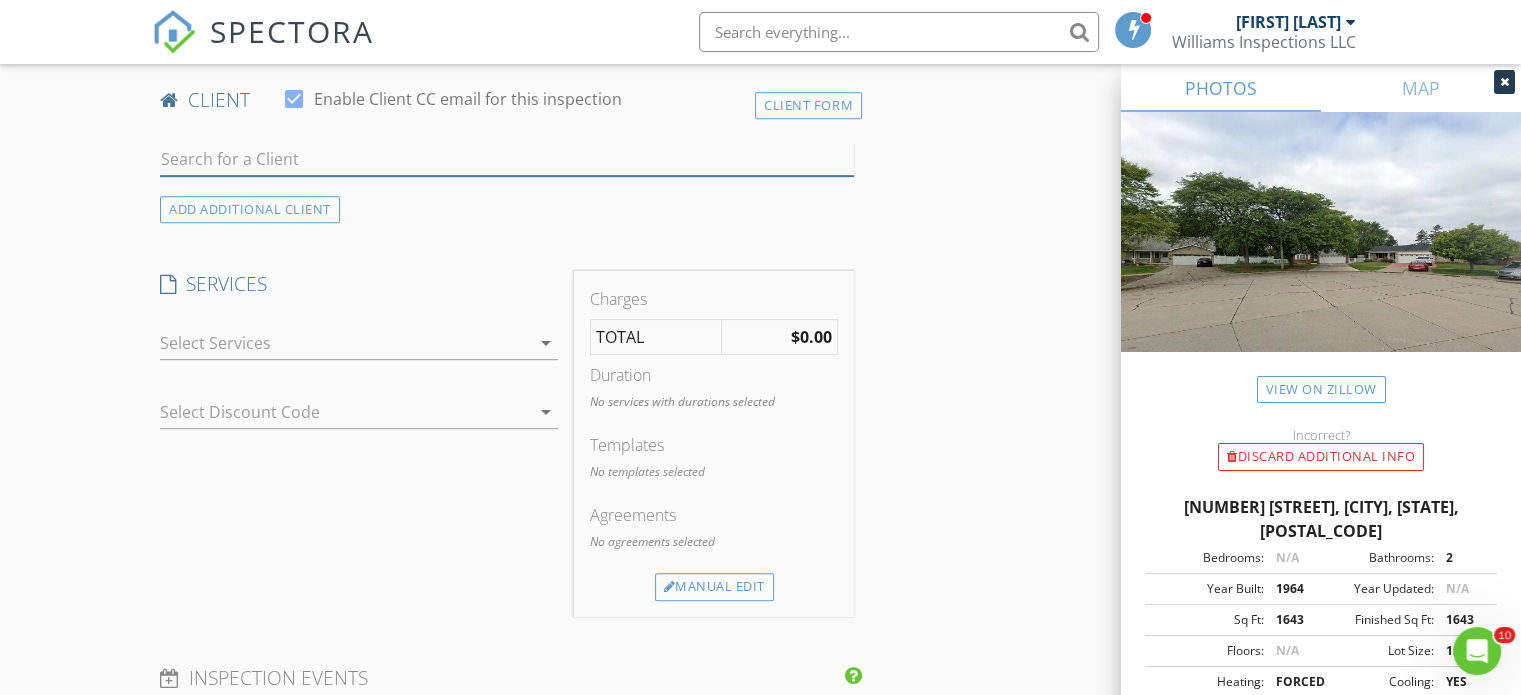 click at bounding box center [507, 159] 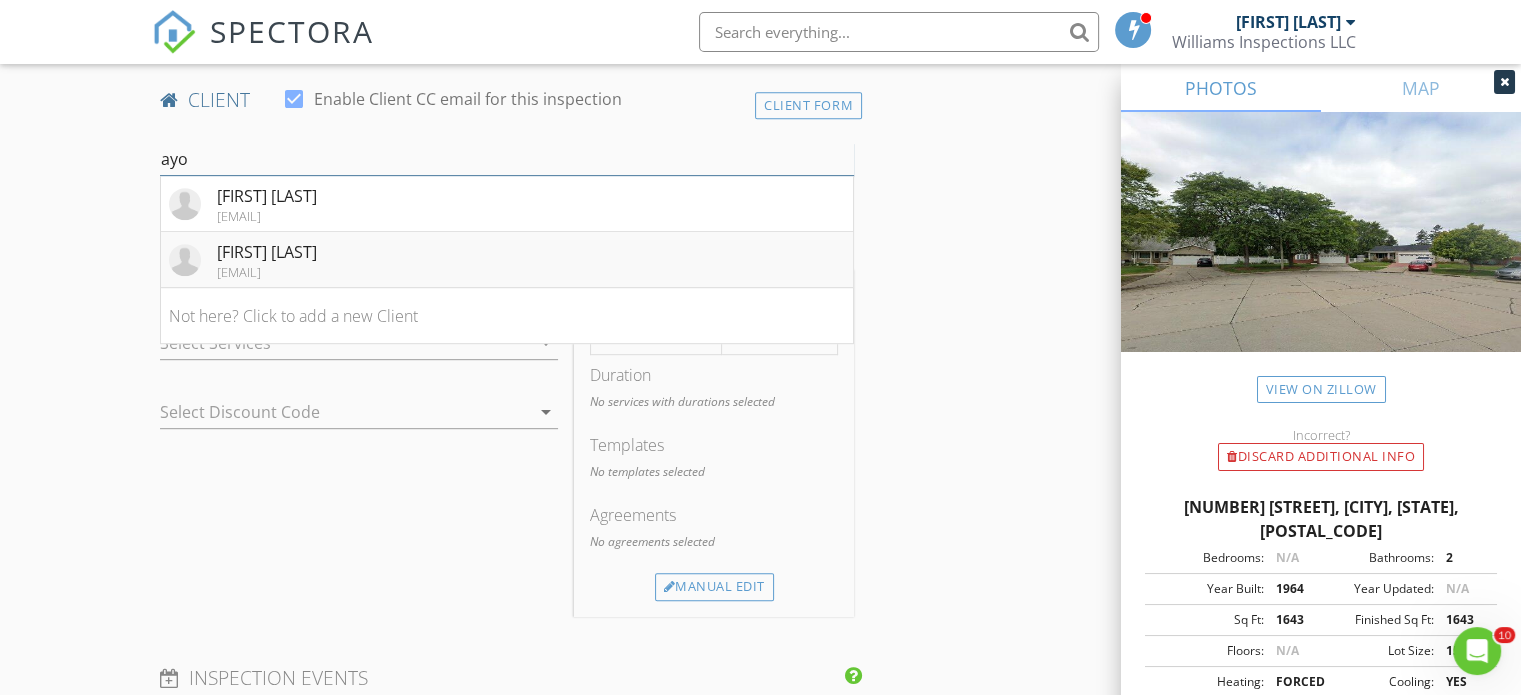 type on "ayo" 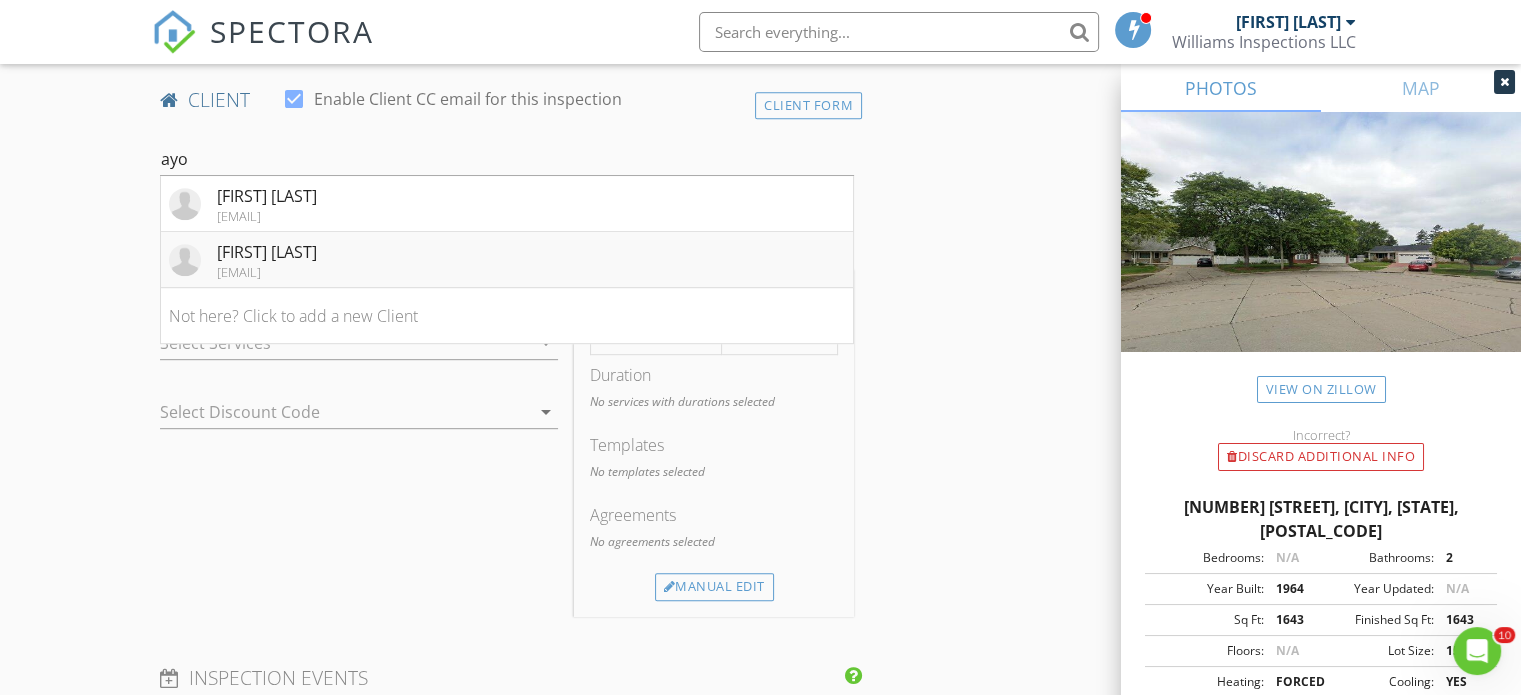 click on "Ayo Lahanmi" at bounding box center (267, 252) 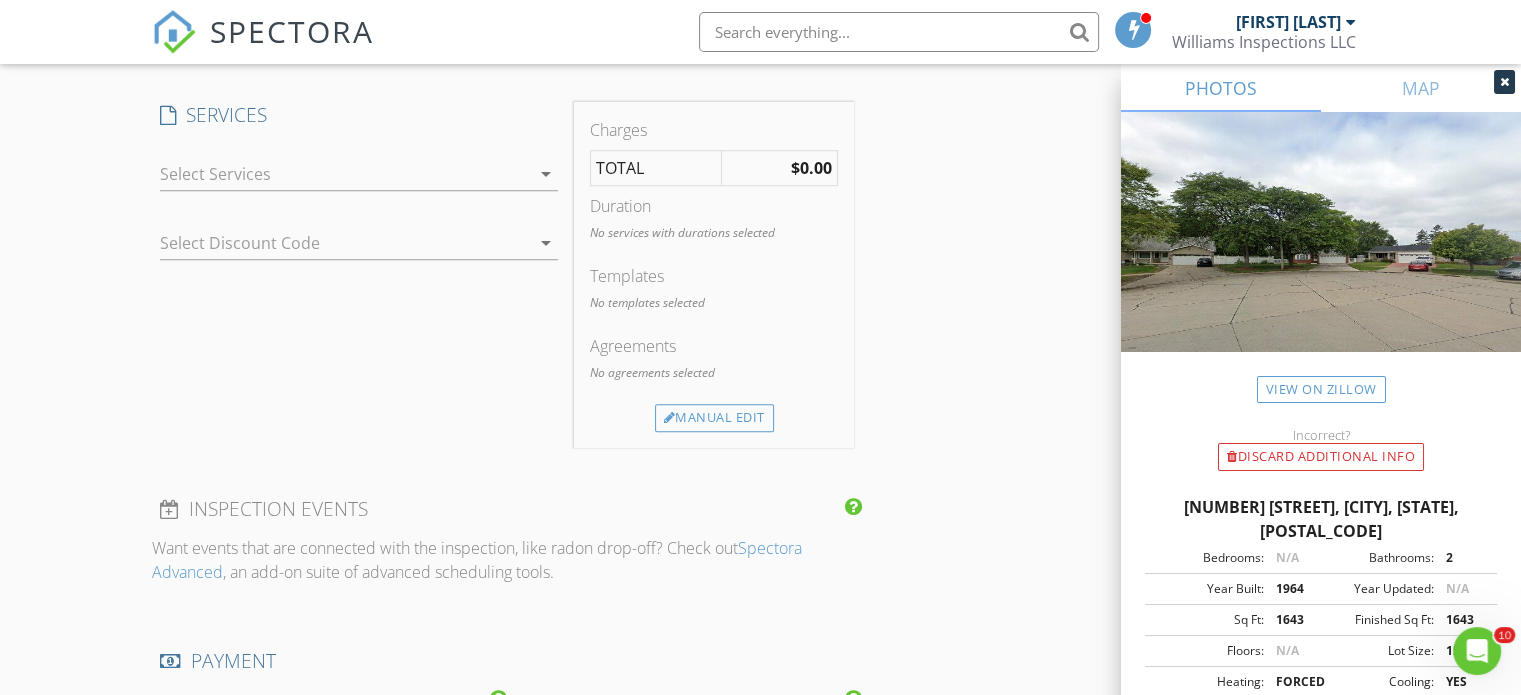 scroll, scrollTop: 1613, scrollLeft: 0, axis: vertical 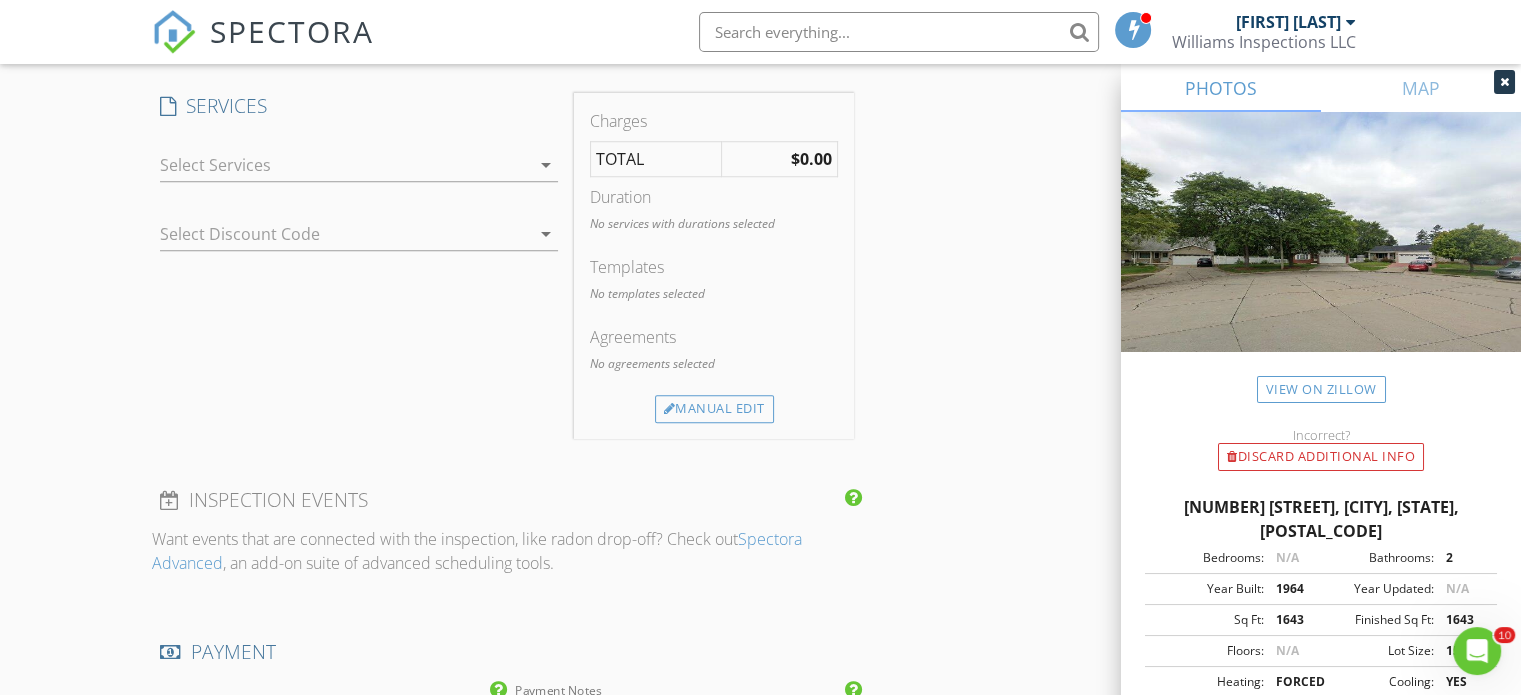 click on "arrow_drop_down" at bounding box center [546, 165] 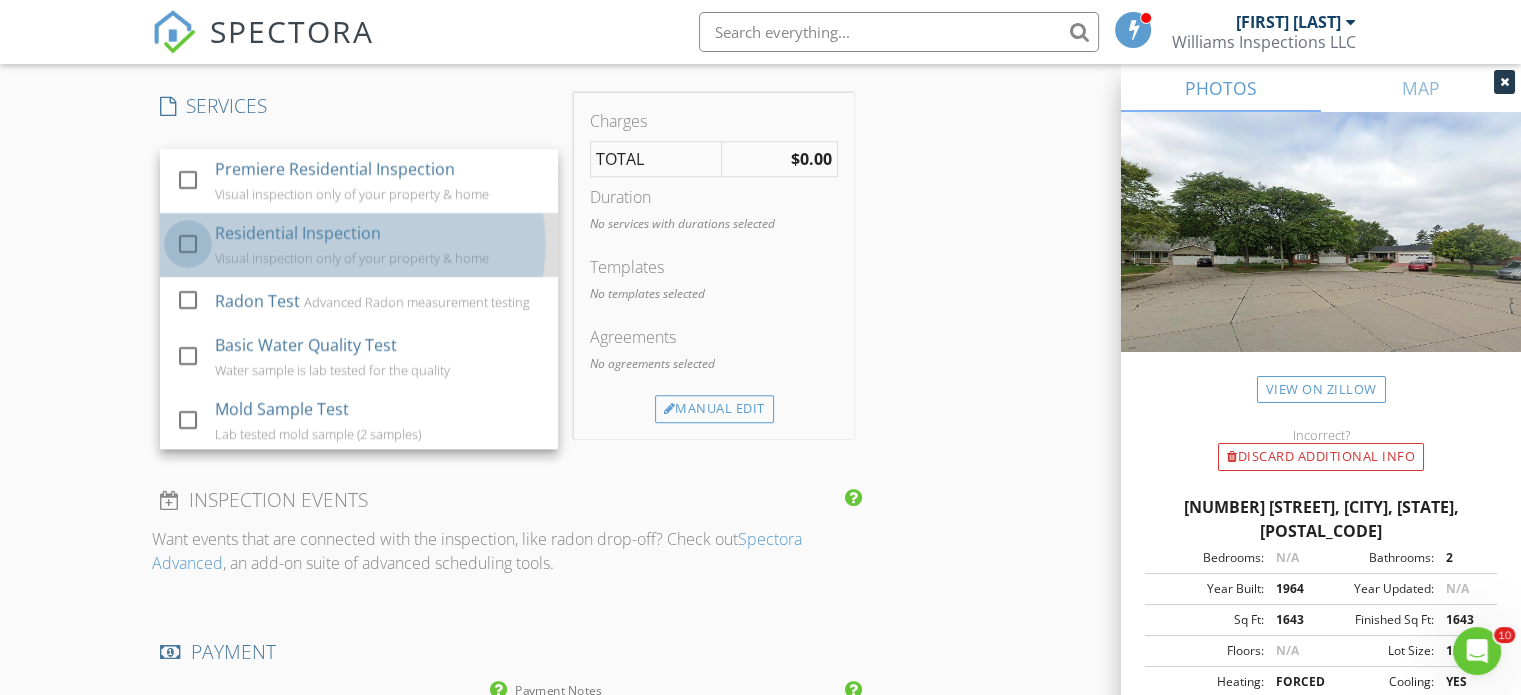 click at bounding box center [188, 244] 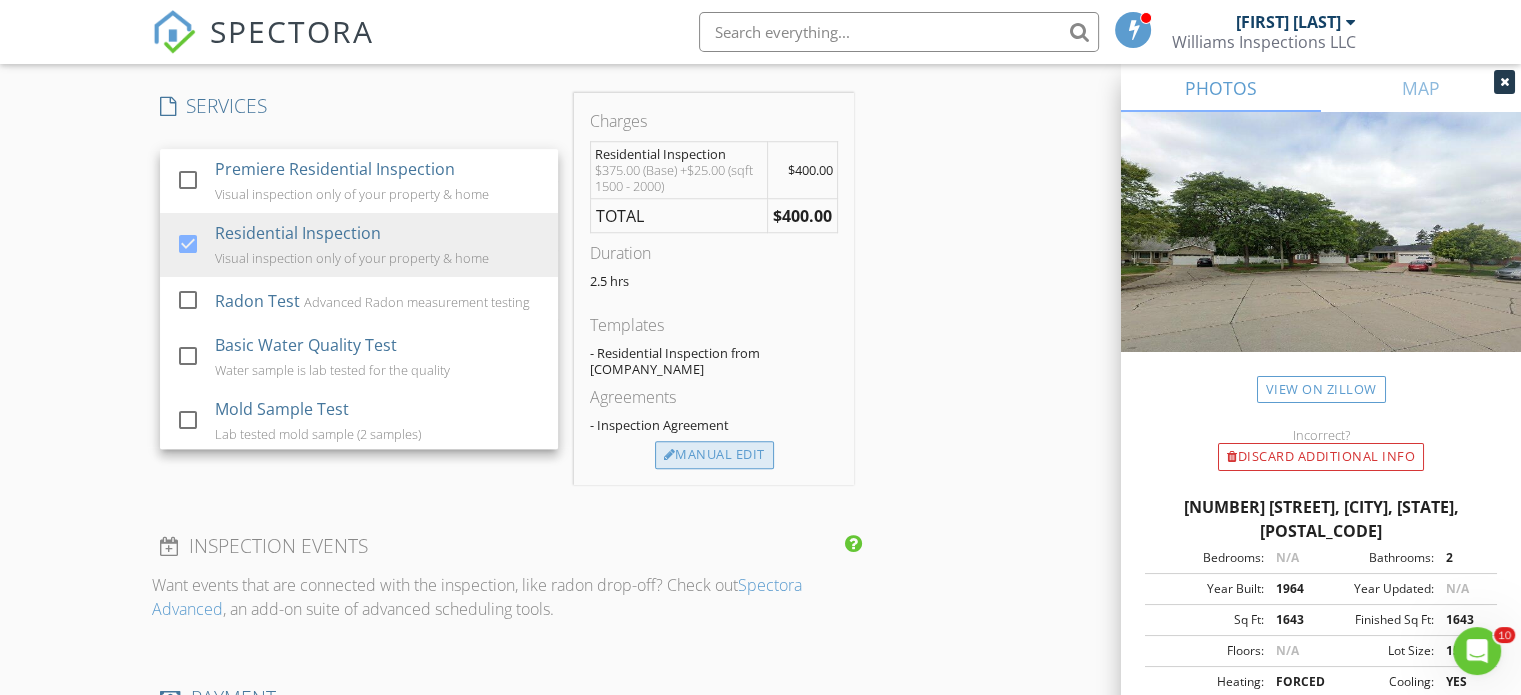 click on "Manual Edit" at bounding box center (714, 455) 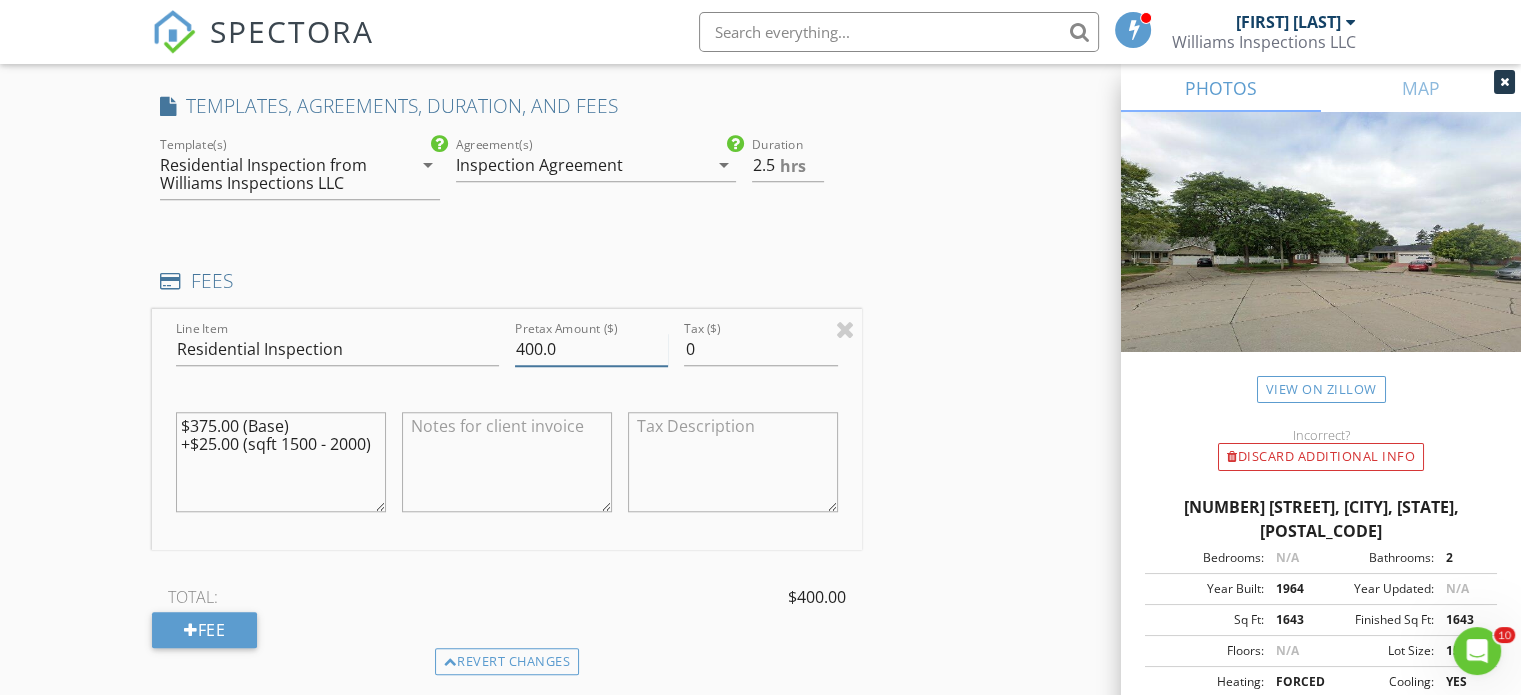 click on "400.0" at bounding box center (591, 349) 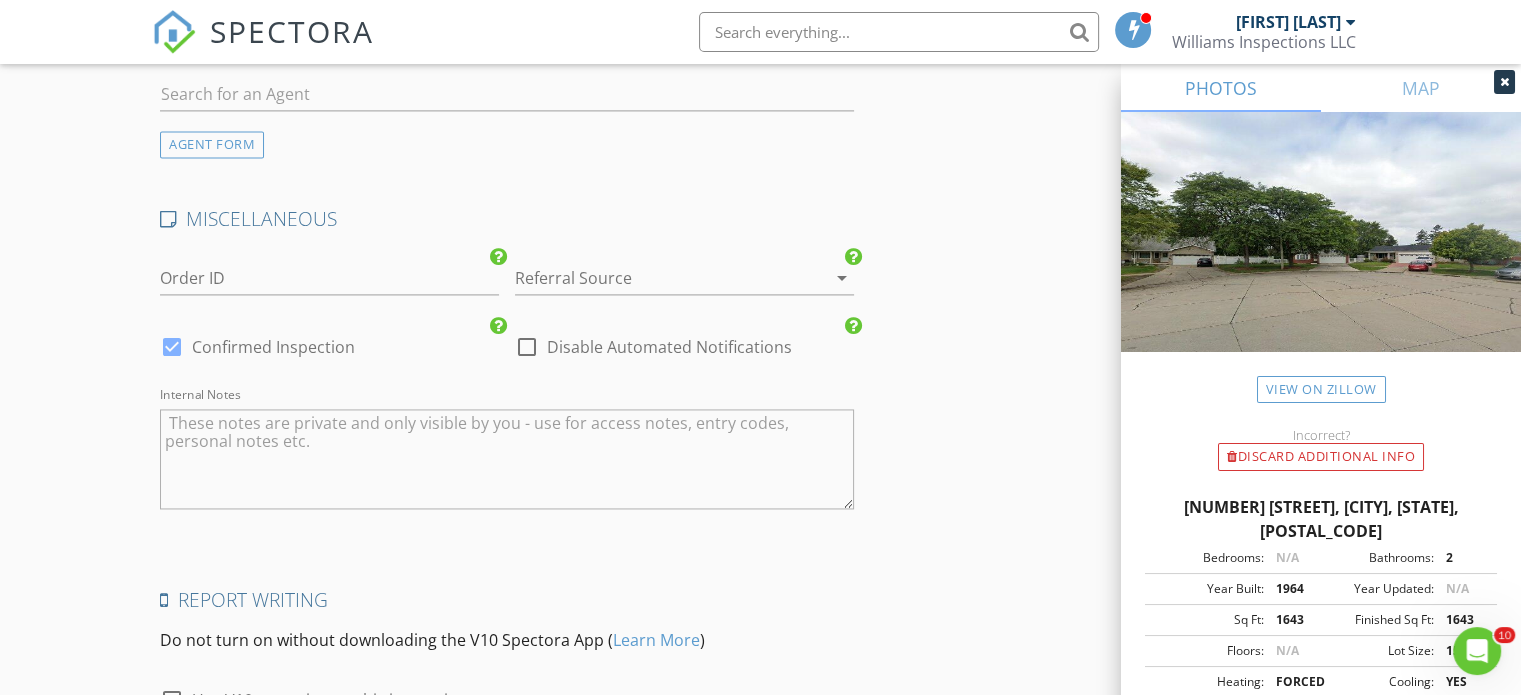 scroll, scrollTop: 2900, scrollLeft: 0, axis: vertical 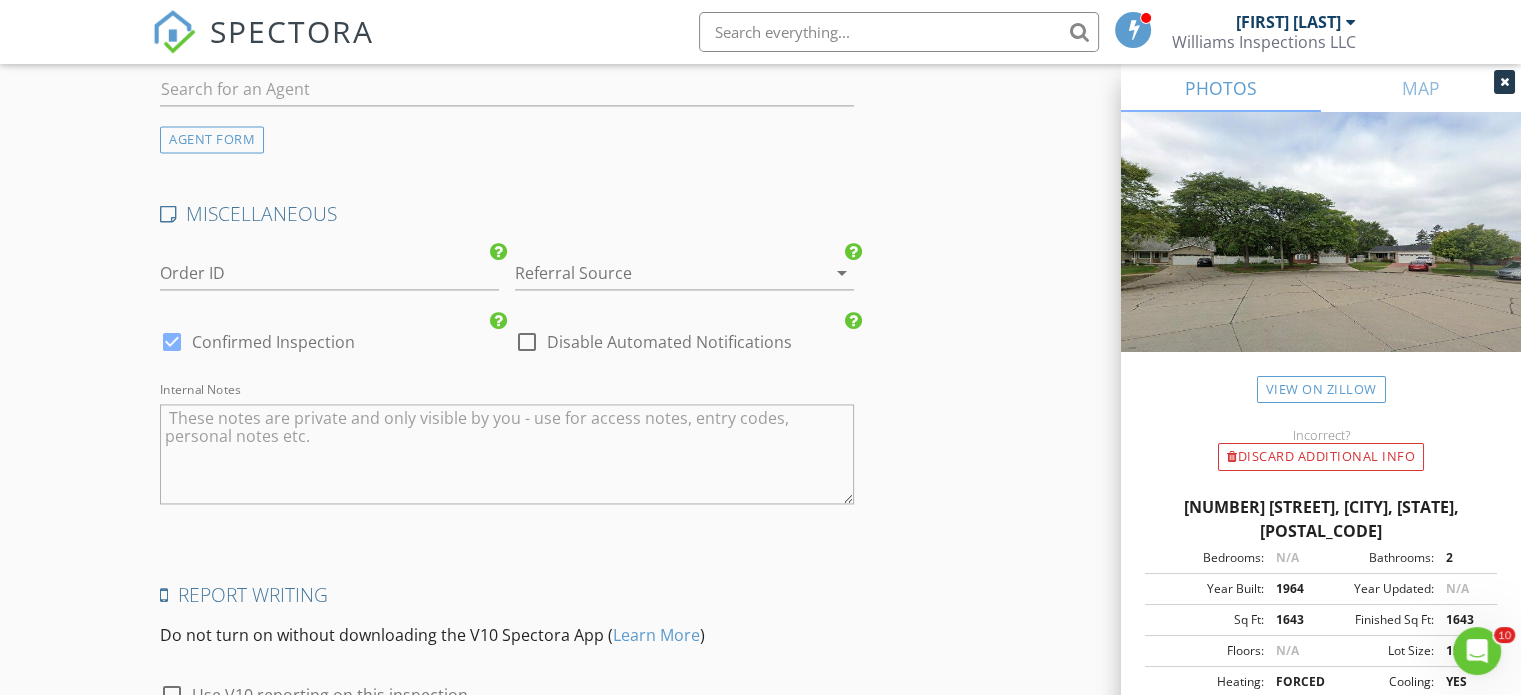 type on "395.0" 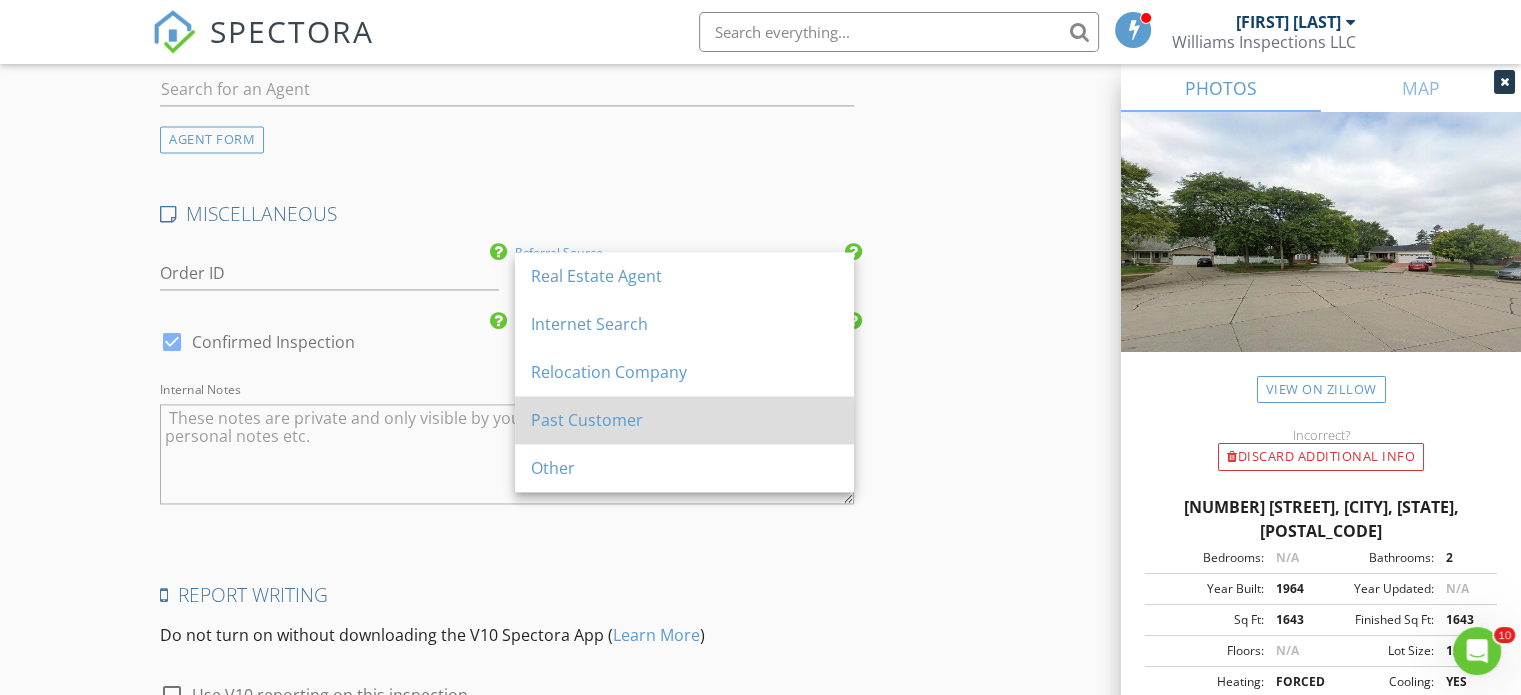 click on "Past Customer" at bounding box center [684, 420] 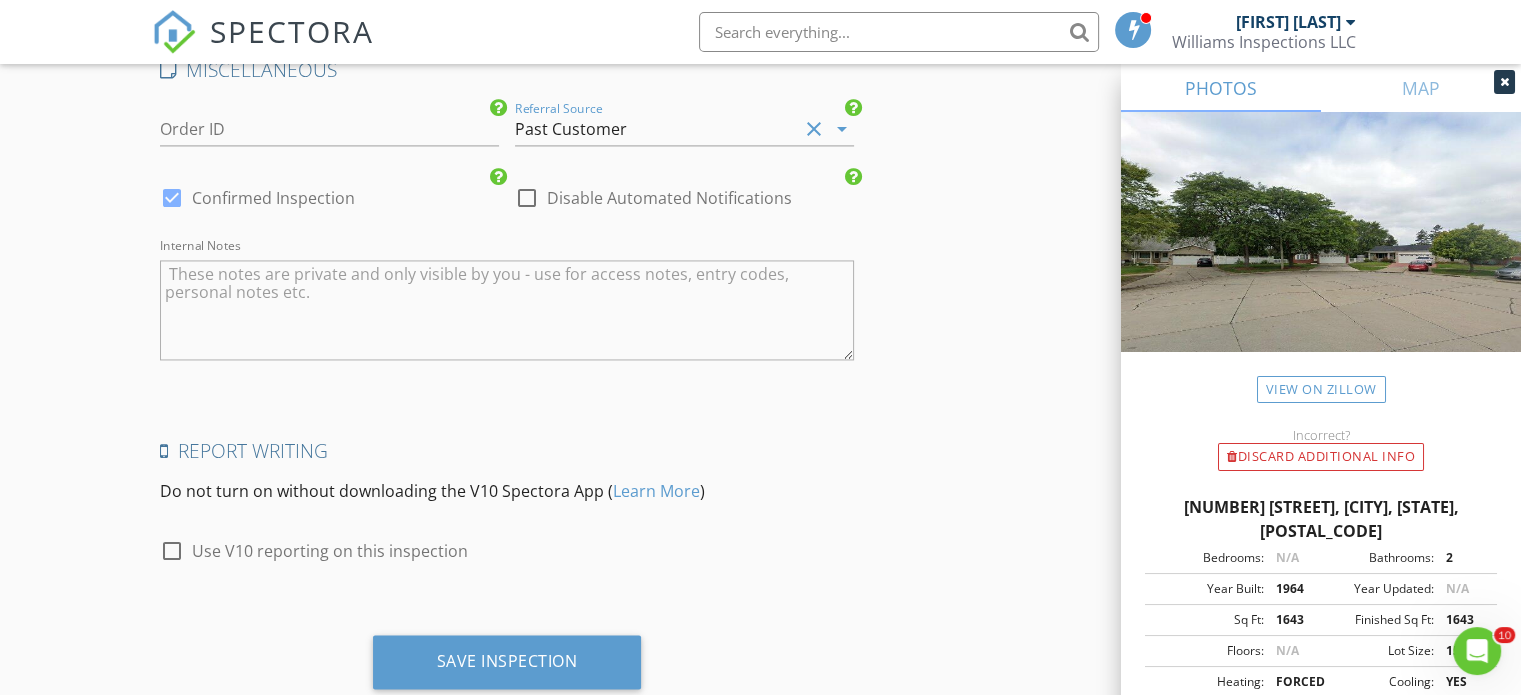 scroll, scrollTop: 3095, scrollLeft: 0, axis: vertical 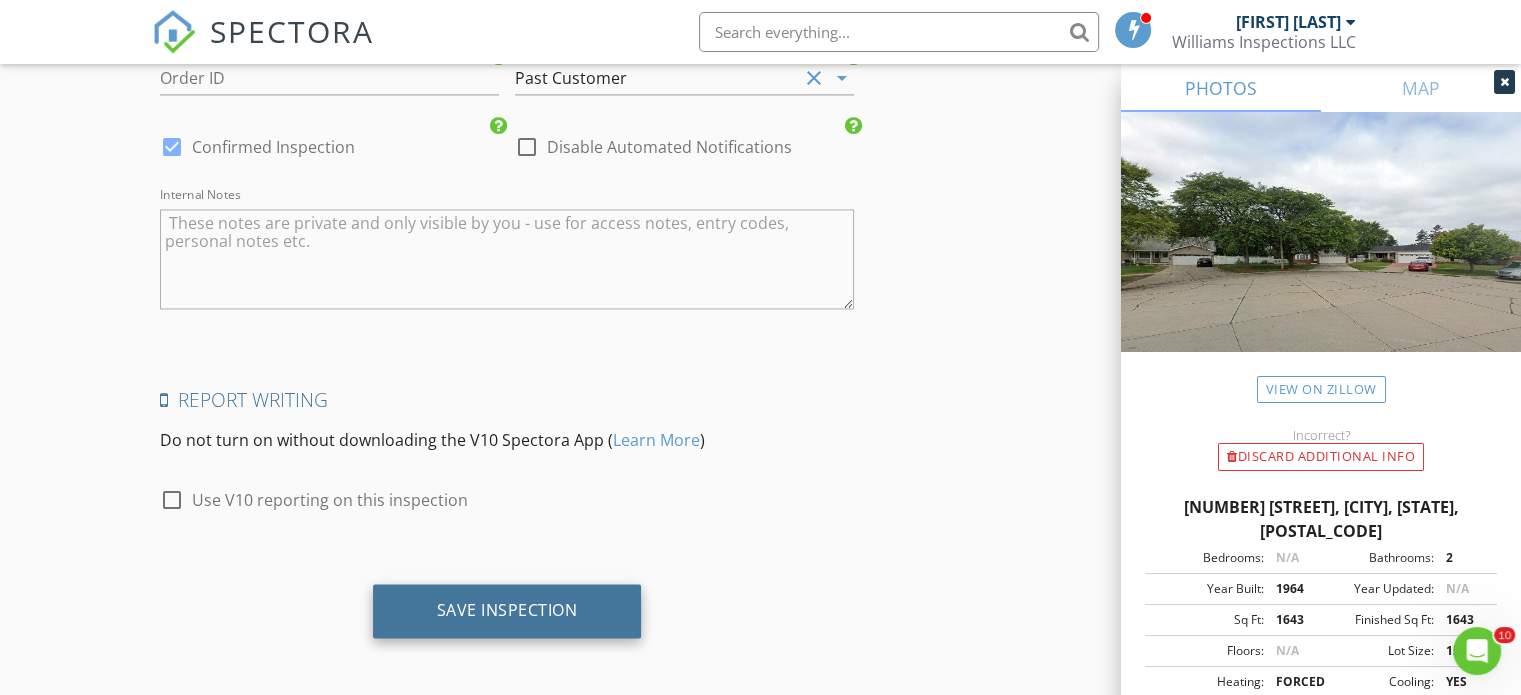 click on "Save Inspection" at bounding box center [507, 610] 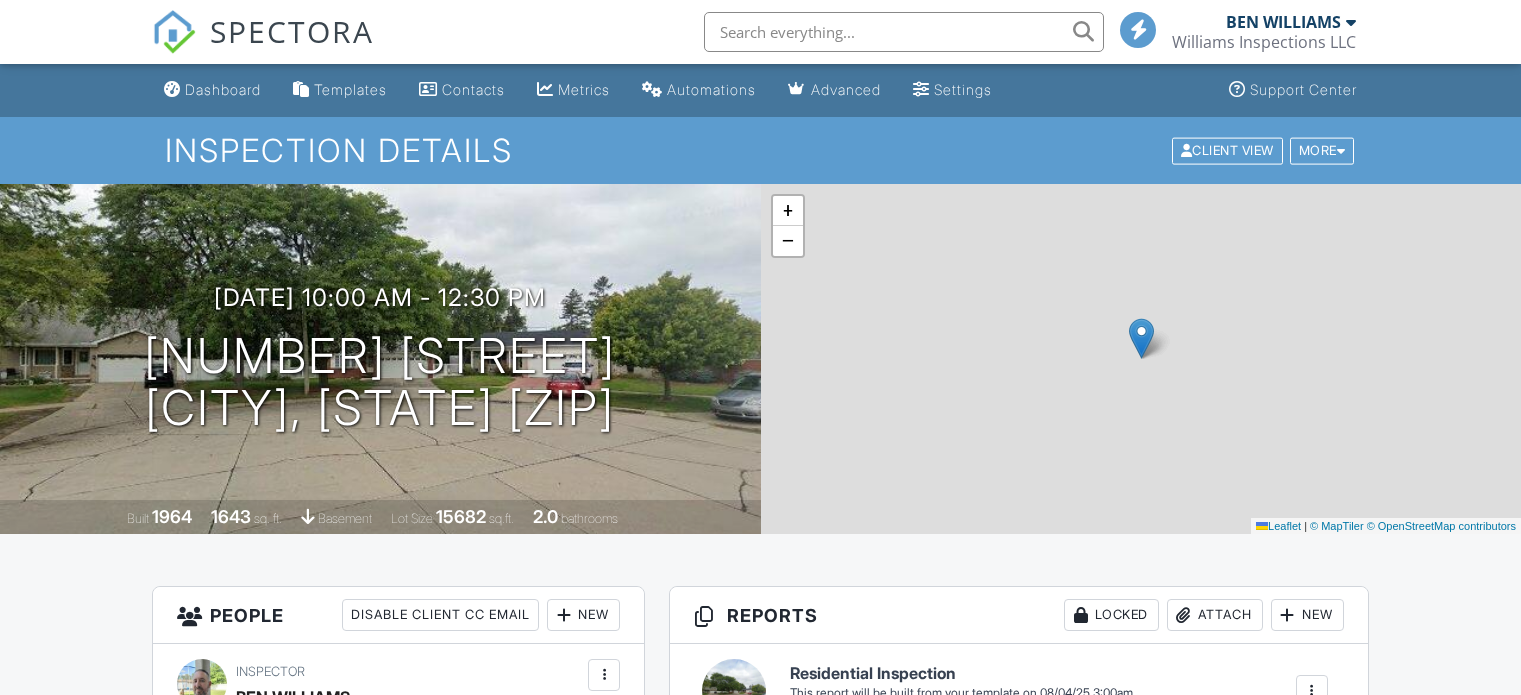 scroll, scrollTop: 0, scrollLeft: 0, axis: both 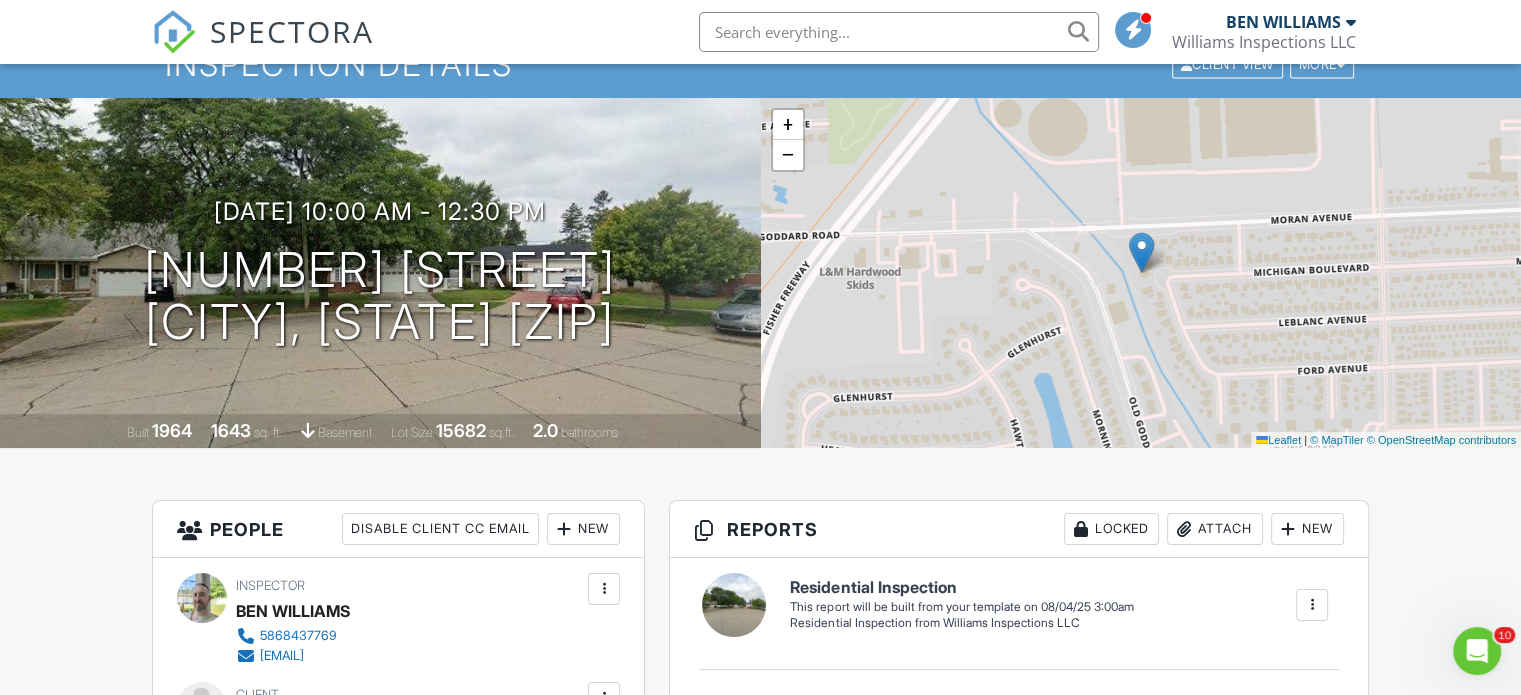 click on "[FIRST] [LAST]" at bounding box center (1283, 22) 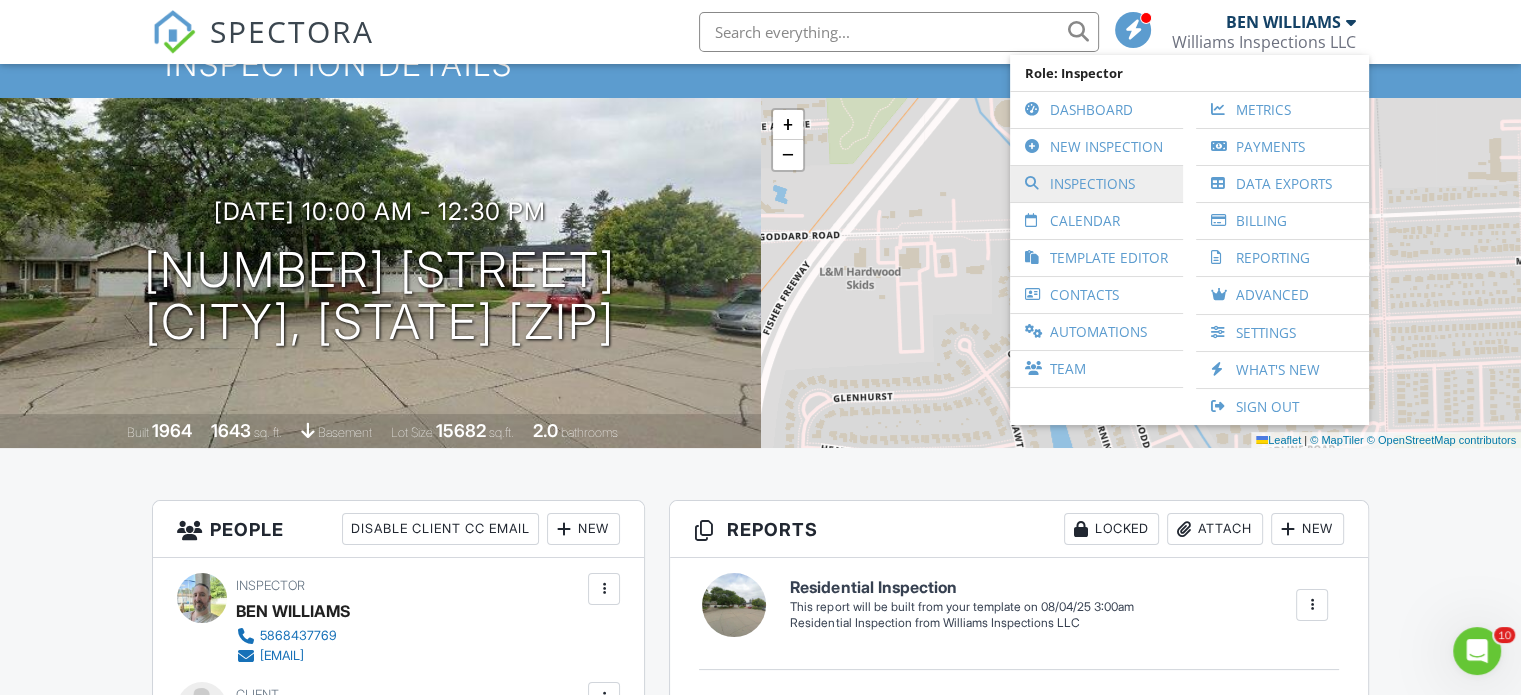click on "Inspections" at bounding box center [1096, 184] 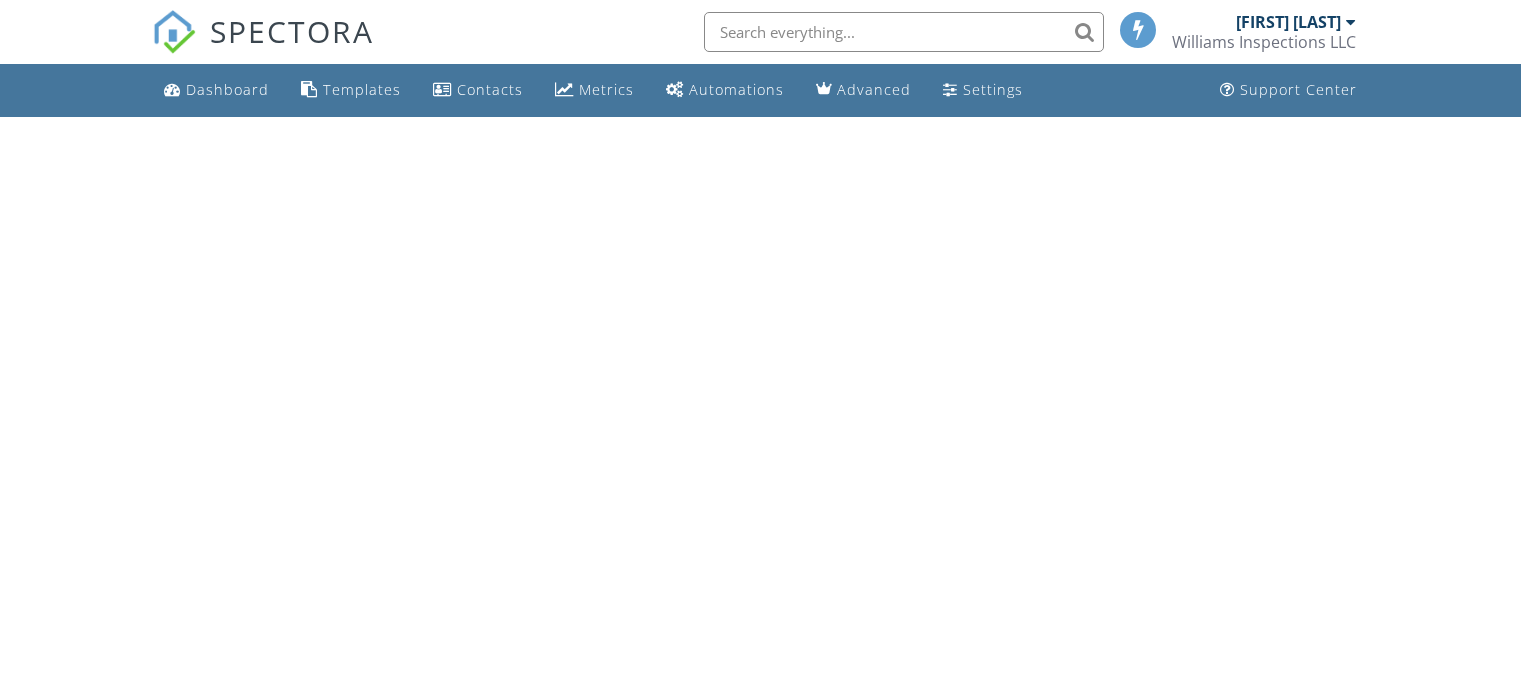 scroll, scrollTop: 0, scrollLeft: 0, axis: both 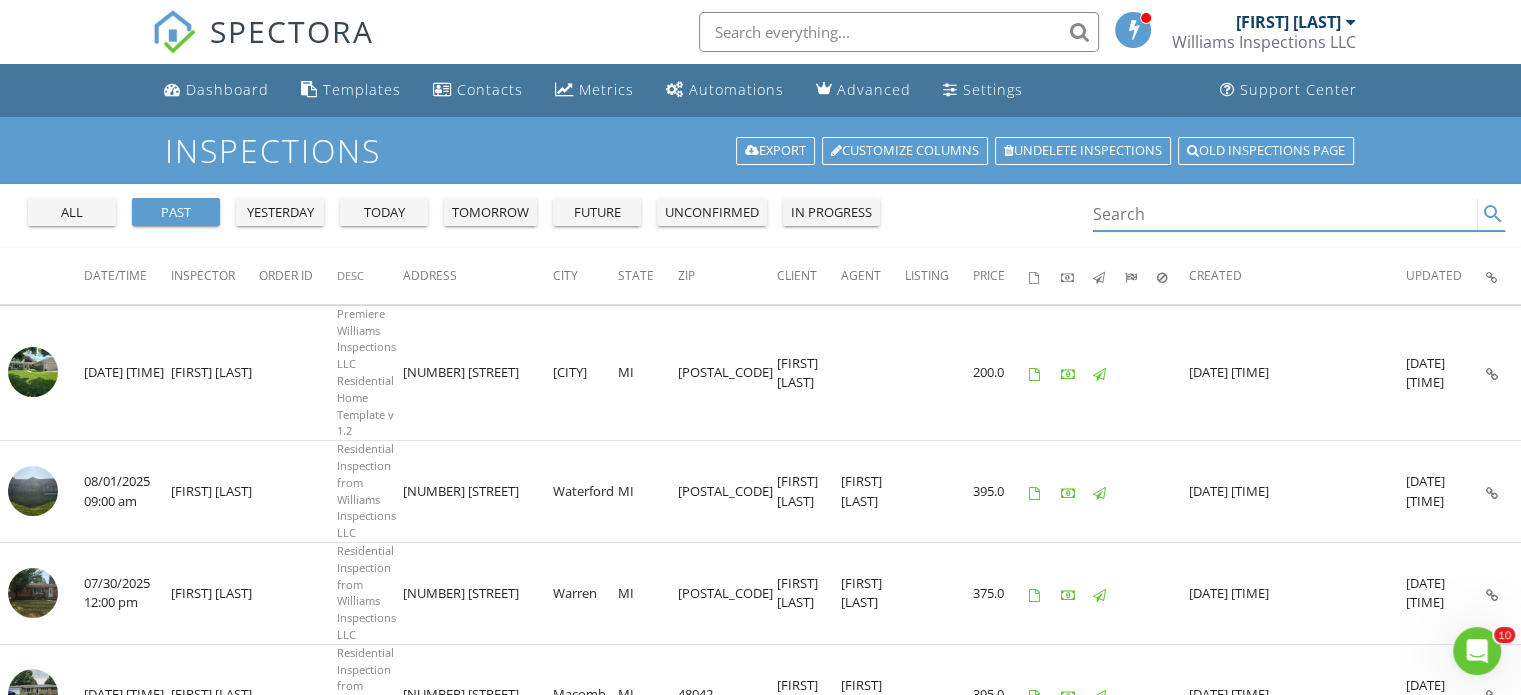 click at bounding box center (1285, 214) 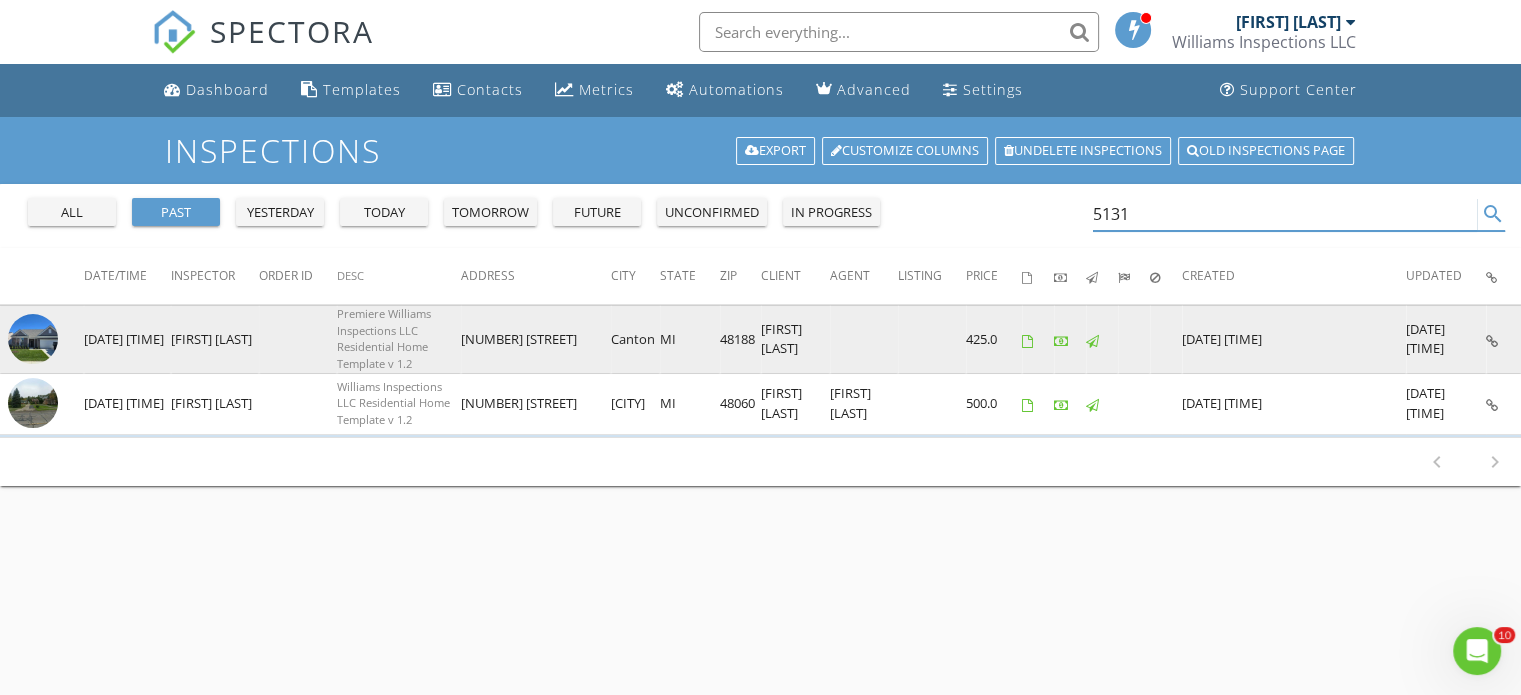 type on "5131" 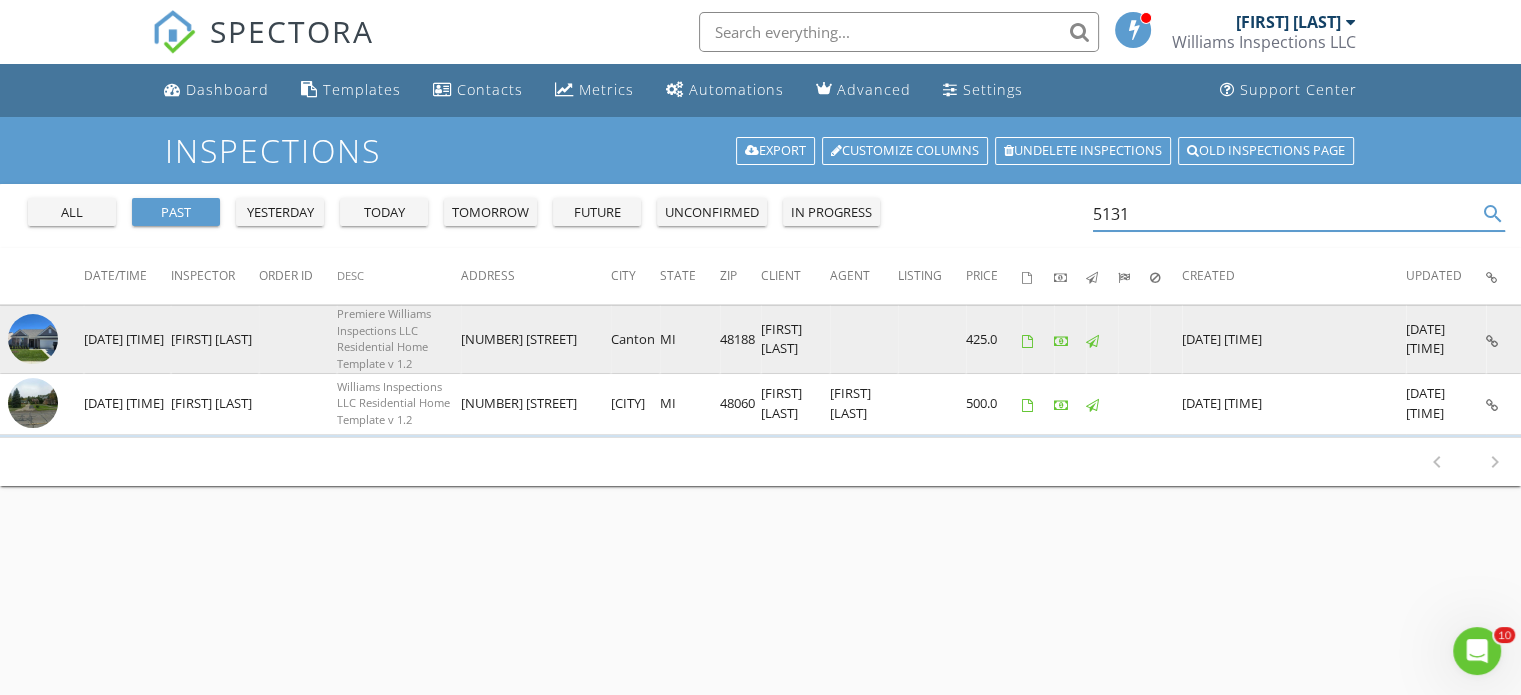click at bounding box center (33, 339) 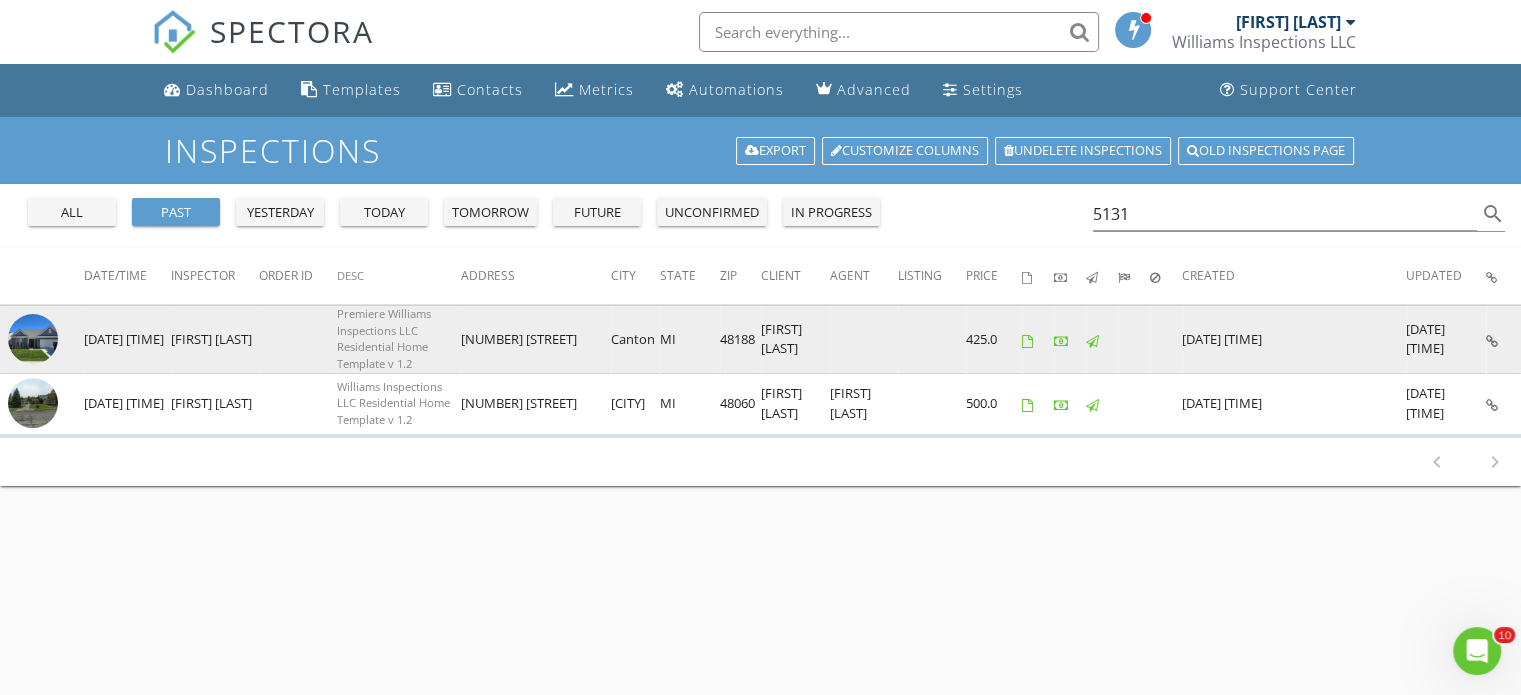 click at bounding box center (33, 339) 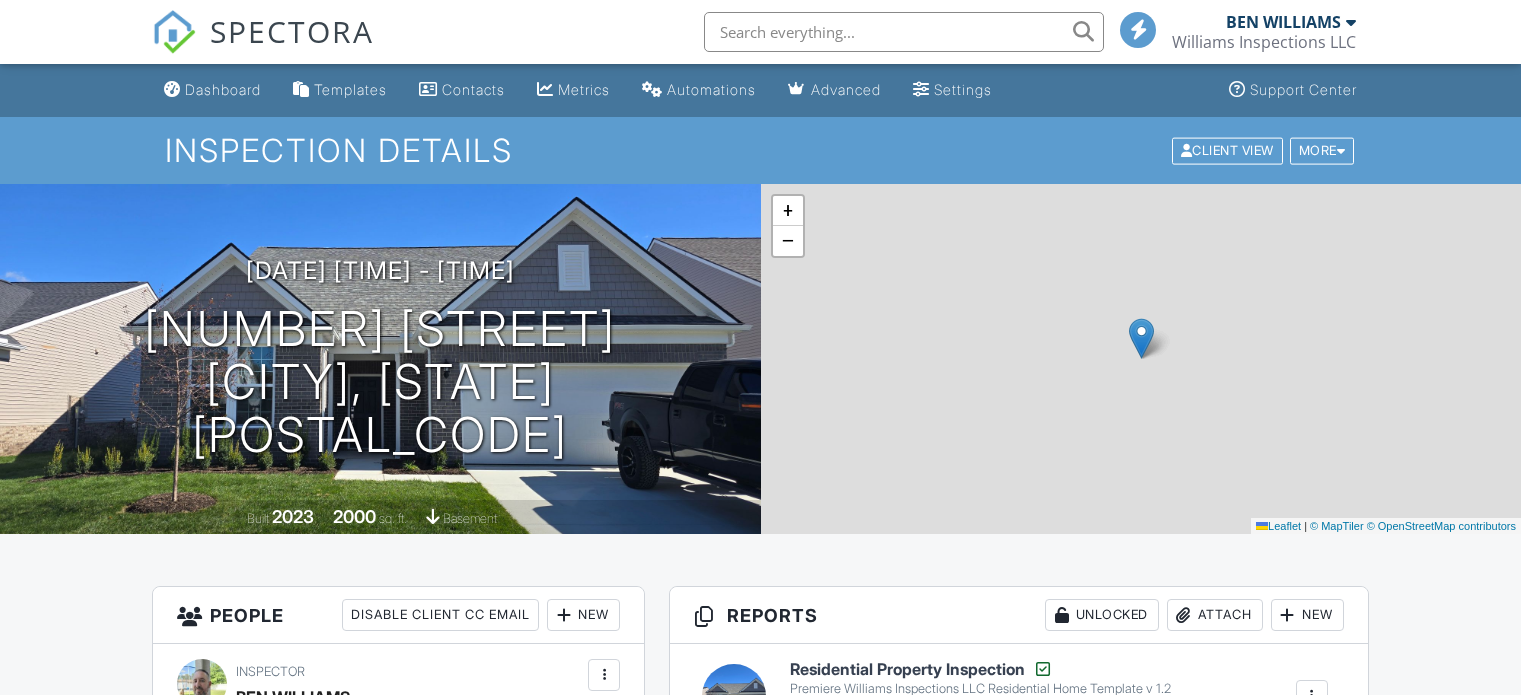 scroll, scrollTop: 0, scrollLeft: 0, axis: both 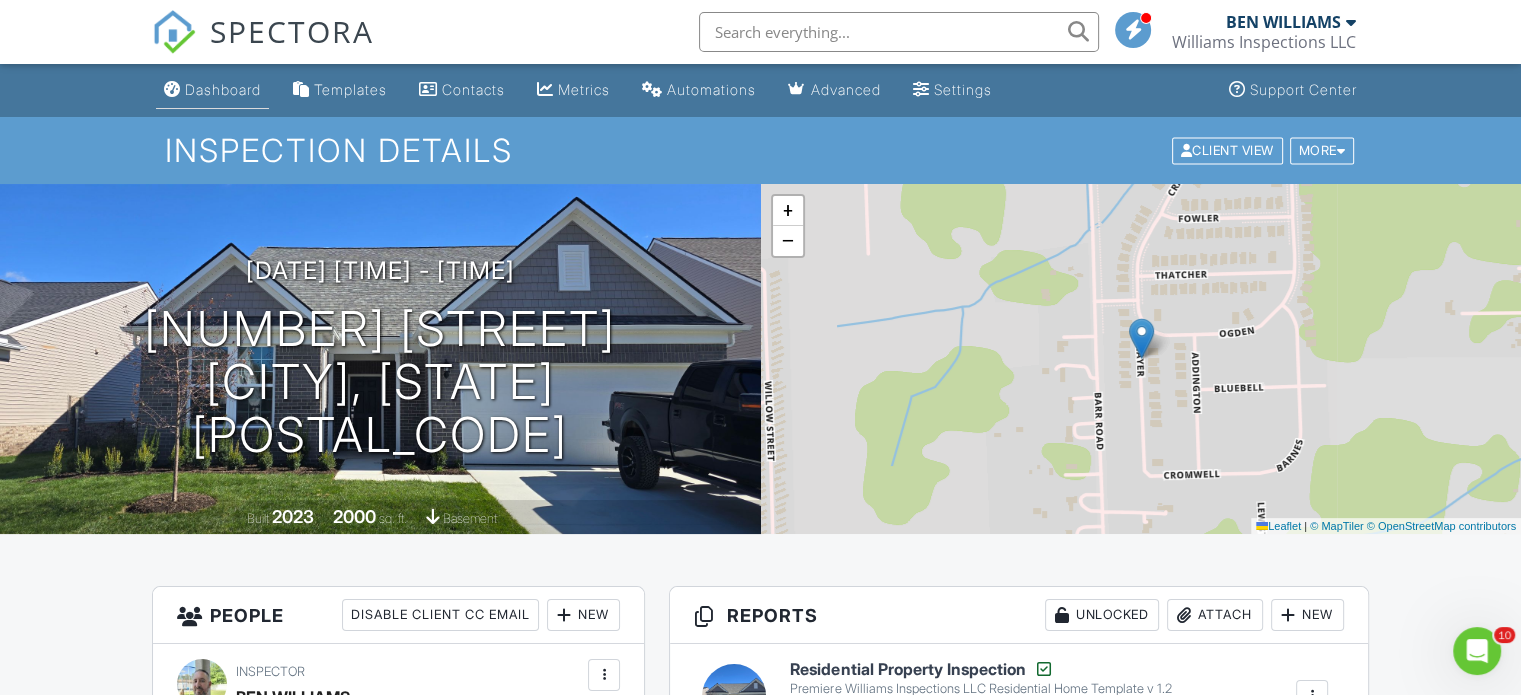 click on "Dashboard" at bounding box center (223, 89) 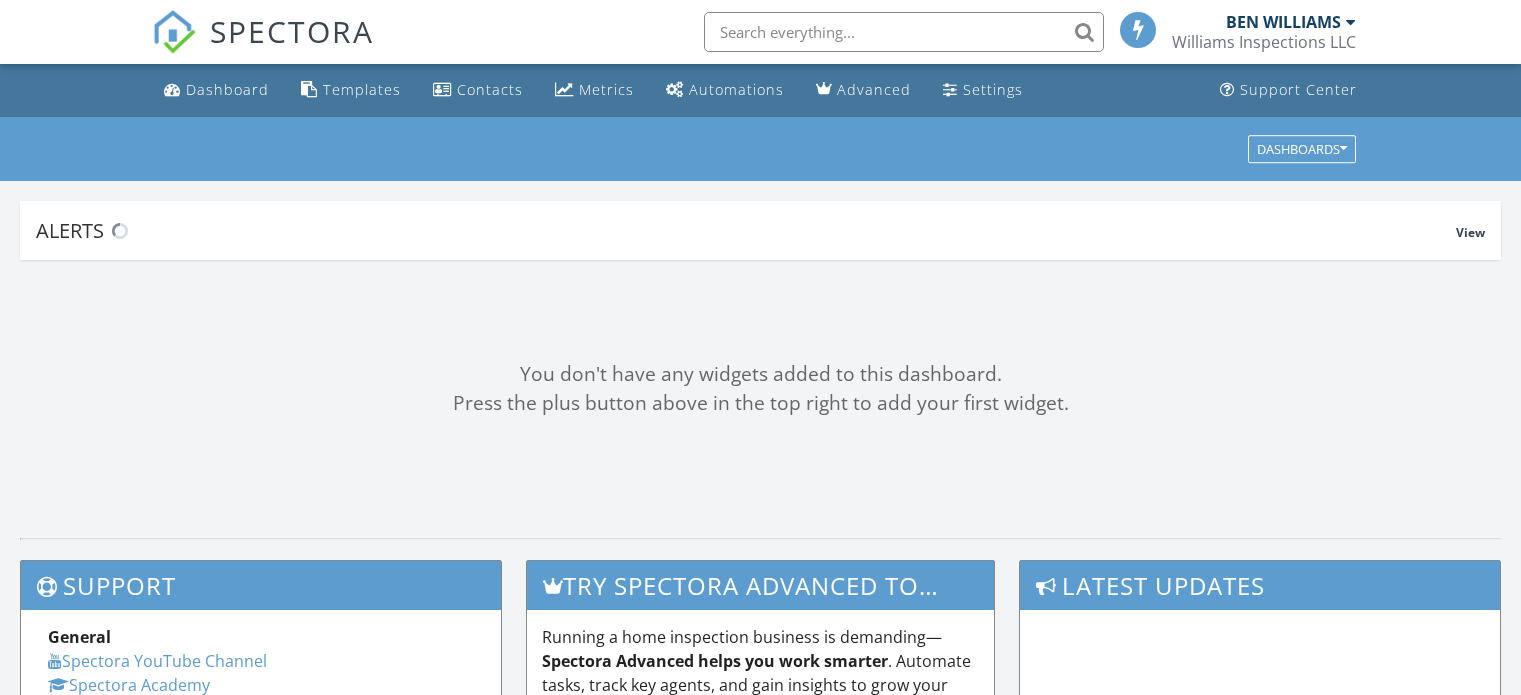 scroll, scrollTop: 0, scrollLeft: 0, axis: both 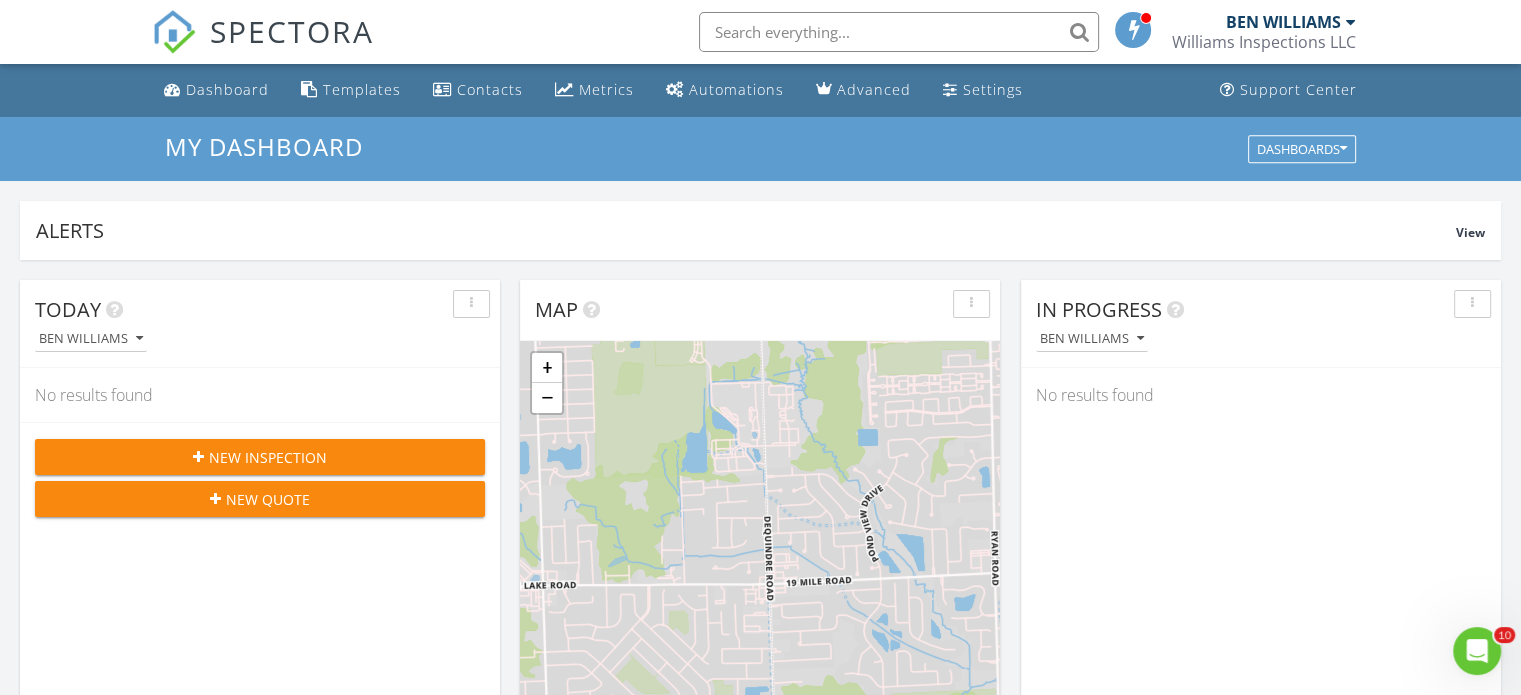 click on "New Inspection" at bounding box center [268, 457] 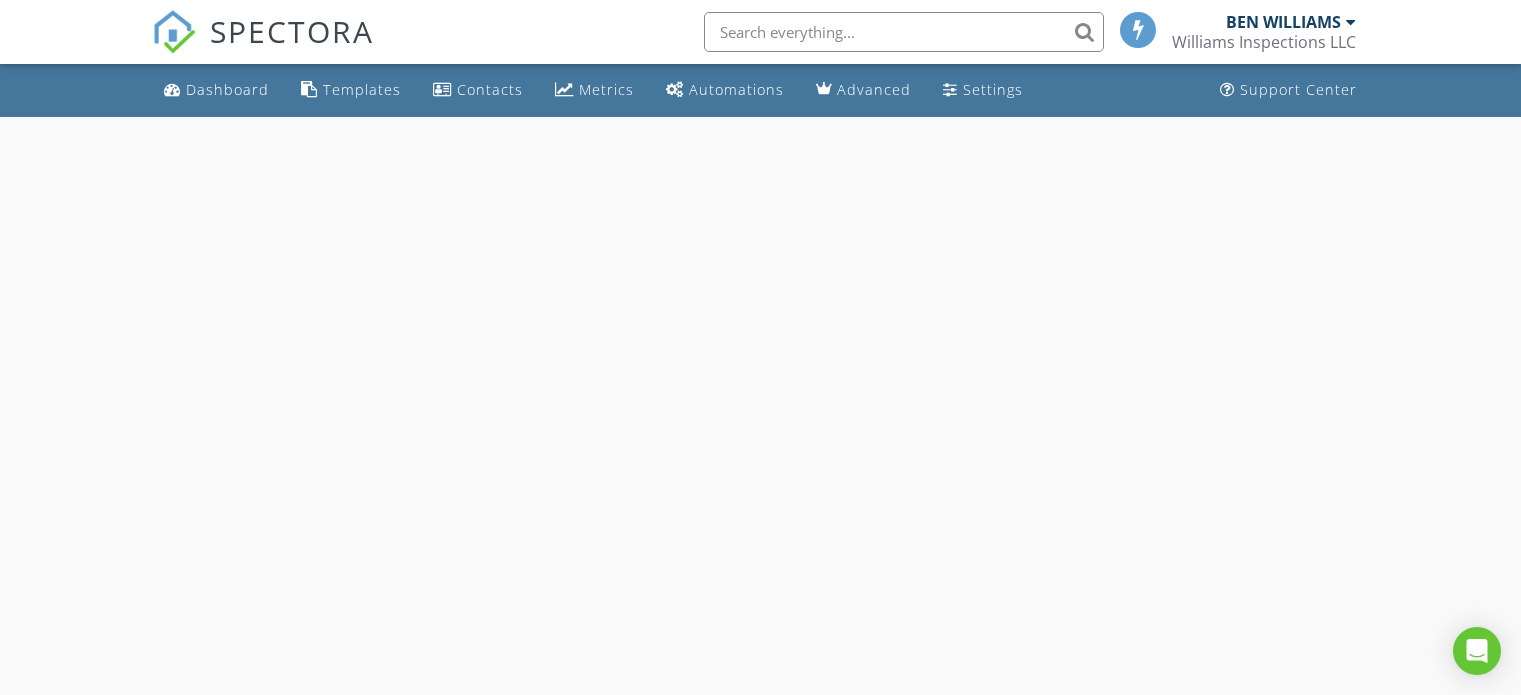 scroll, scrollTop: 0, scrollLeft: 0, axis: both 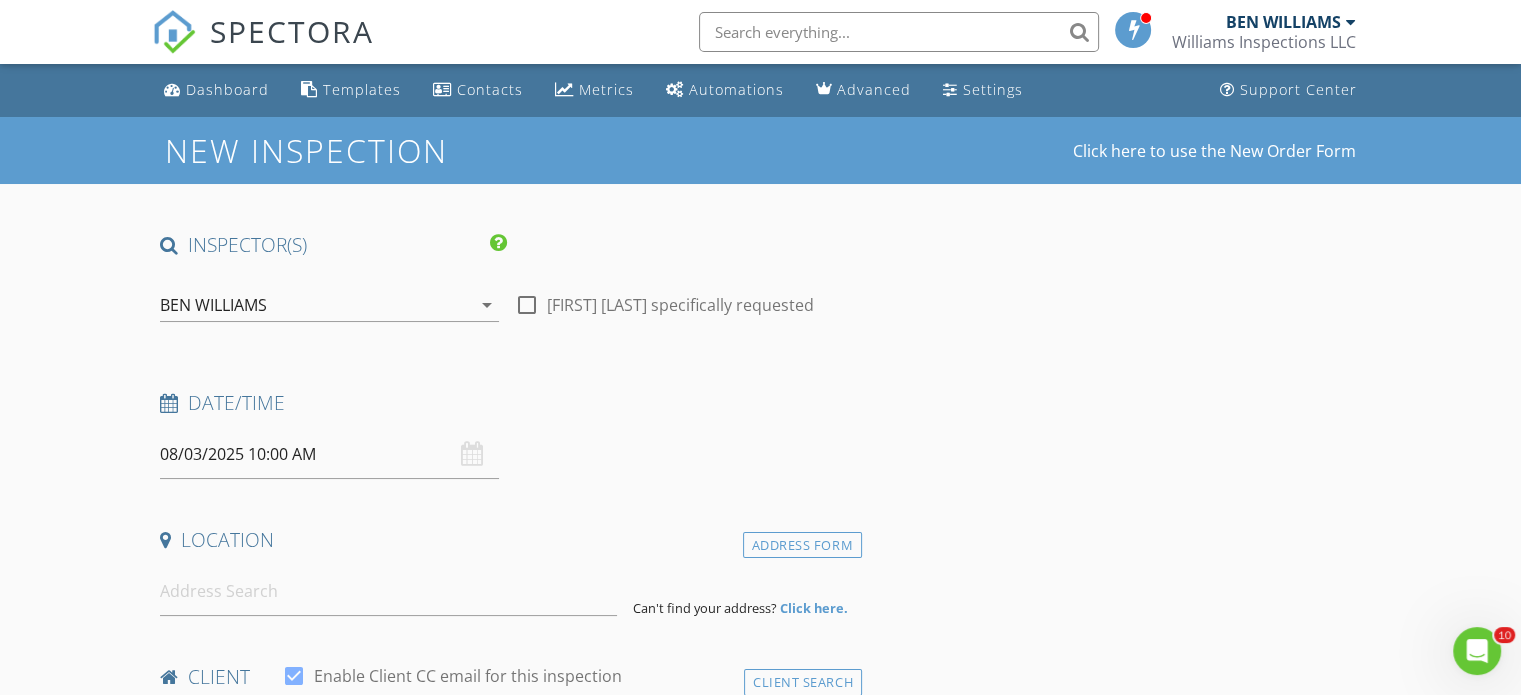 click on "08/03/2025 10:00 AM" at bounding box center (329, 454) 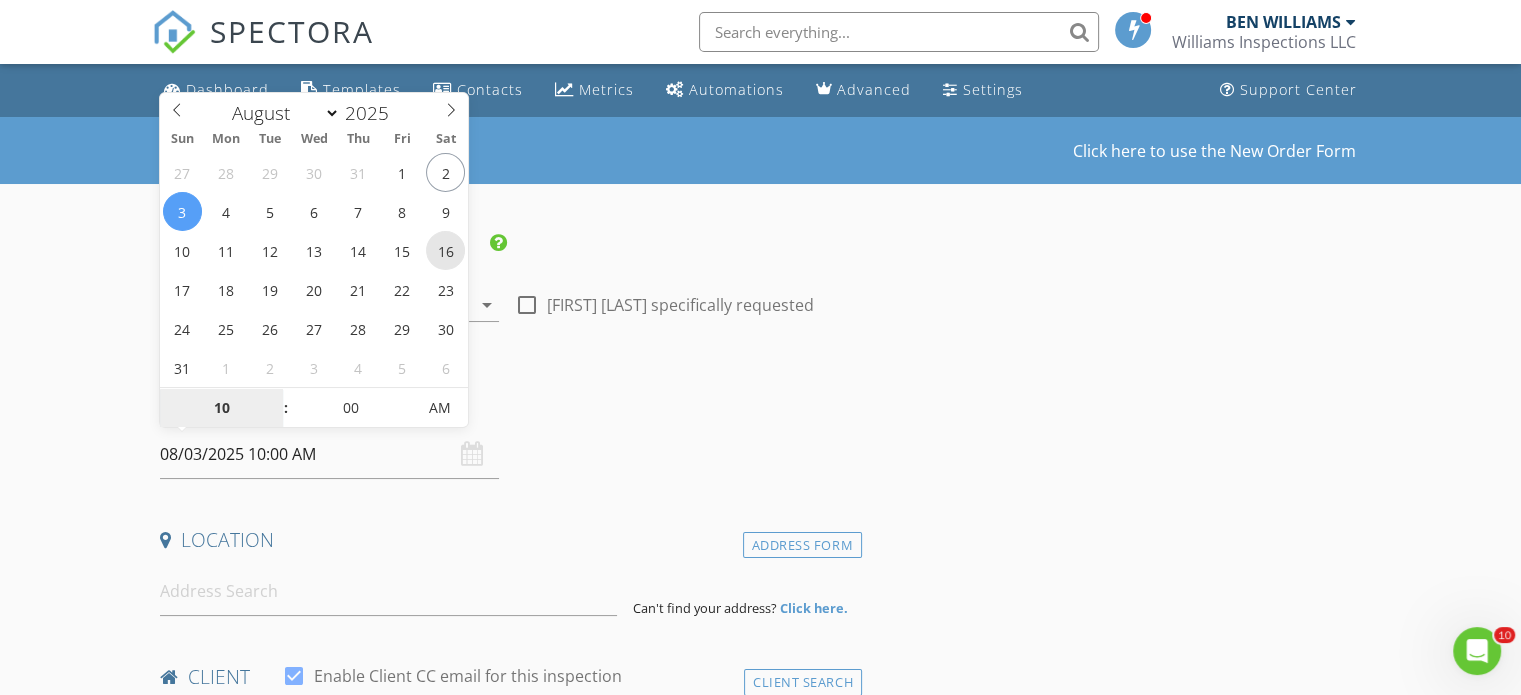 type on "[DATE] [TIME]" 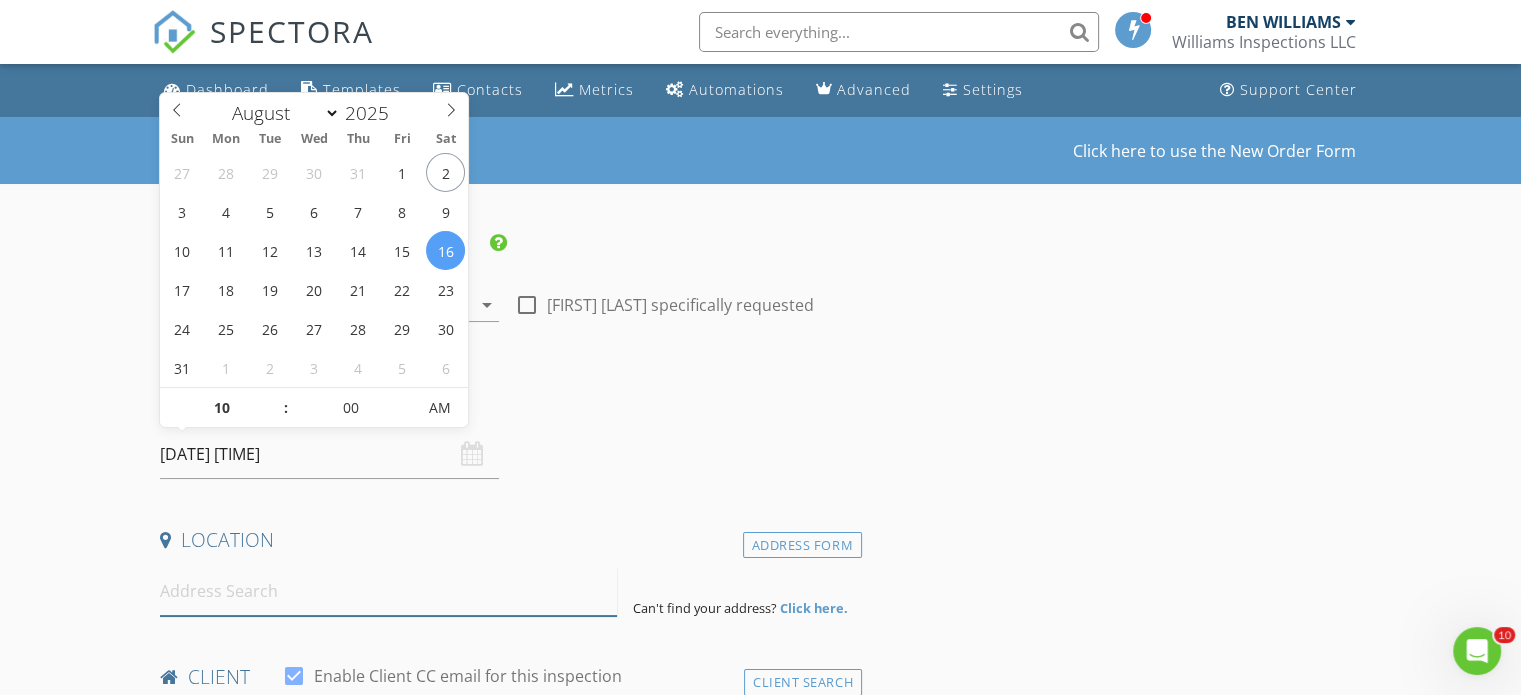 click at bounding box center (388, 591) 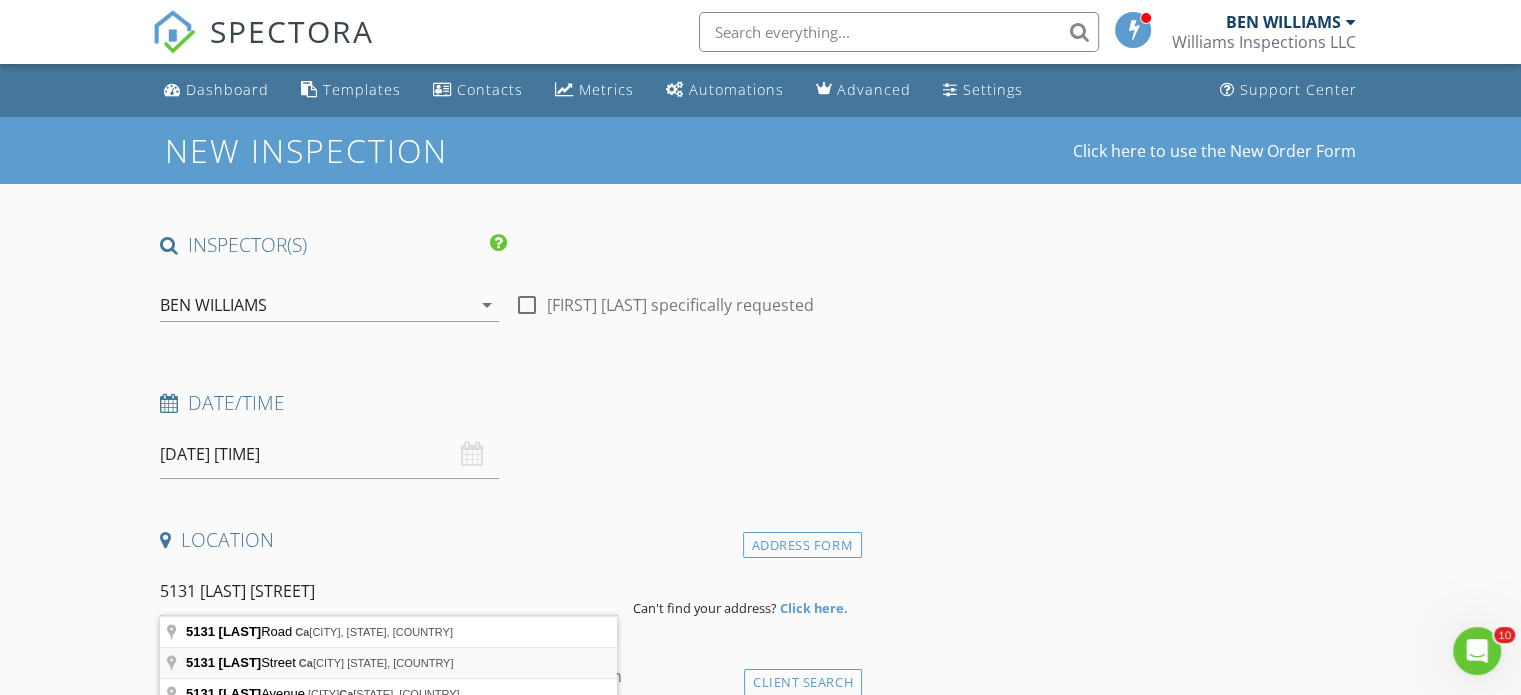 type on "5131 [LAST] [STREET], [CITY] [STATE], [COUNTRY]" 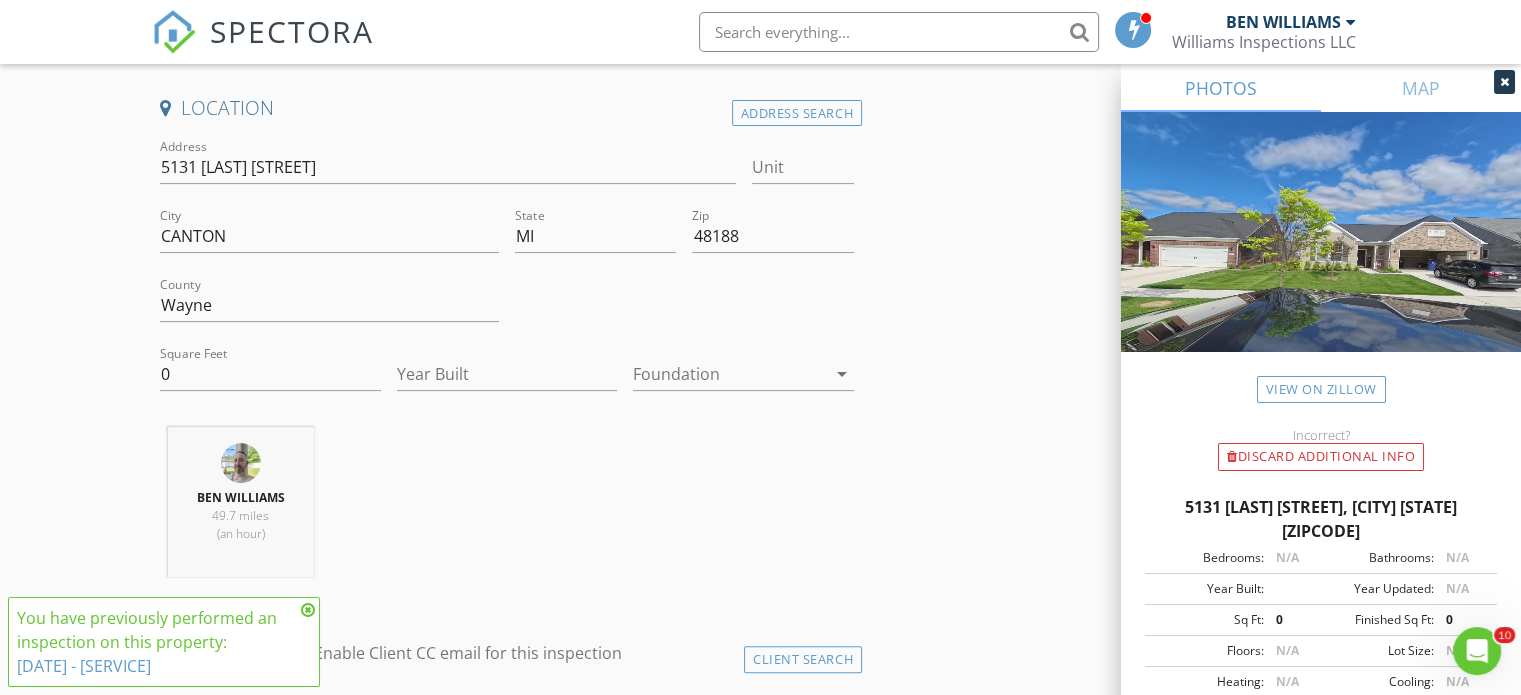 scroll, scrollTop: 488, scrollLeft: 0, axis: vertical 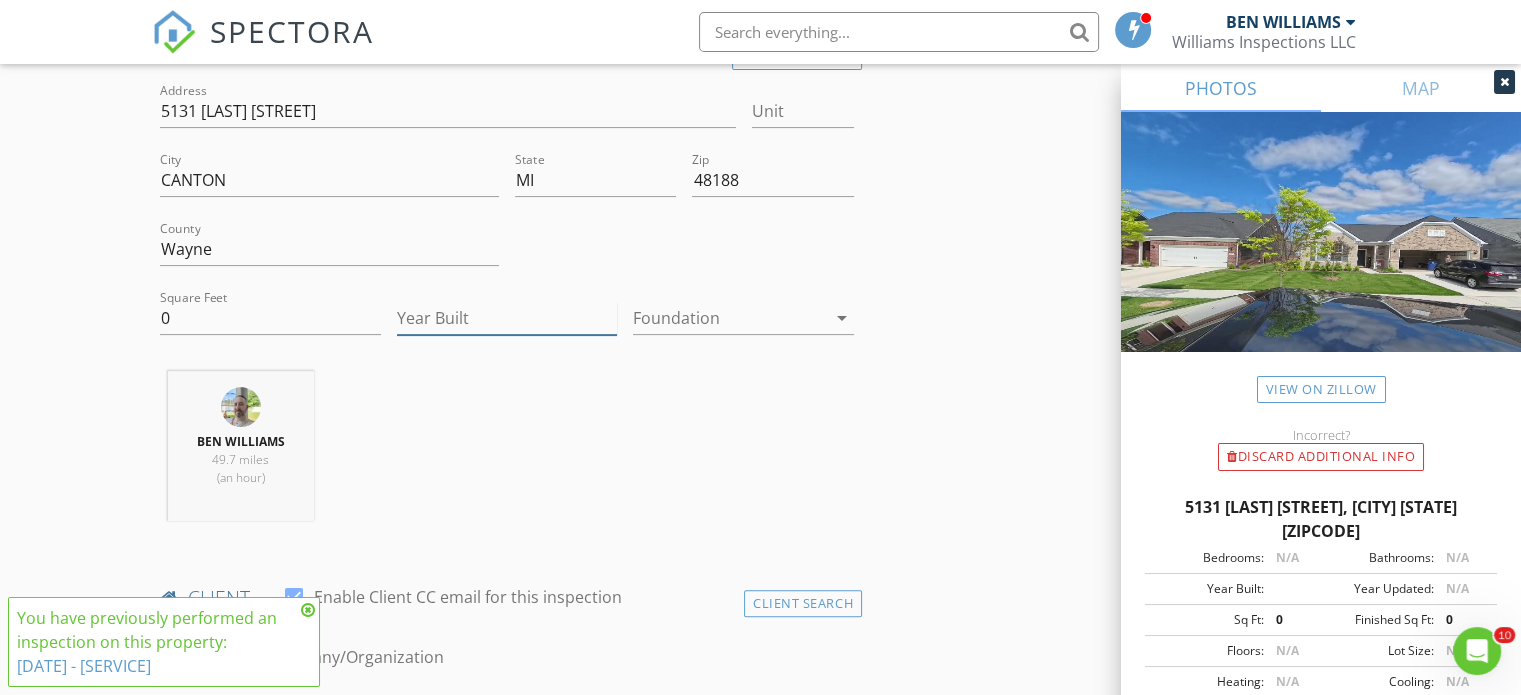 click on "Year Built" at bounding box center (507, 318) 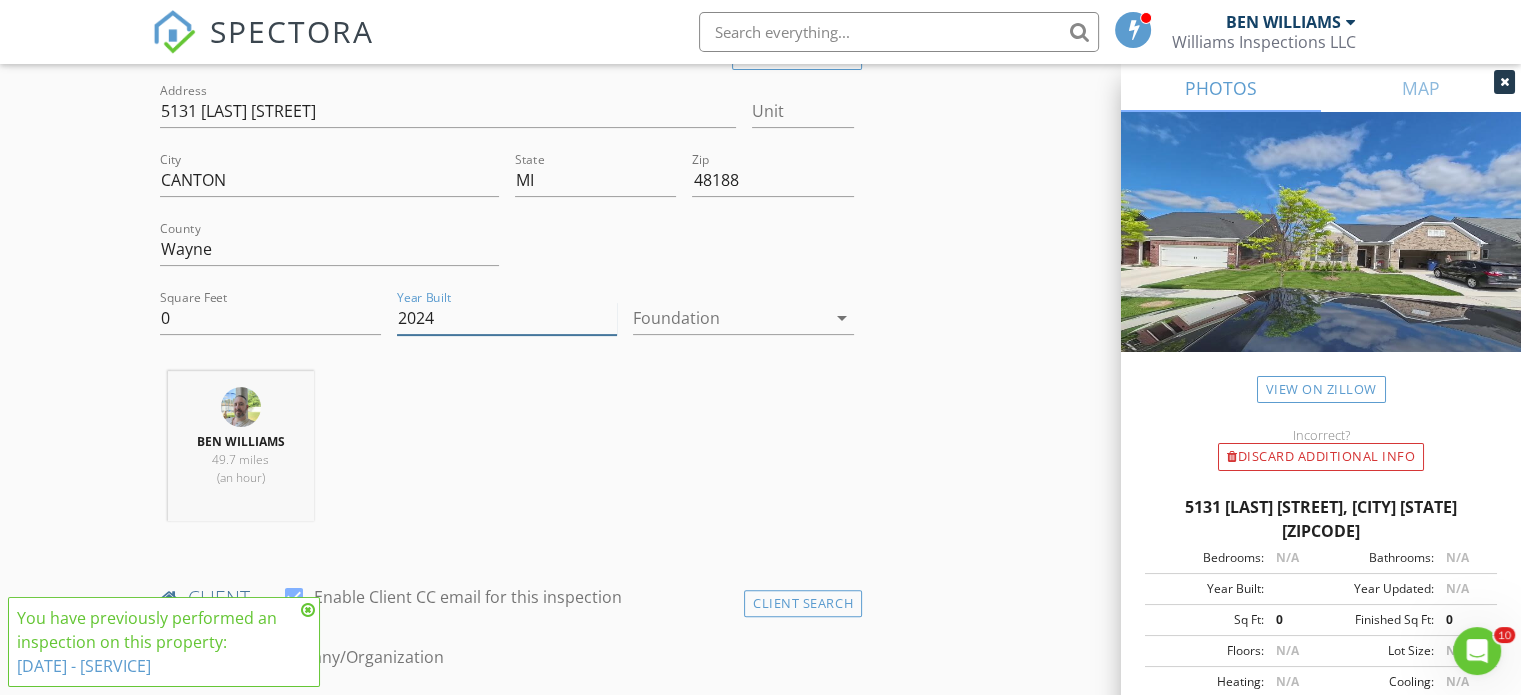 type on "2024" 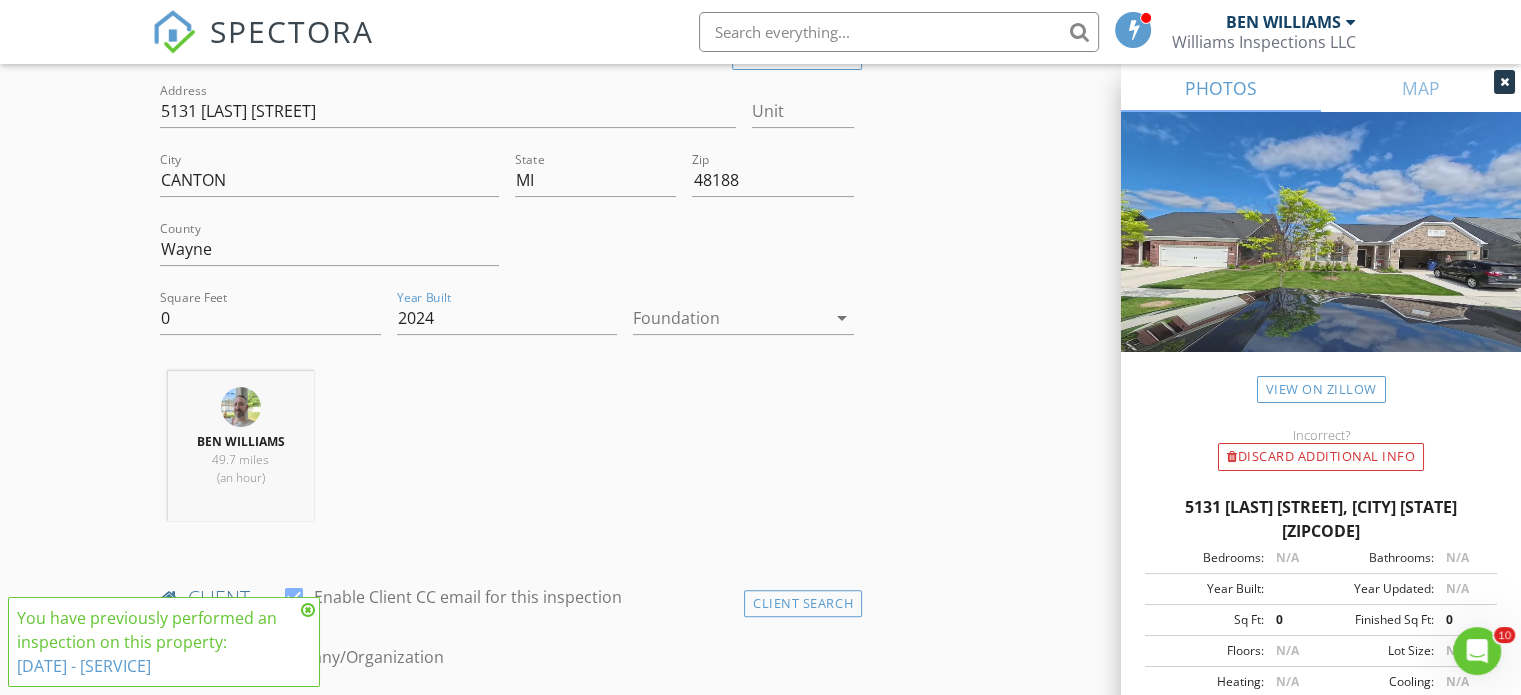 click on "arrow_drop_down" at bounding box center [842, 318] 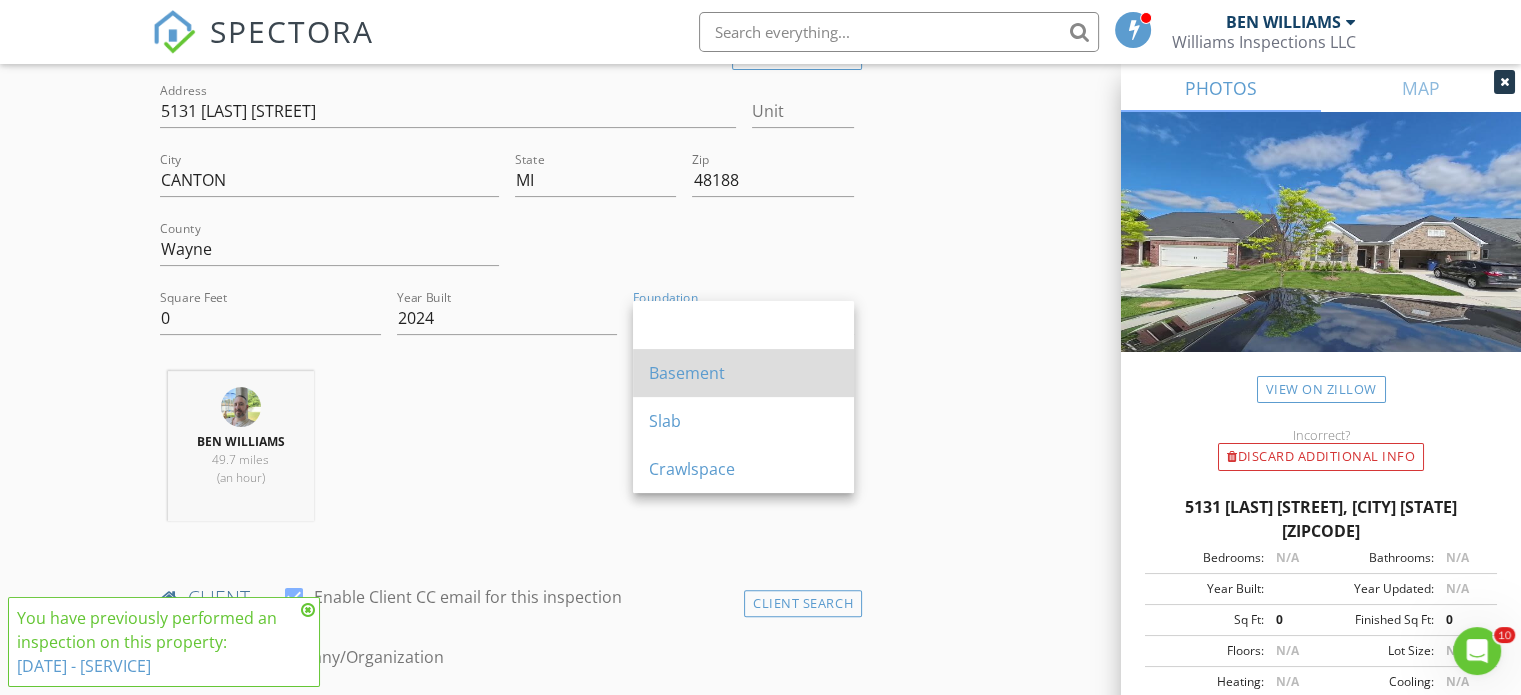 click on "Basement" at bounding box center [743, 373] 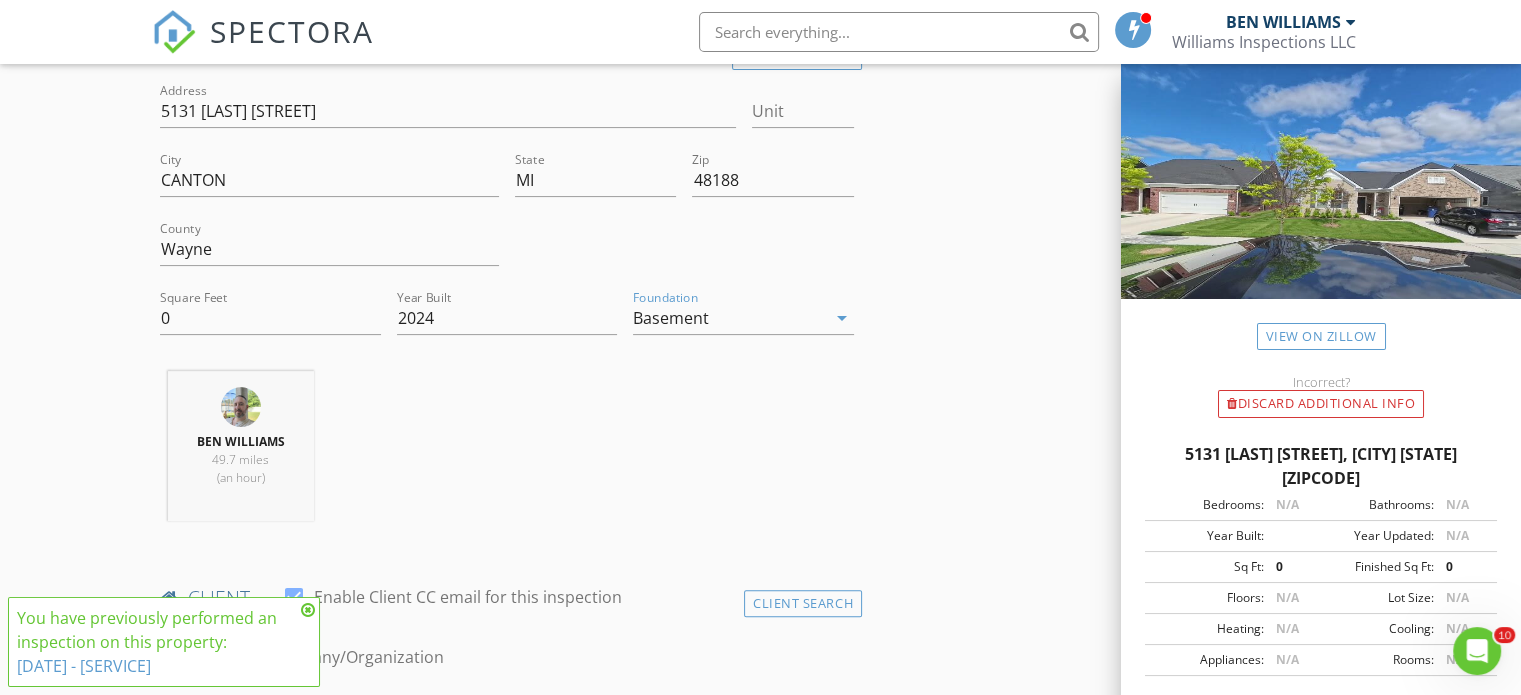 scroll, scrollTop: 68, scrollLeft: 0, axis: vertical 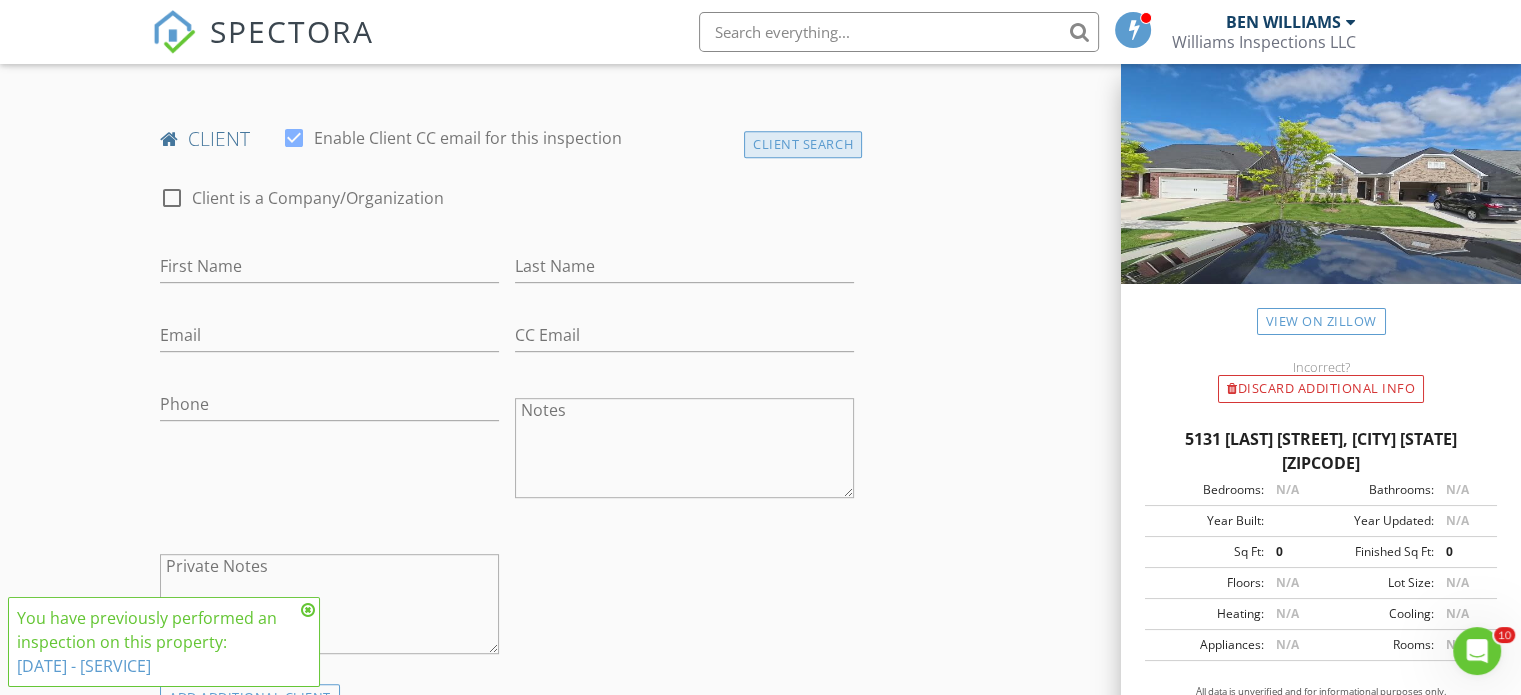 click on "Client Search" at bounding box center (803, 144) 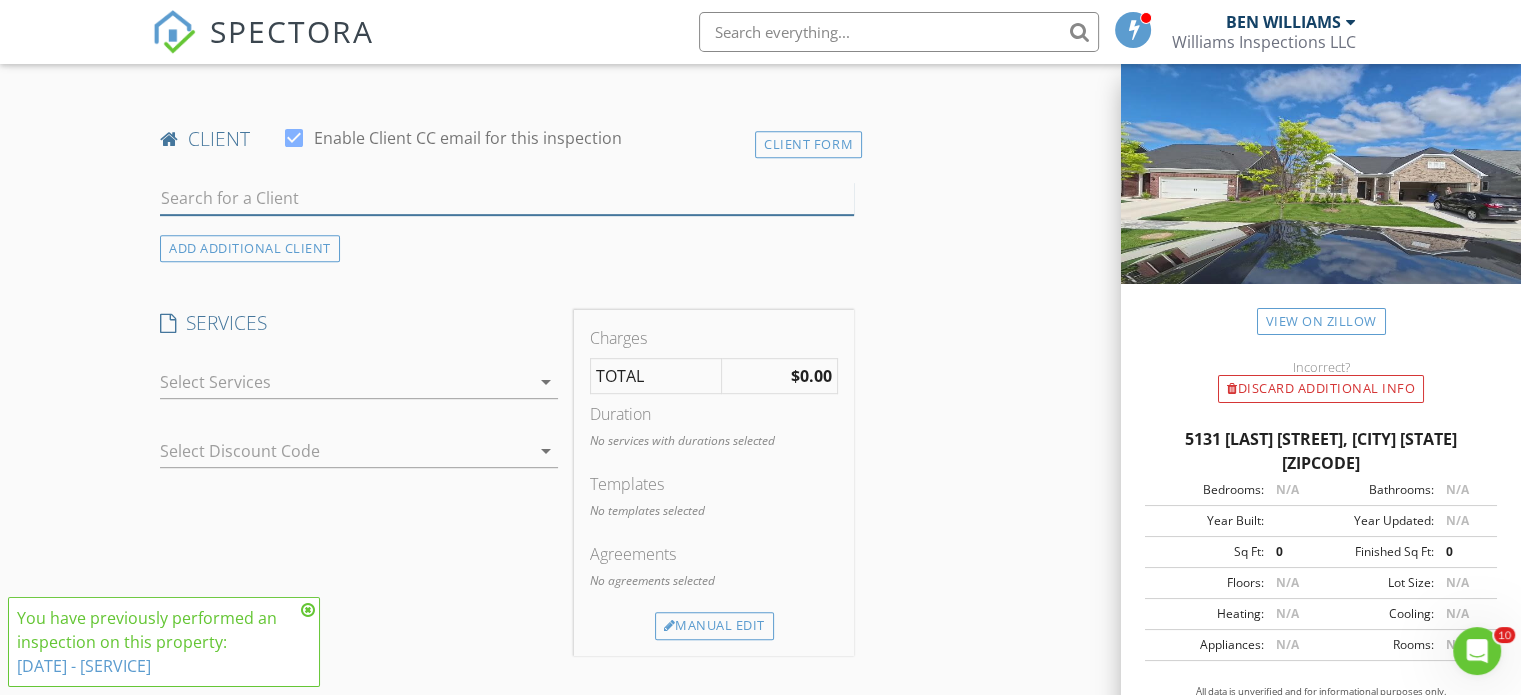 click at bounding box center (507, 198) 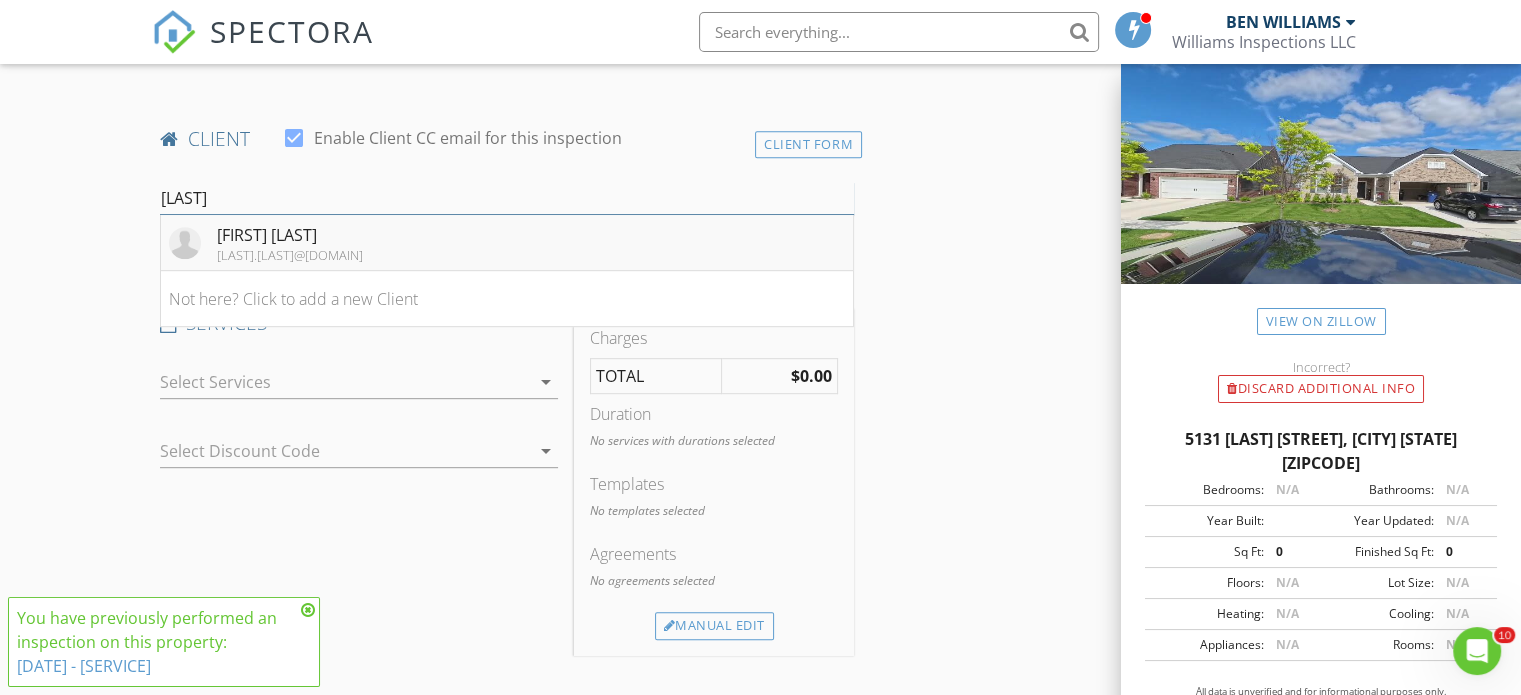 type on "[LAST]" 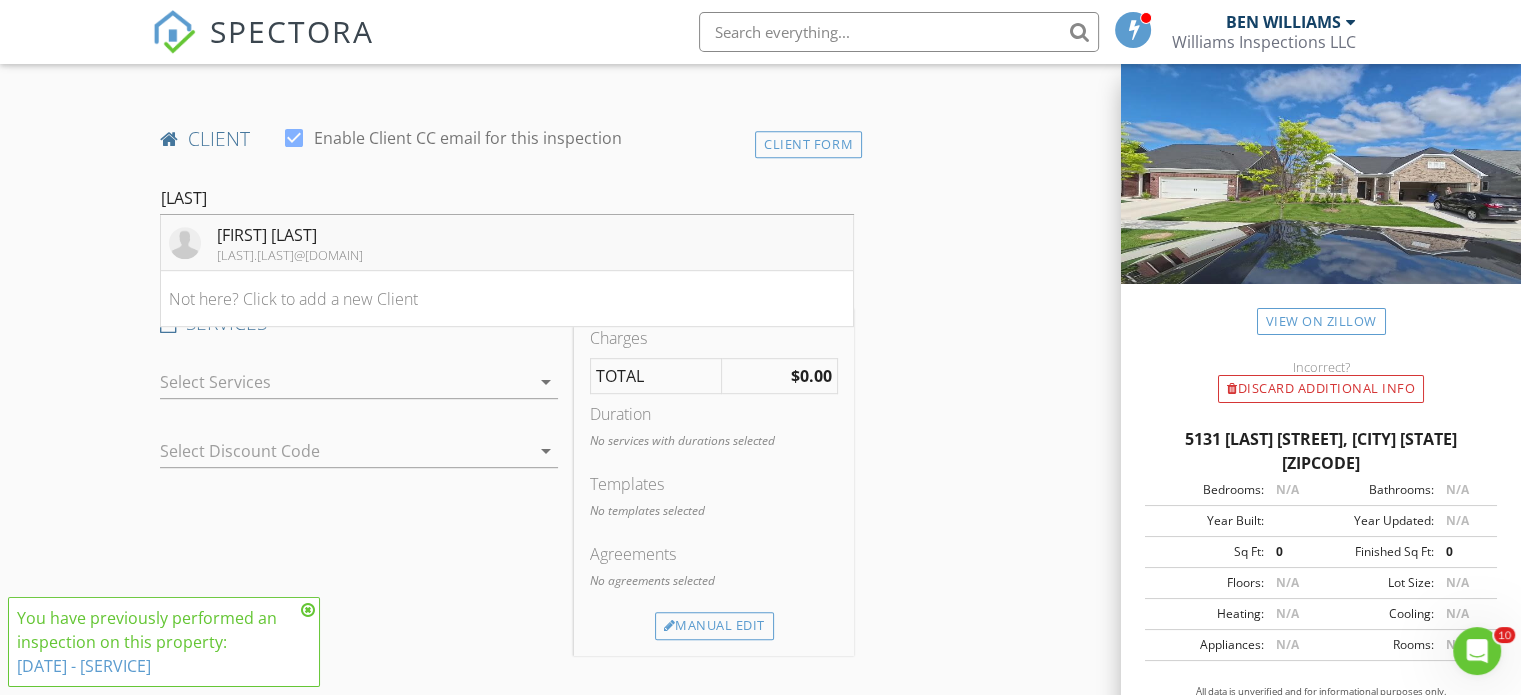click on "[FIRST] [LAST]" at bounding box center [290, 235] 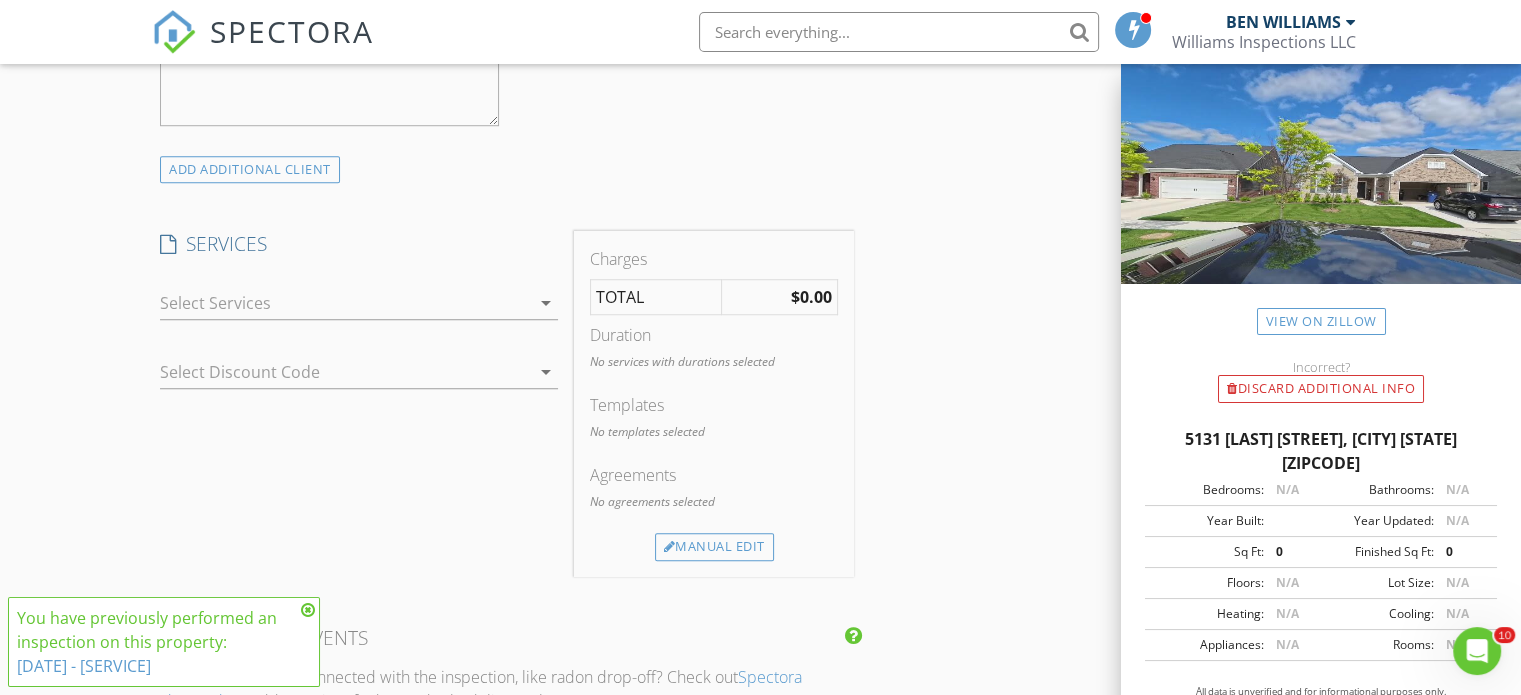 scroll, scrollTop: 1526, scrollLeft: 0, axis: vertical 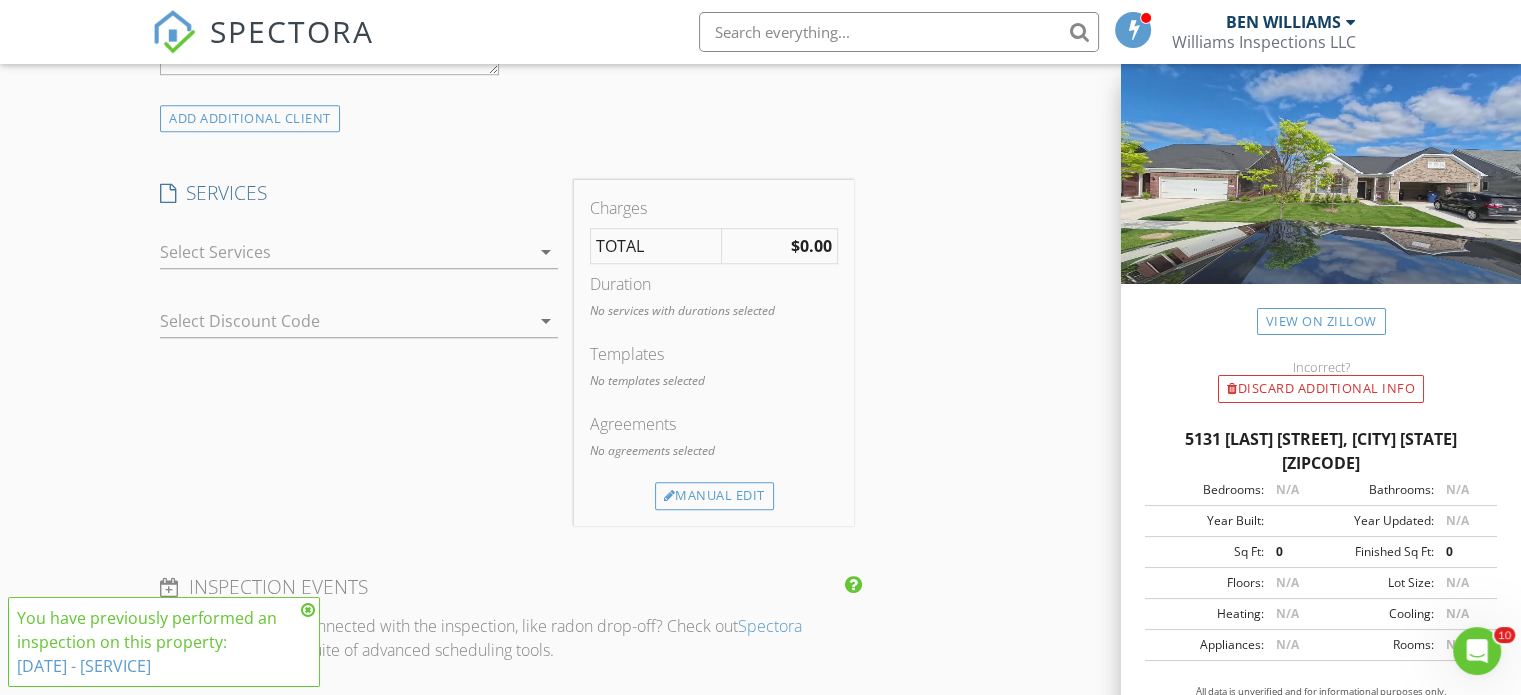 click on "arrow_drop_down" at bounding box center [546, 252] 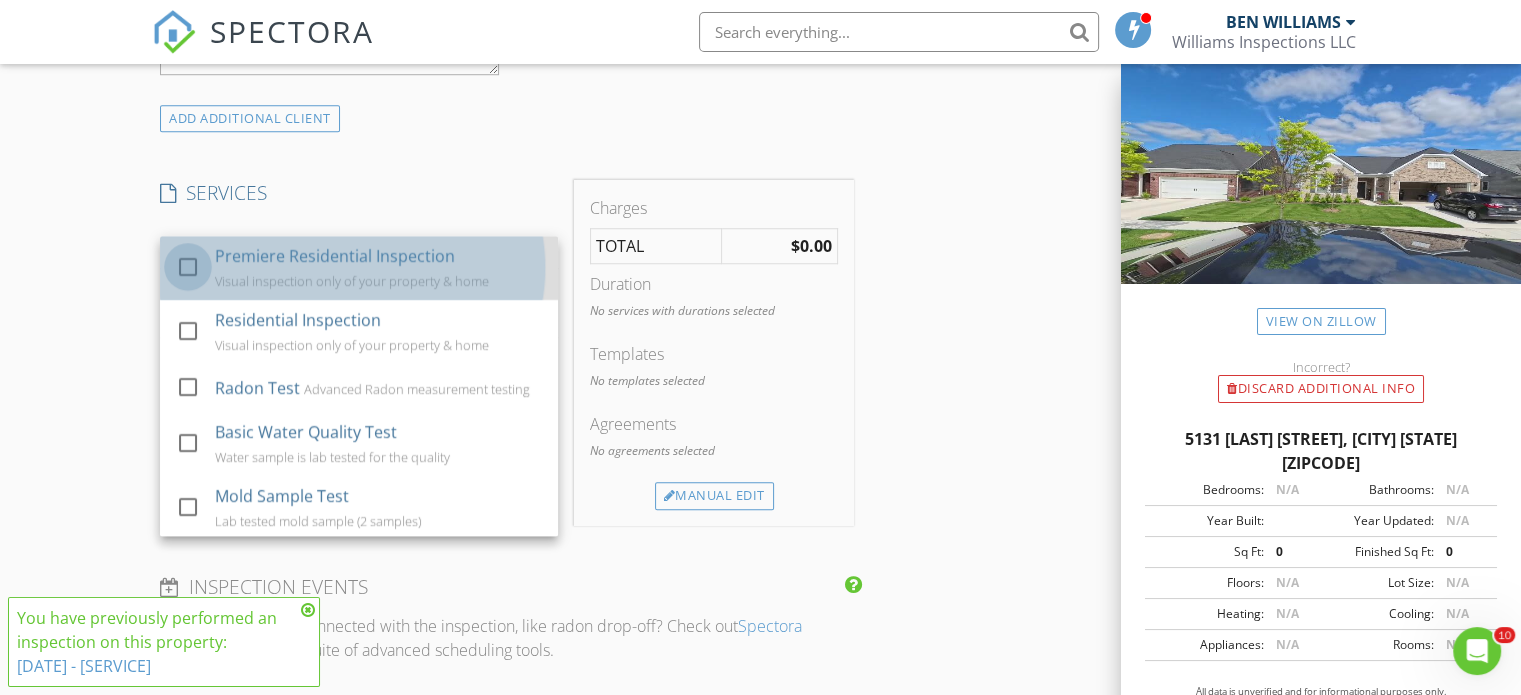 click at bounding box center [188, 267] 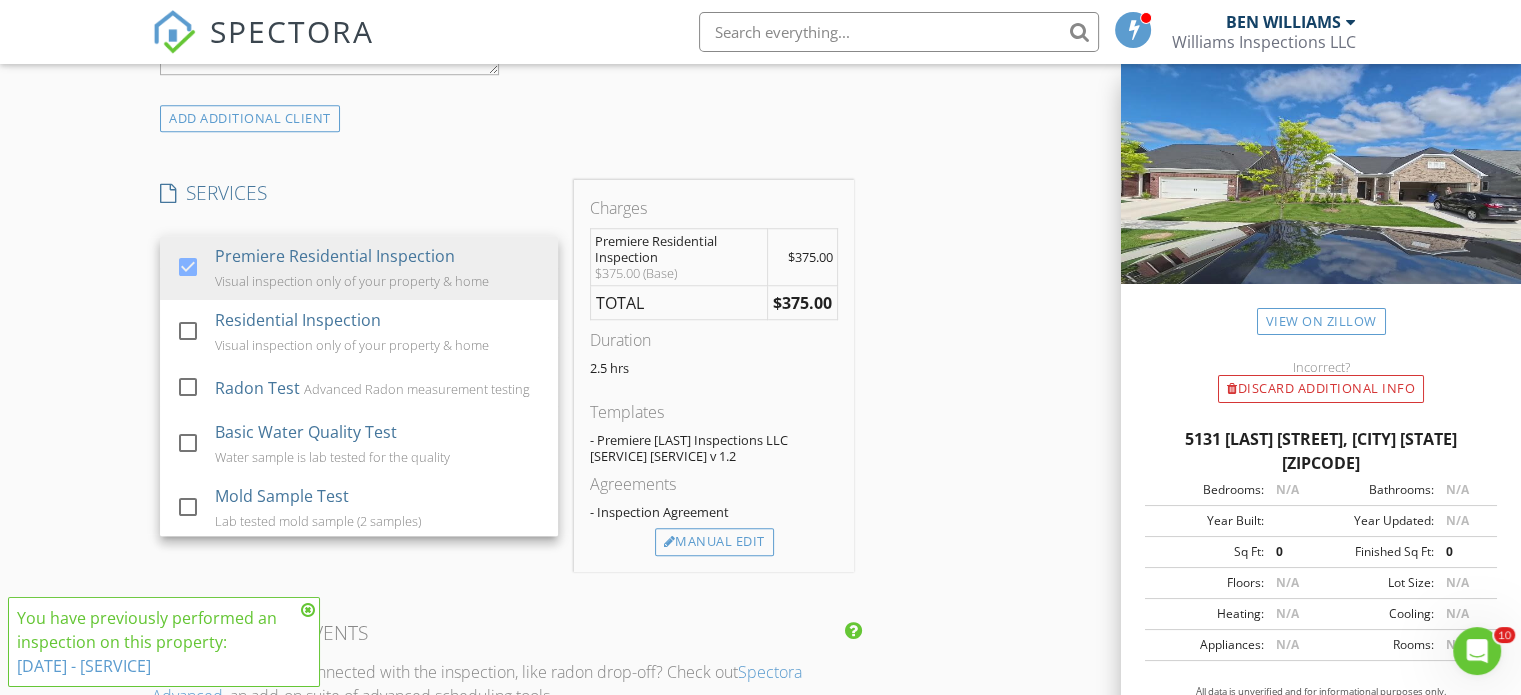 click on "New Inspection
Click here to use the New Order Form
INSPECTOR(S)
check_box   [FIRST] [LAST]   PRIMARY   [FIRST] [LAST] arrow_drop_down   check_box_outline_blank [FIRST] [LAST] specifically requested
Date/Time
[DATE] [TIME]
Location
Address Search       Address 5131 [LAST] [STREET]   Unit   City [CITY]   State [STATE]   Zip [ZIPCODE]   County [COUNTY]     Square Feet 0   Year Built 2024   Foundation Basement arrow_drop_down     [FIRST] [LAST]     49.7 miles     (an hour)
client
check_box Enable Client CC email for this inspection   Client Search     check_box_outline_blank Client is a Company/Organization     First Name [LAST]   Last Name [LAST]   Email [LAST].[LAST]@[DOMAIN]   CC Email   Phone [PHONE]           Notes   Private Notes
ADDITIONAL client
SERVICES
check_box" at bounding box center [760, 335] 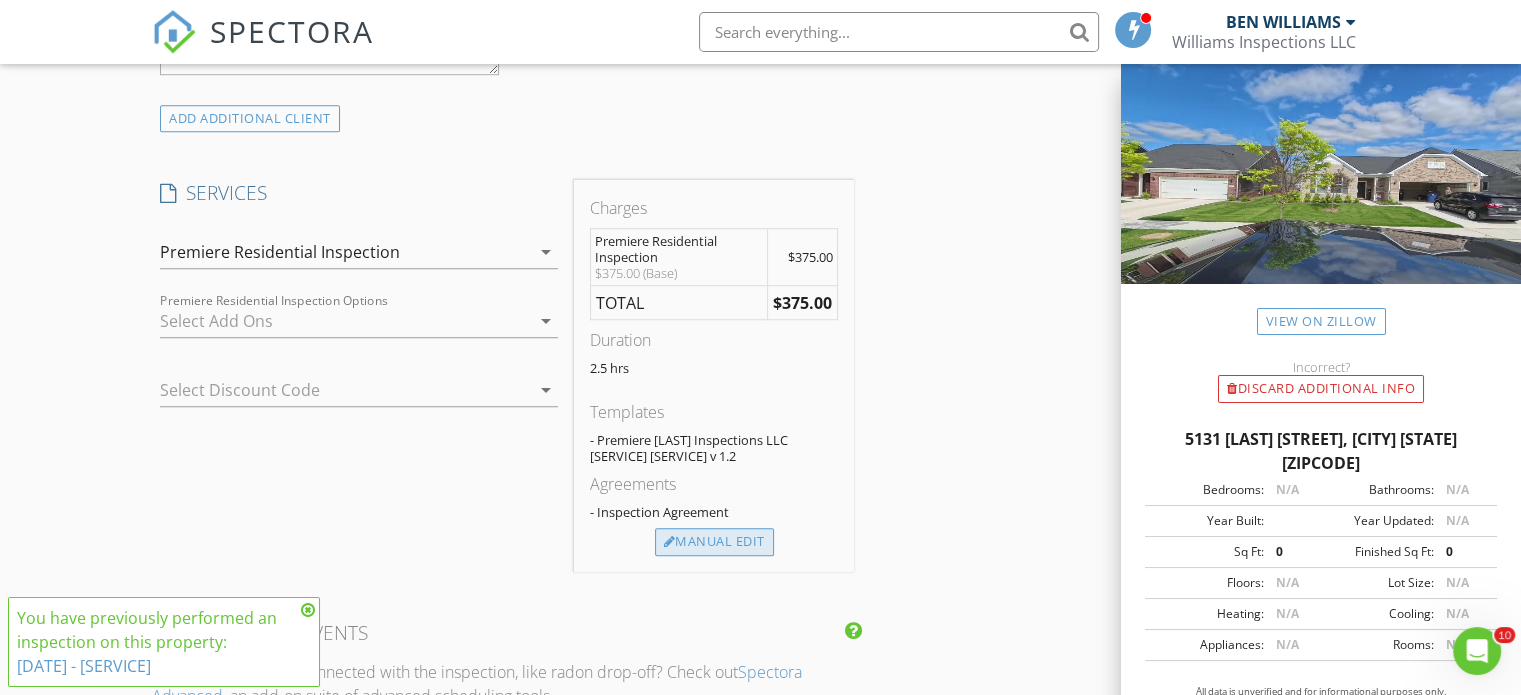 click on "Manual Edit" at bounding box center [714, 542] 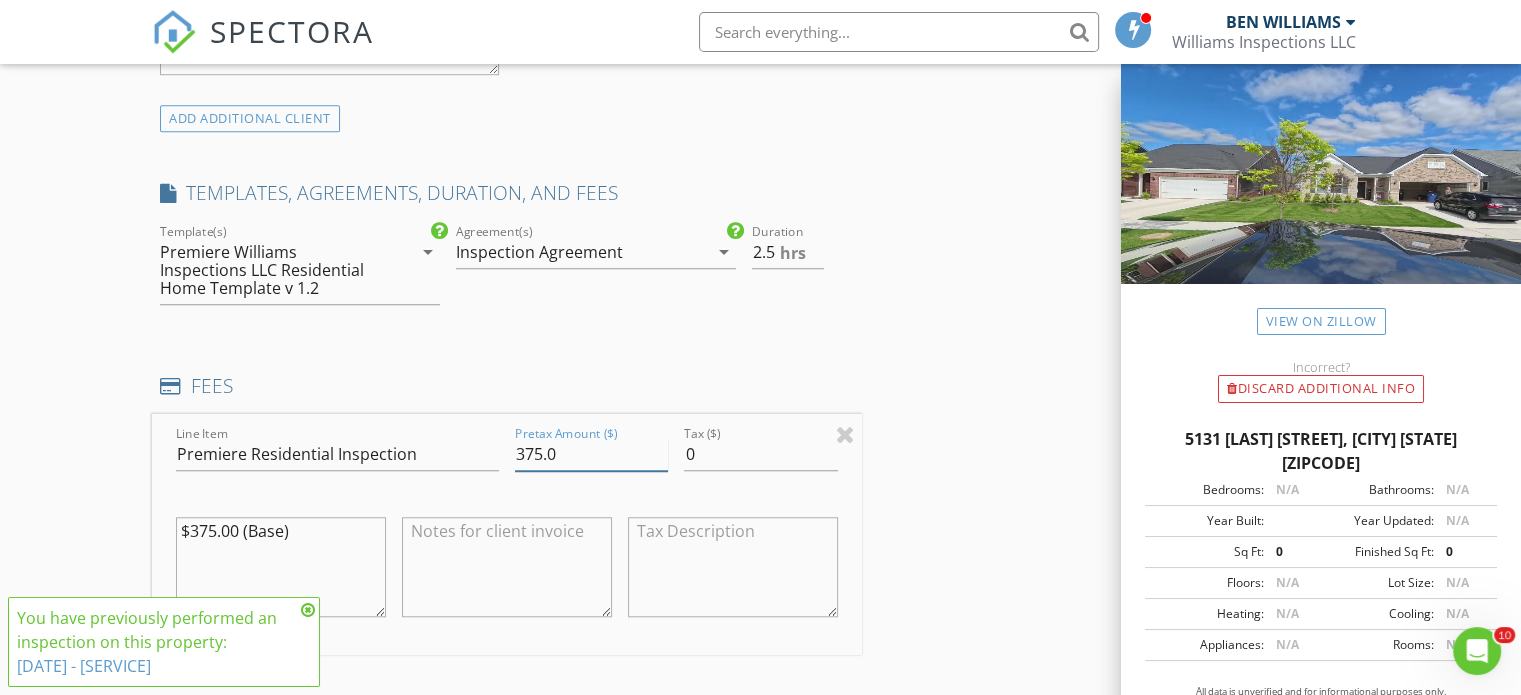 click on "375.0" at bounding box center [591, 454] 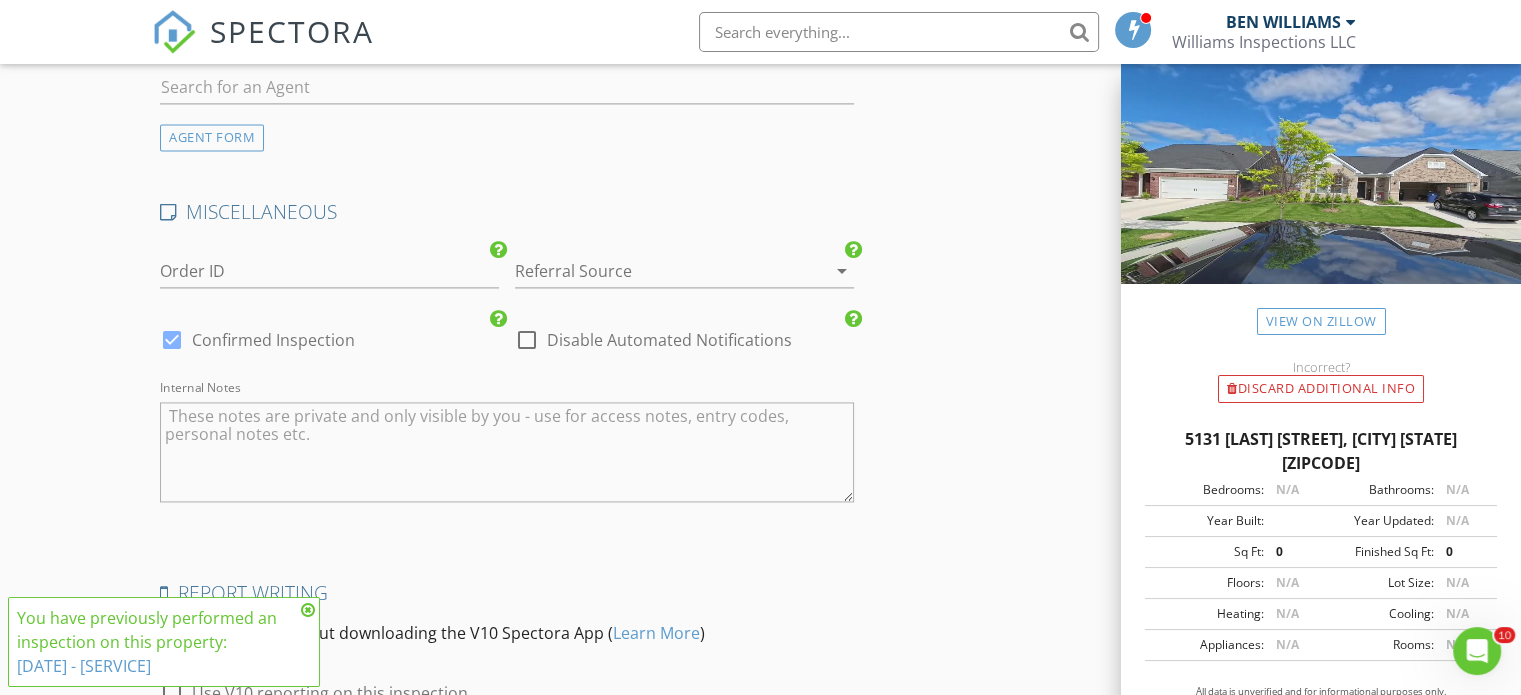scroll, scrollTop: 2933, scrollLeft: 0, axis: vertical 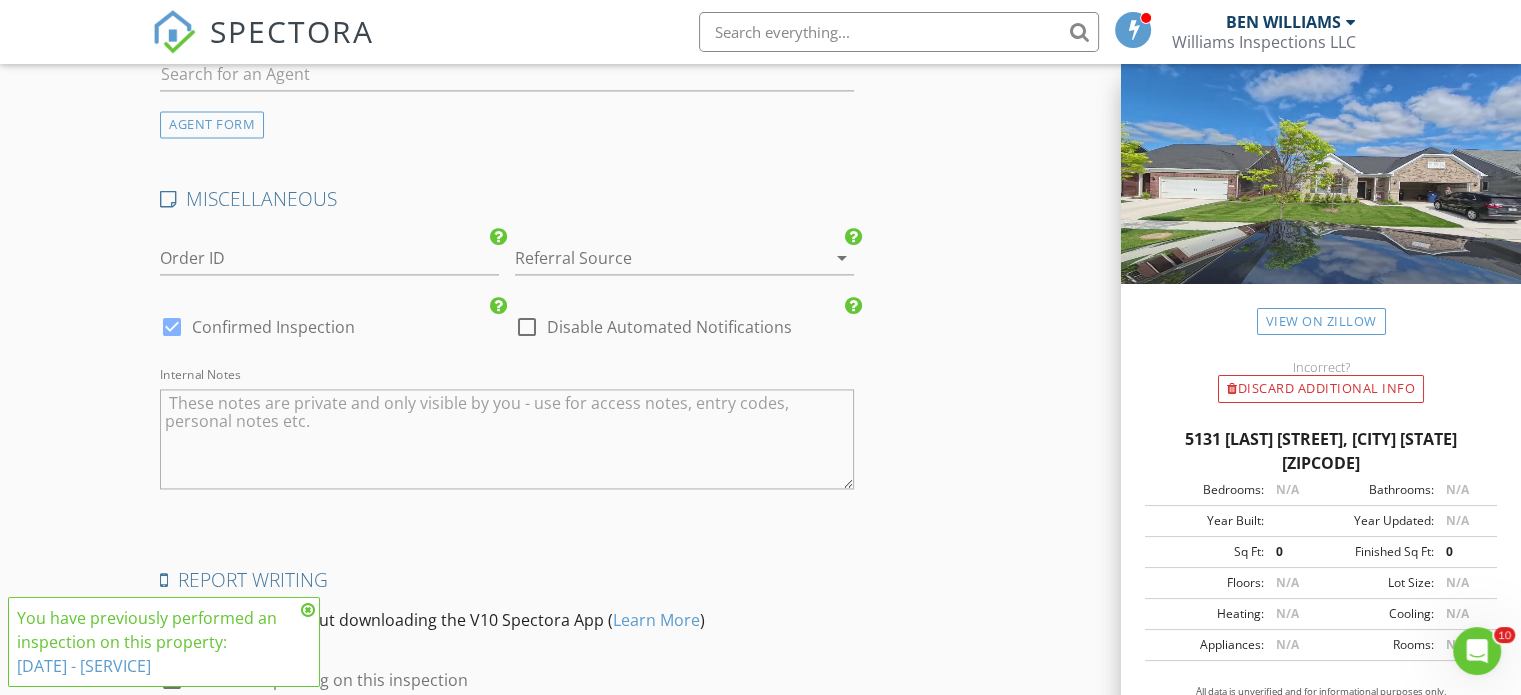 type on "425.0" 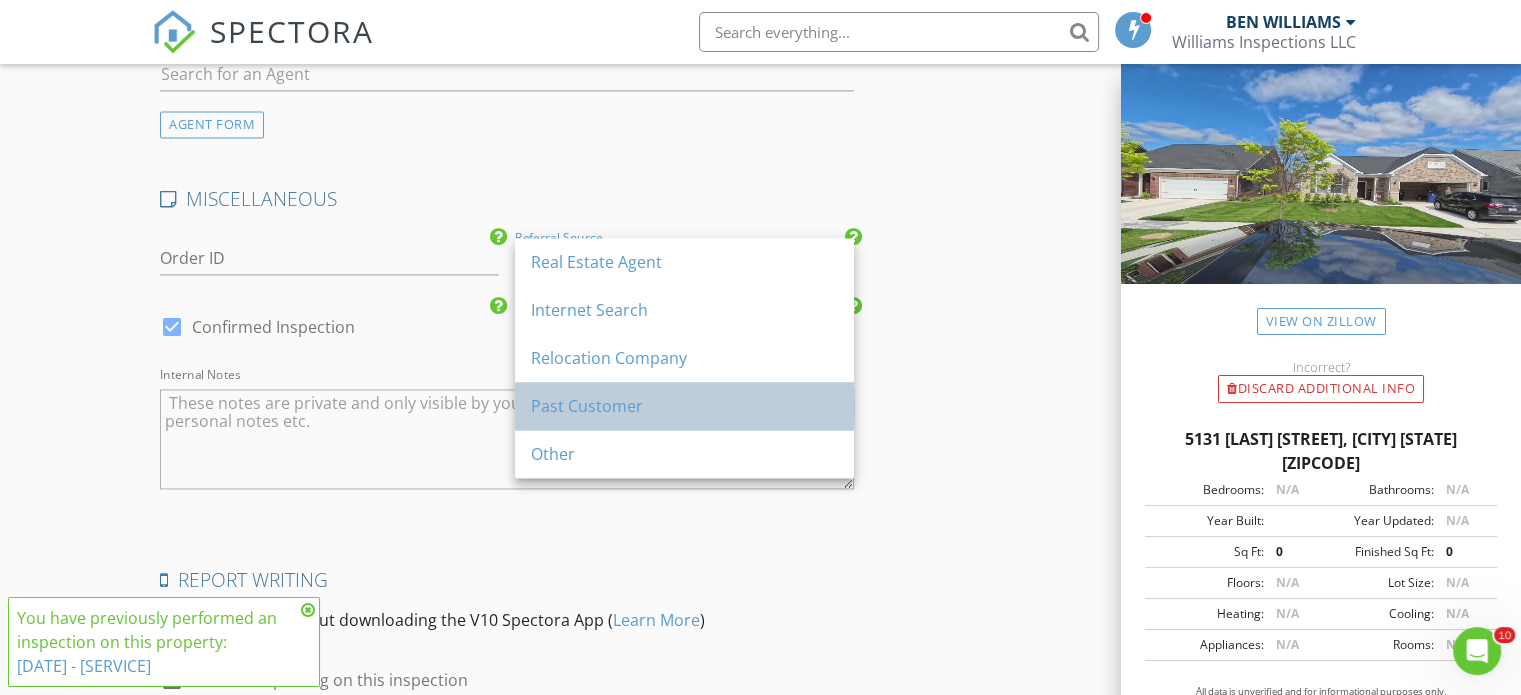 click on "Past Customer" at bounding box center [684, 406] 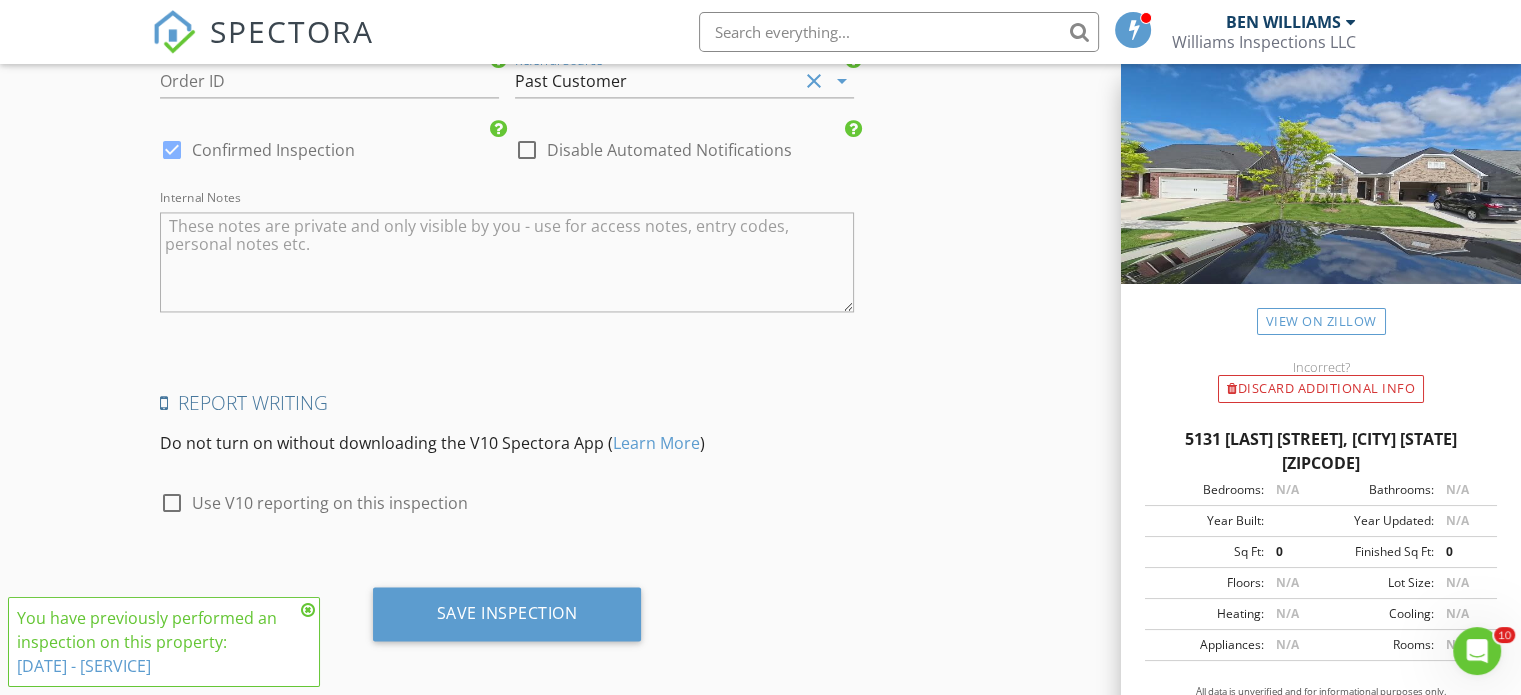 scroll, scrollTop: 3112, scrollLeft: 0, axis: vertical 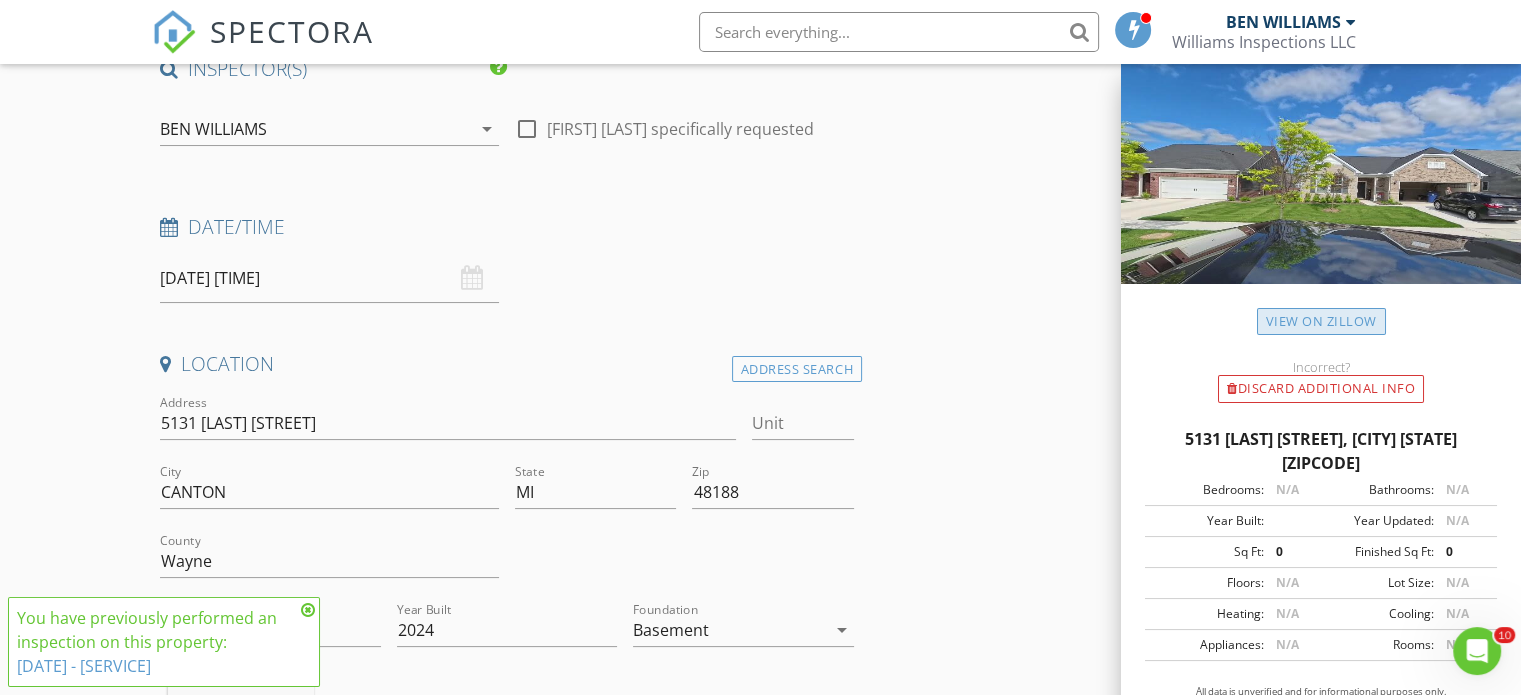 click on "View on Zillow" at bounding box center [1321, 321] 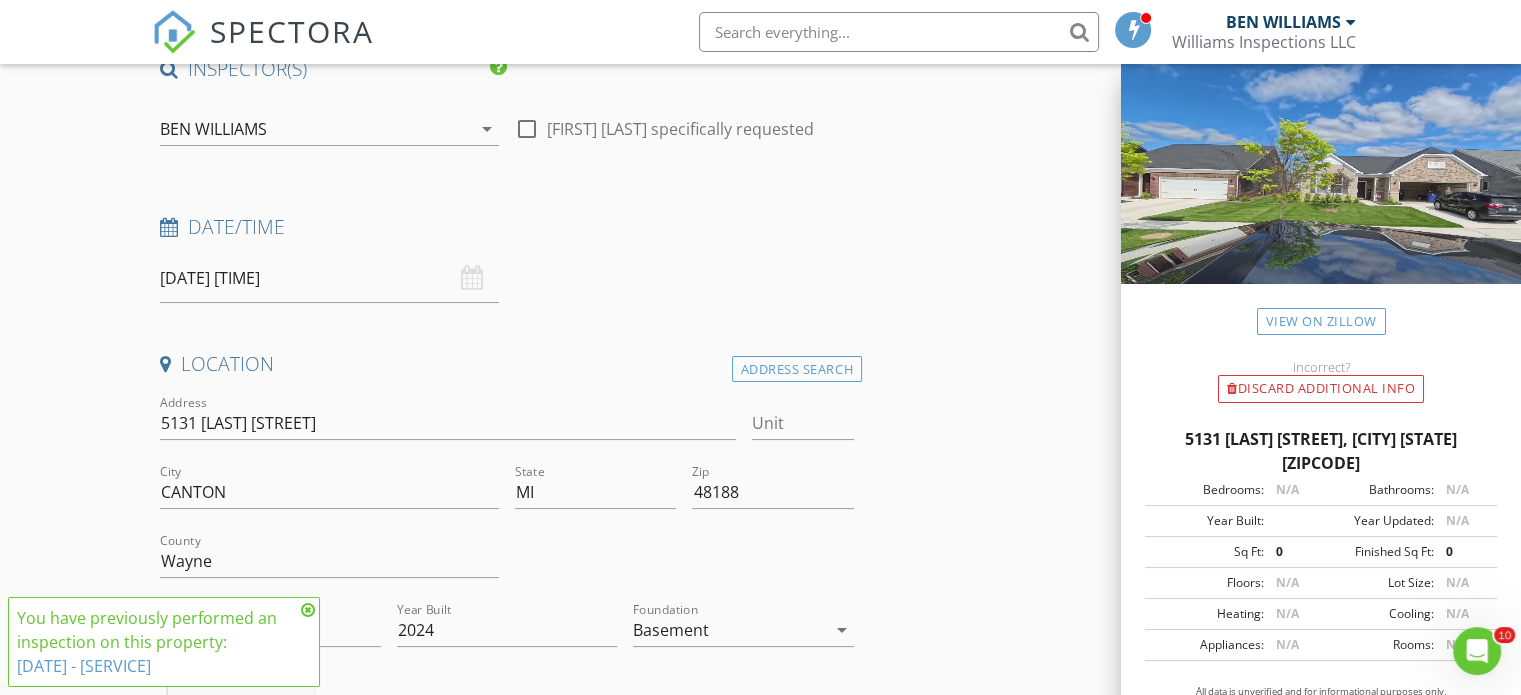 click on "08/16/2025 10:00 AM" at bounding box center (329, 278) 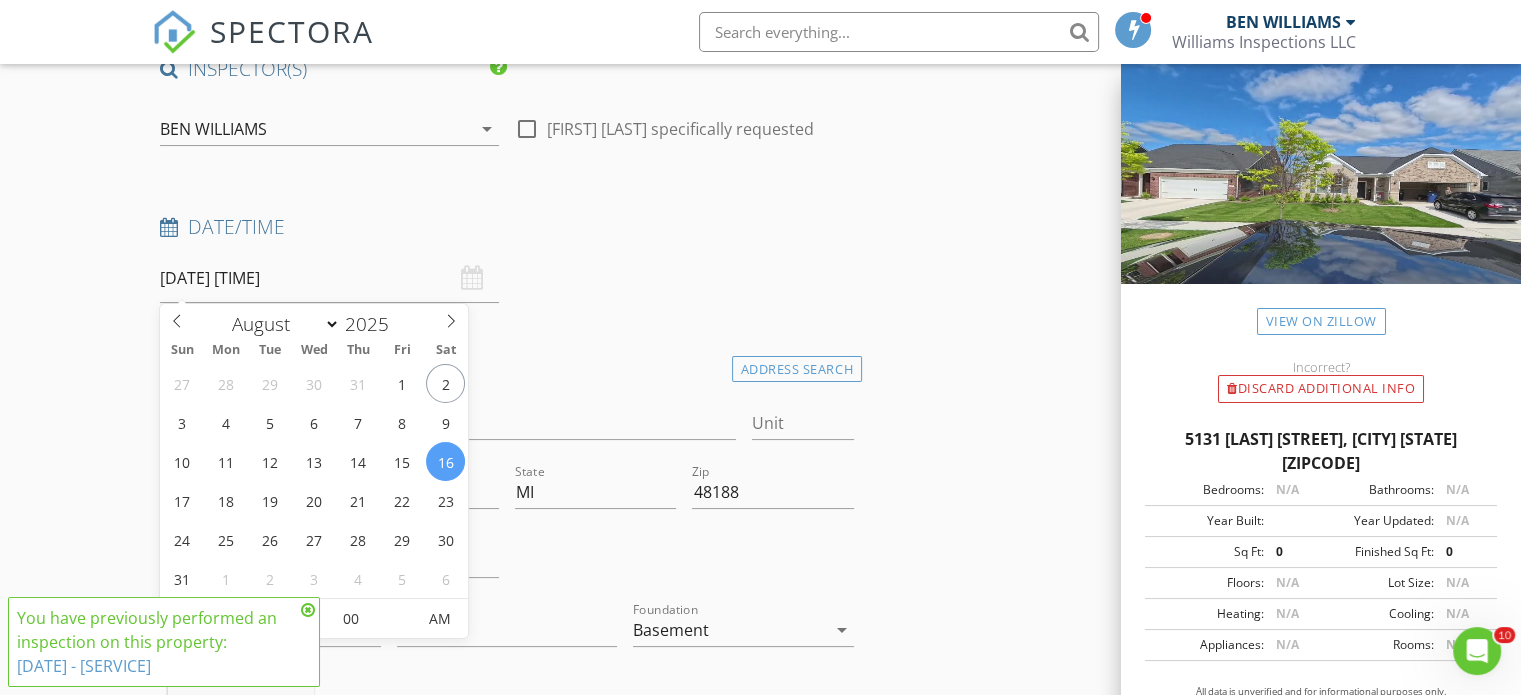 click at bounding box center (308, 610) 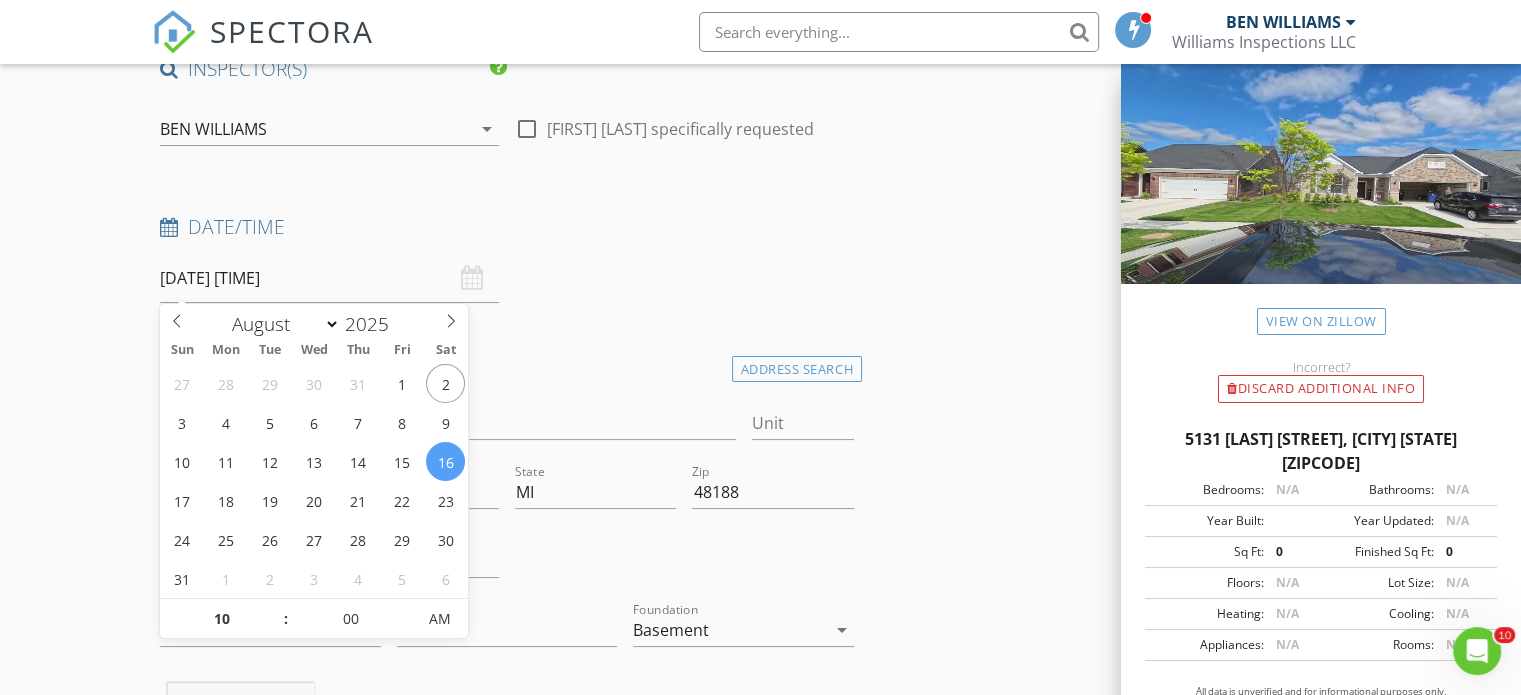 click on "08/16/2025 10:00 AM" at bounding box center (329, 278) 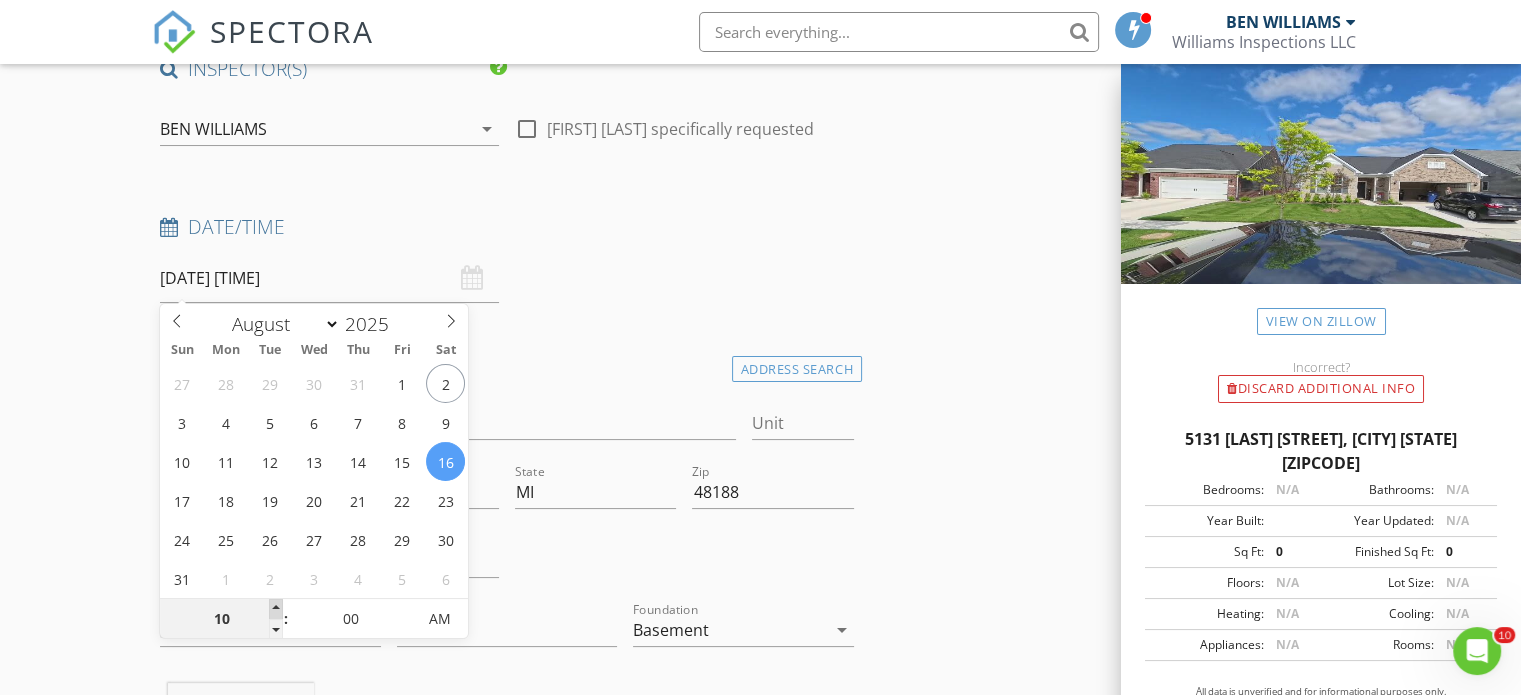 type on "11" 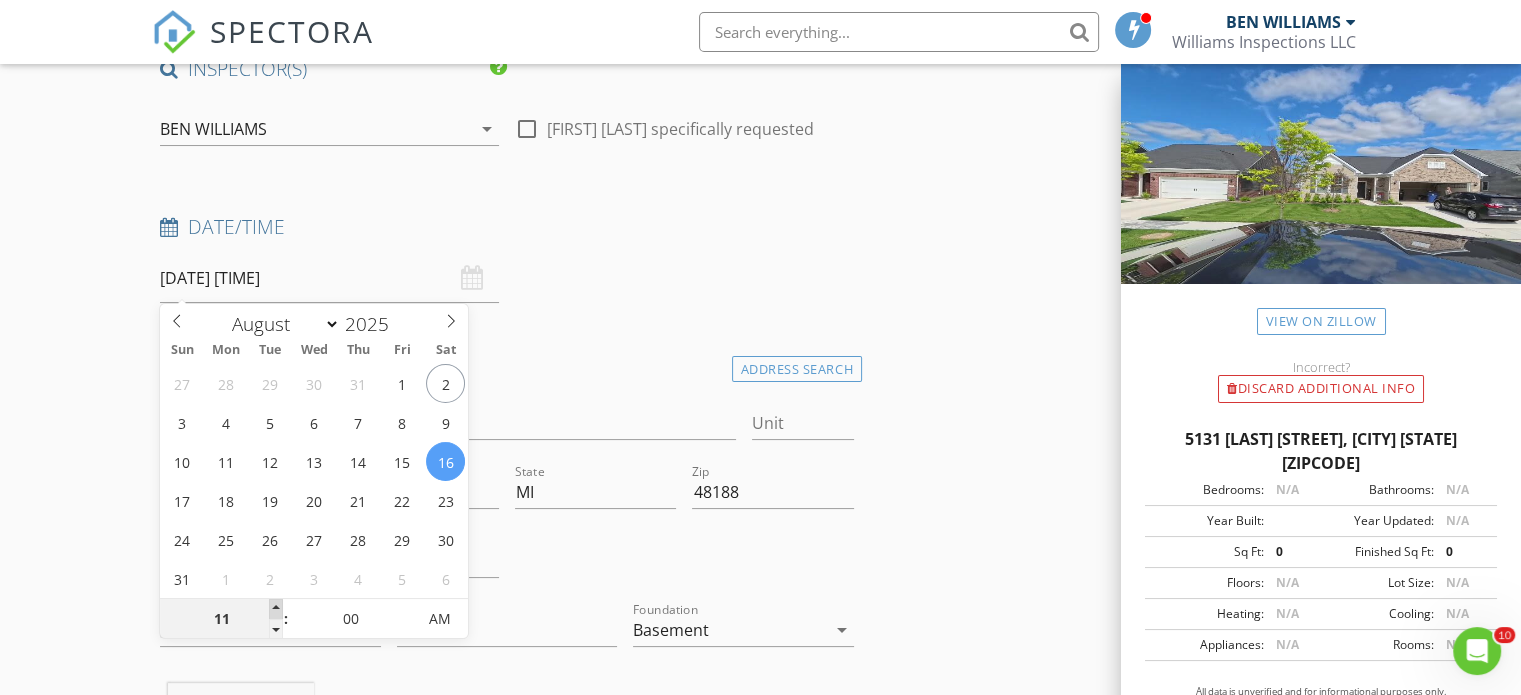 click at bounding box center (276, 609) 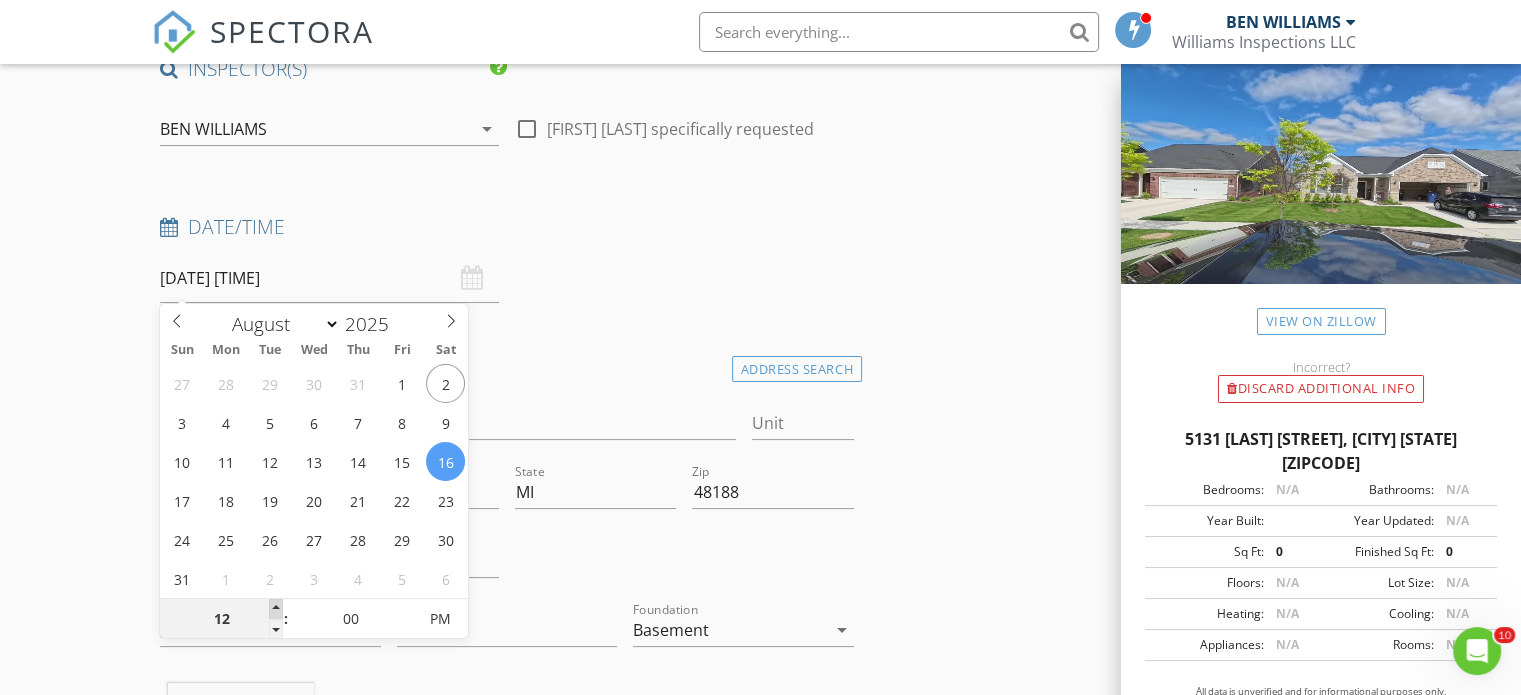 click at bounding box center (276, 609) 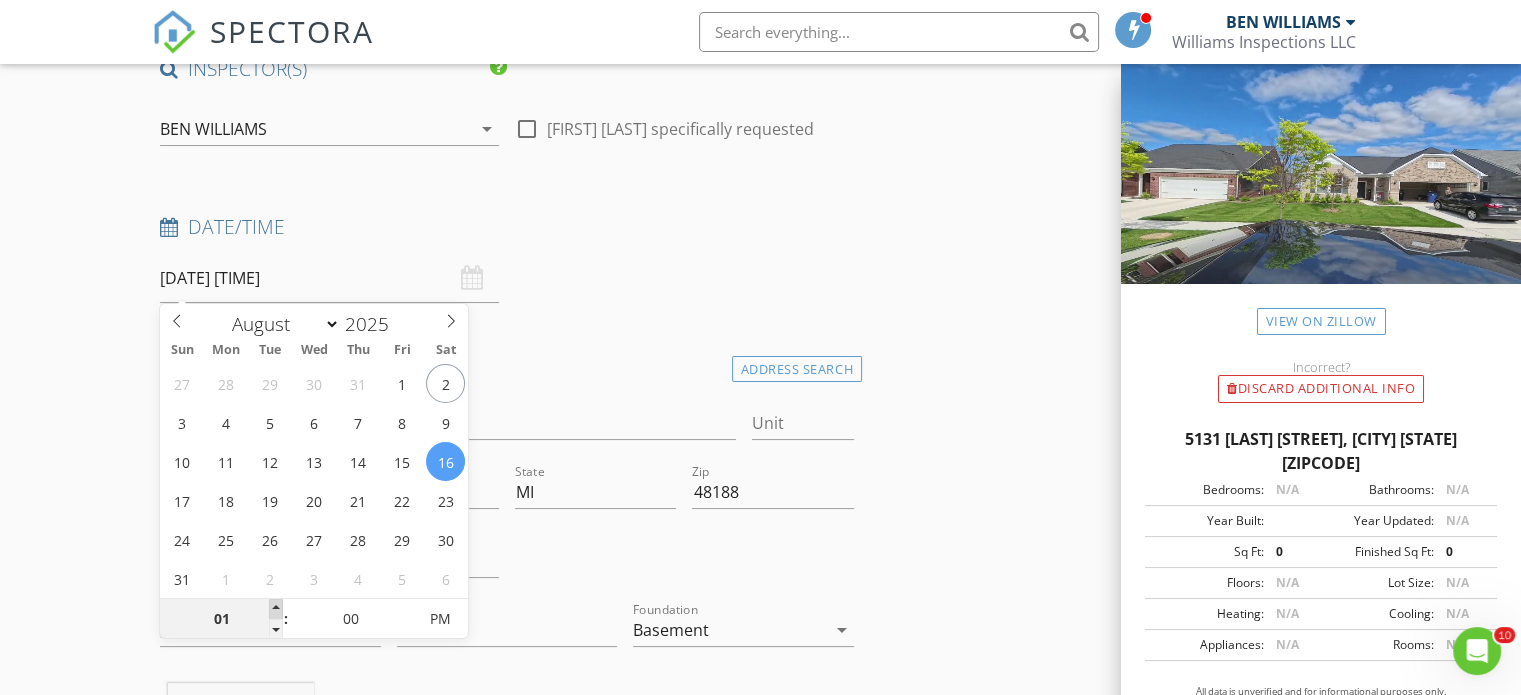 click at bounding box center [276, 609] 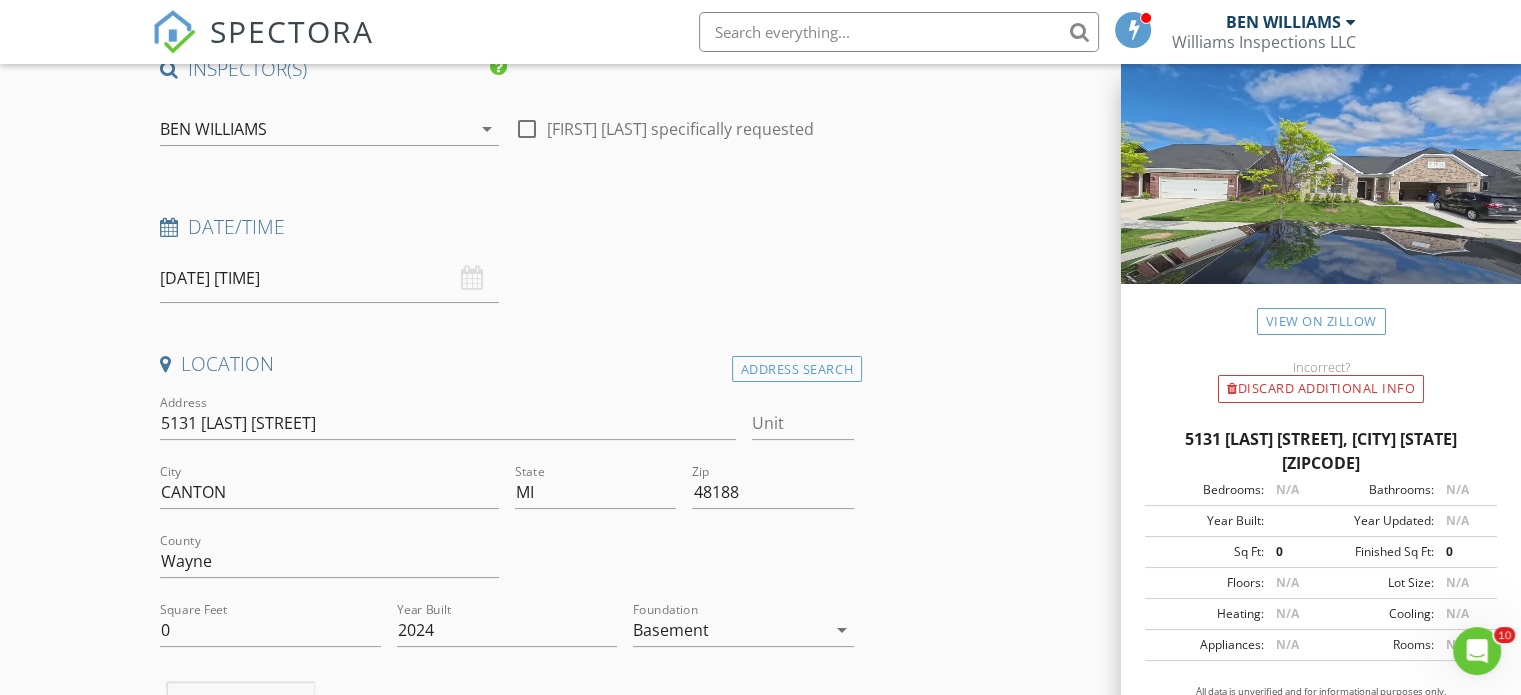 click on "New Inspection
Click here to use the New Order Form
INSPECTOR(S)
check_box   BEN WILLIAMS   PRIMARY   BEN WILLIAMS arrow_drop_down   check_box_outline_blank BEN WILLIAMS specifically requested
Date/Time
08/16/2025 1:00 PM
Location
Address Search       Address 5131 Mayer St   Unit   City CANTON   State MI   Zip 48188   County Wayne     Square Feet 0   Year Built 2024   Foundation Basement arrow_drop_down     BEN WILLIAMS     49.7 miles     (an hour)
client
check_box Enable Client CC email for this inspection   Client Search     check_box_outline_blank Client is a Company/Organization     First Name Raafe   Last Name Khan   Email raafe.karim@gmail.com   CC Email   Phone 317-514-2097           Notes   Private Notes
ADD ADDITIONAL client
SERVICES
check_box" at bounding box center (760, 1789) 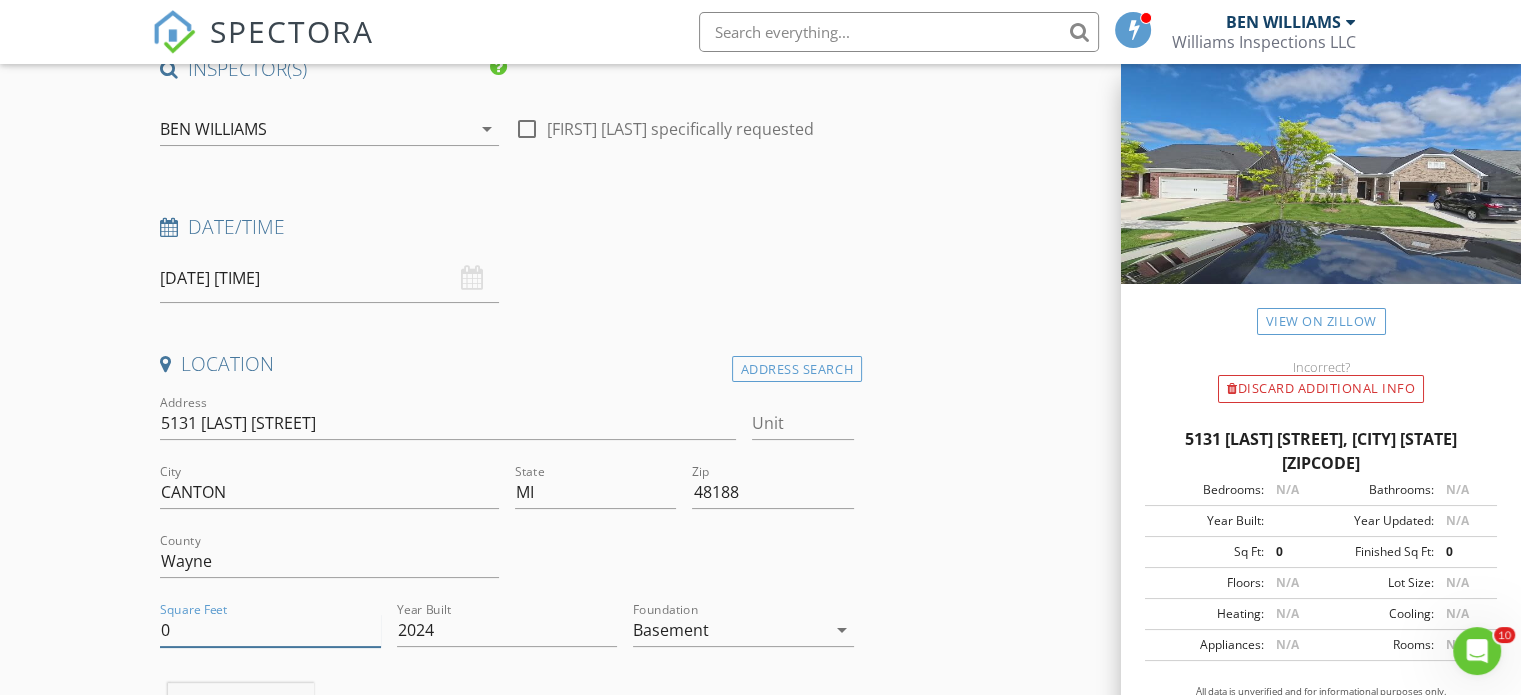 drag, startPoint x: 188, startPoint y: 629, endPoint x: 80, endPoint y: 651, distance: 110.217964 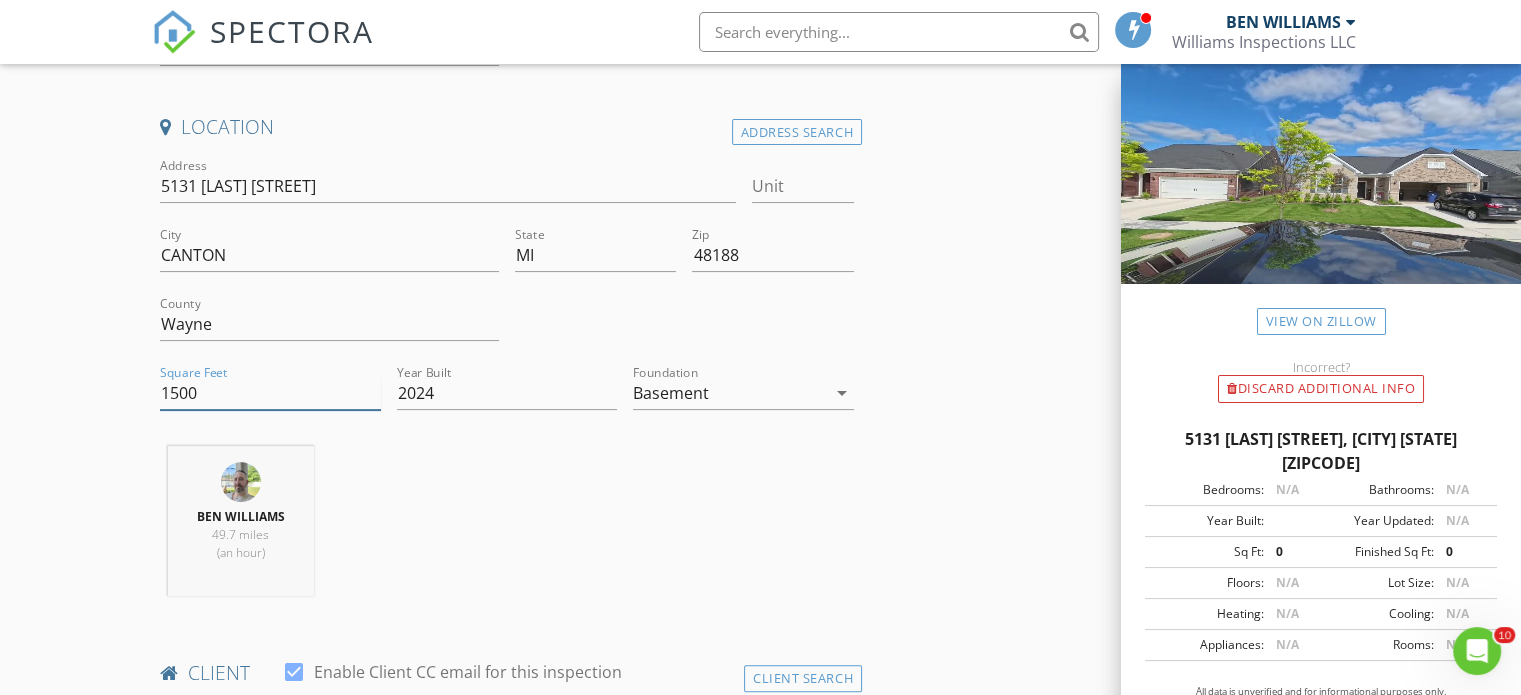 scroll, scrollTop: 432, scrollLeft: 0, axis: vertical 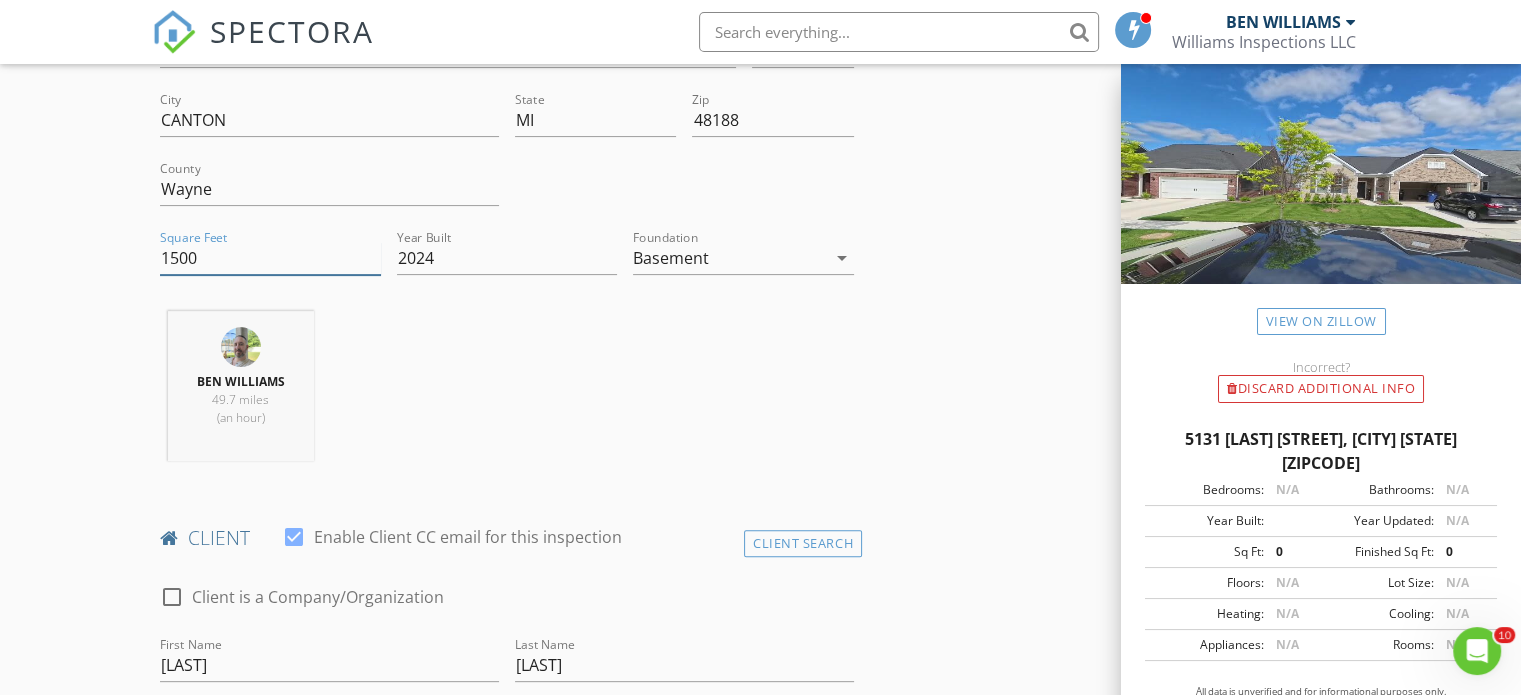 type on "1500" 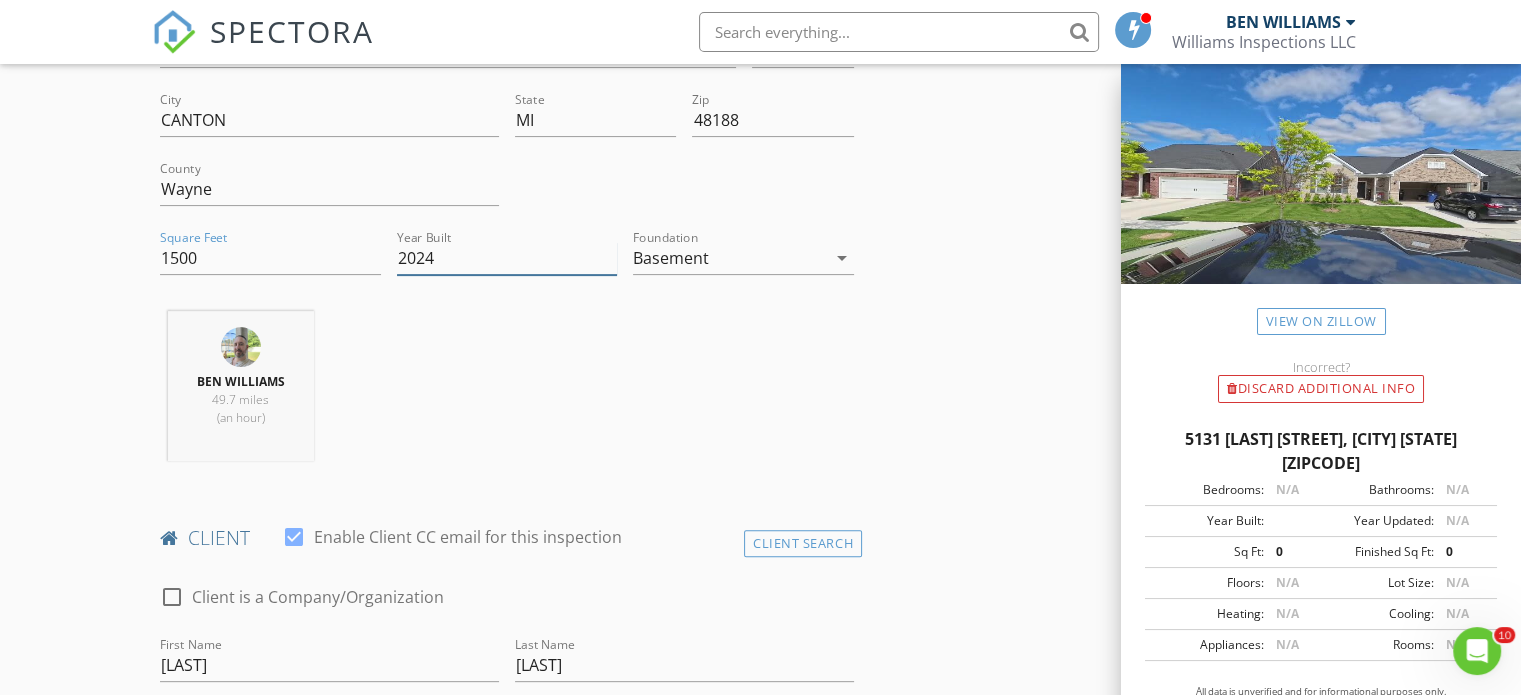 click on "2024" at bounding box center [507, 258] 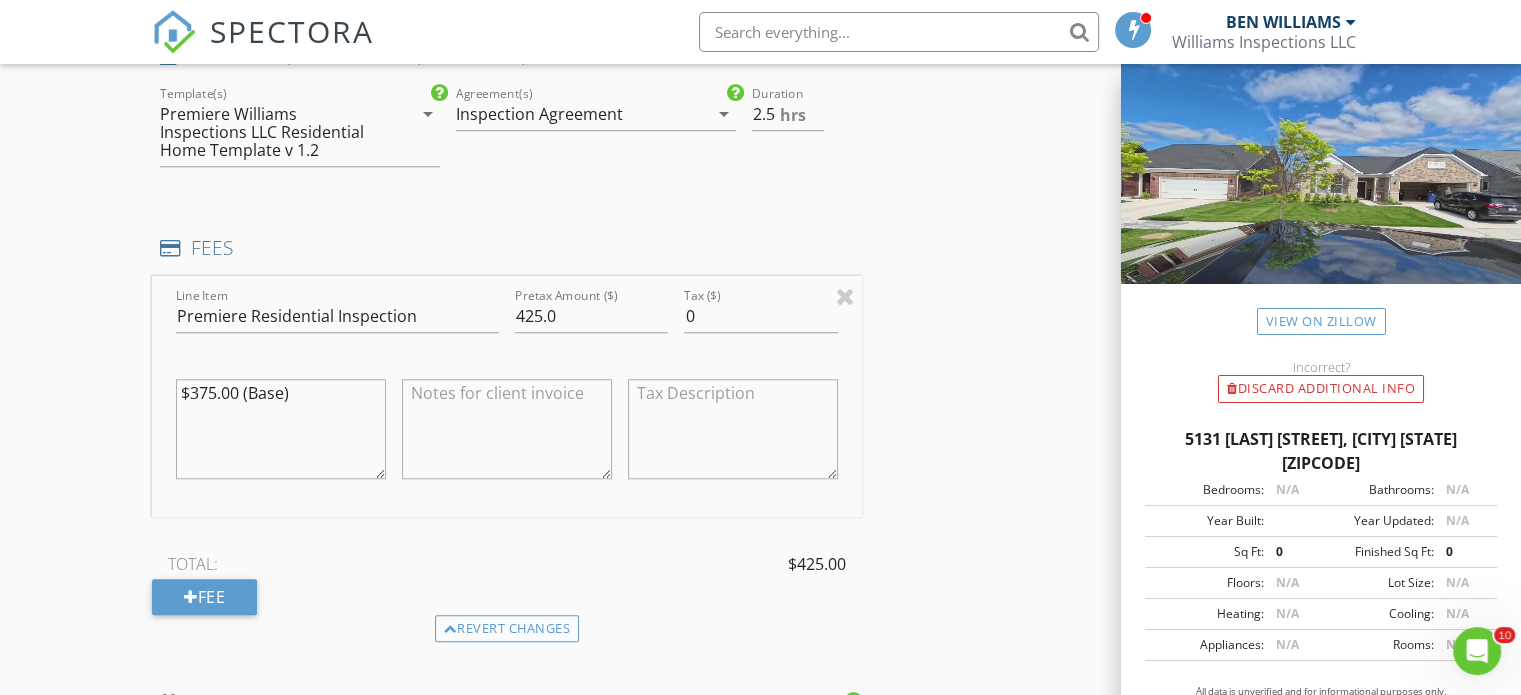 scroll, scrollTop: 1640, scrollLeft: 0, axis: vertical 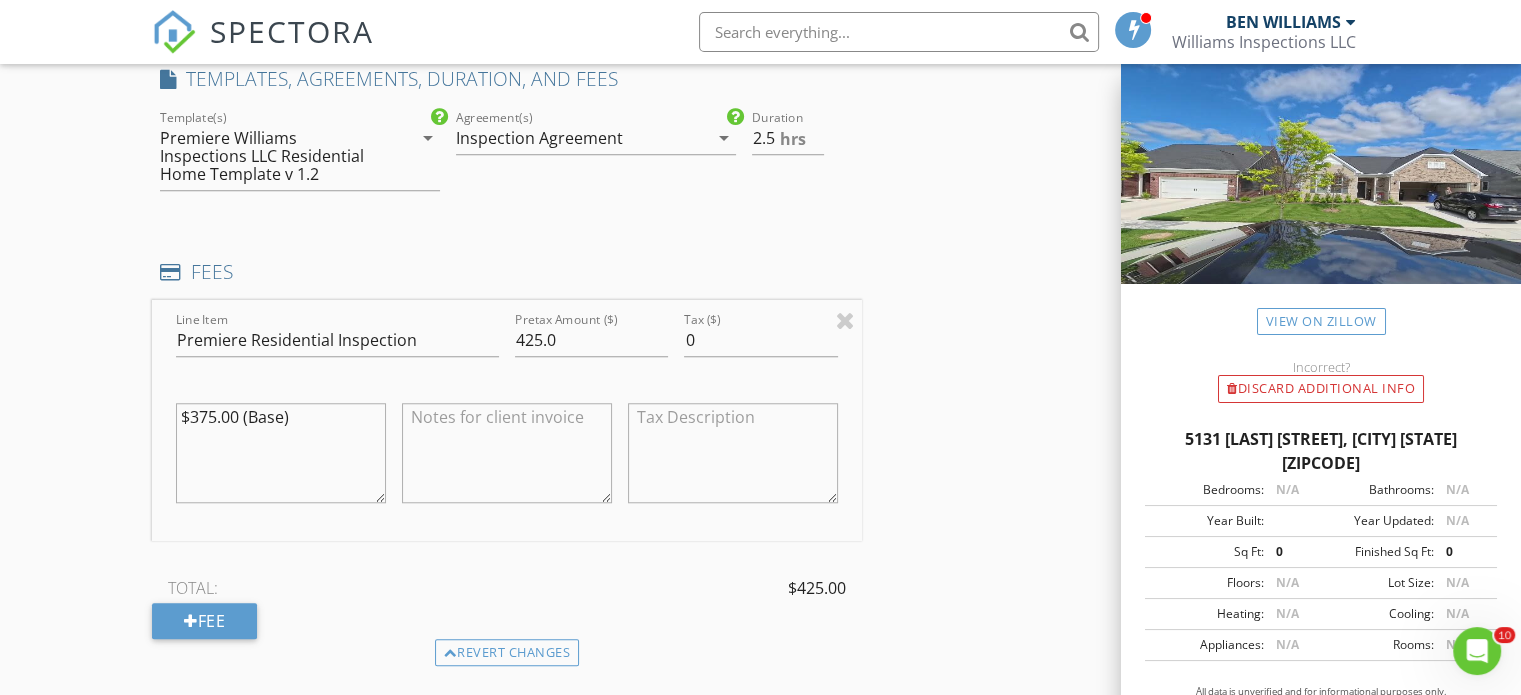 type on "2023" 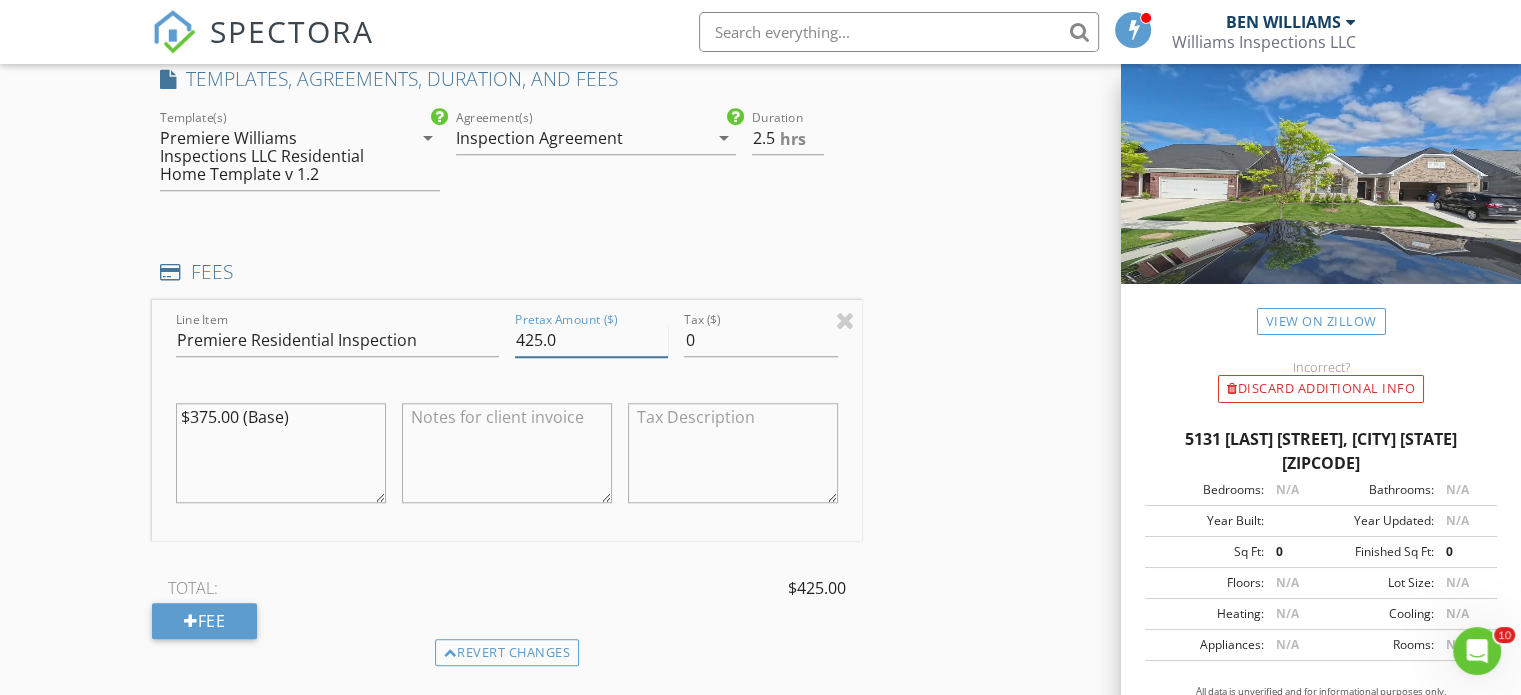 click on "425.0" at bounding box center [591, 340] 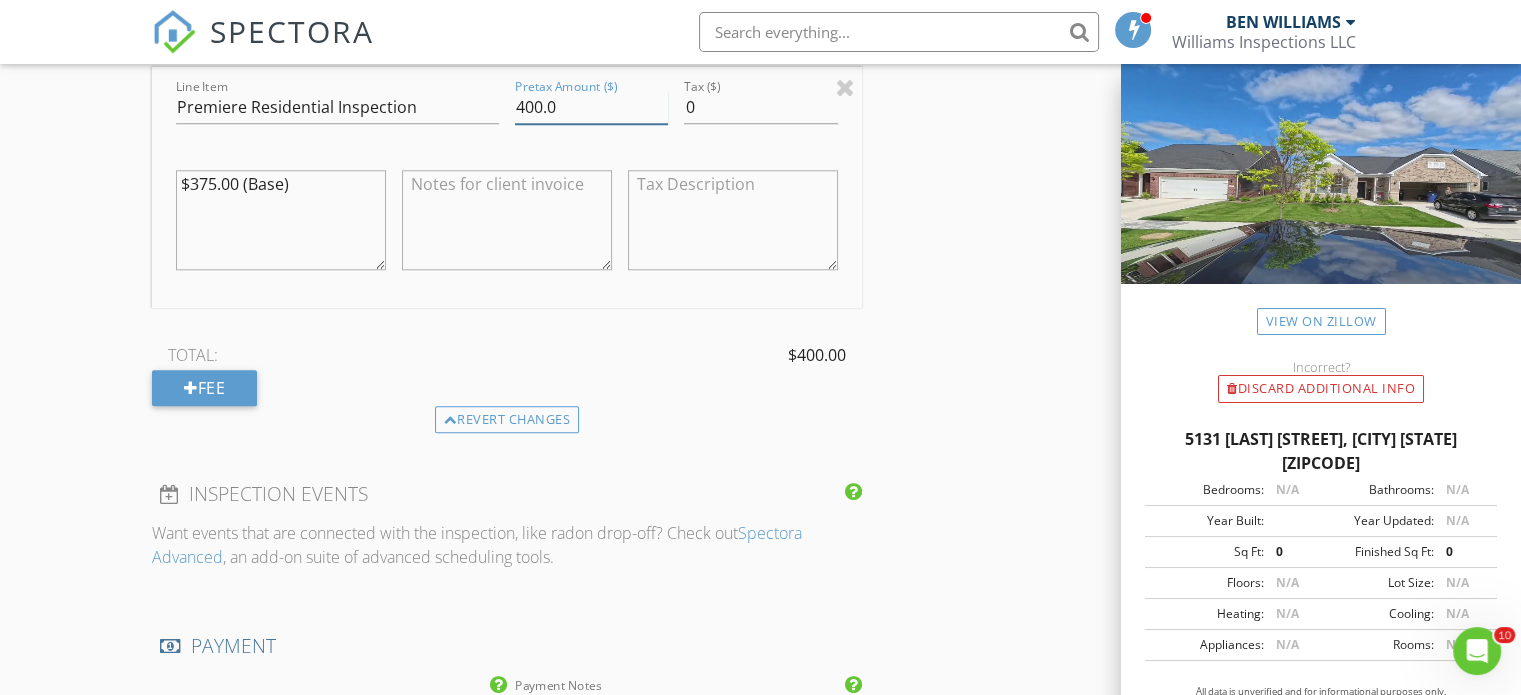 scroll, scrollTop: 1887, scrollLeft: 0, axis: vertical 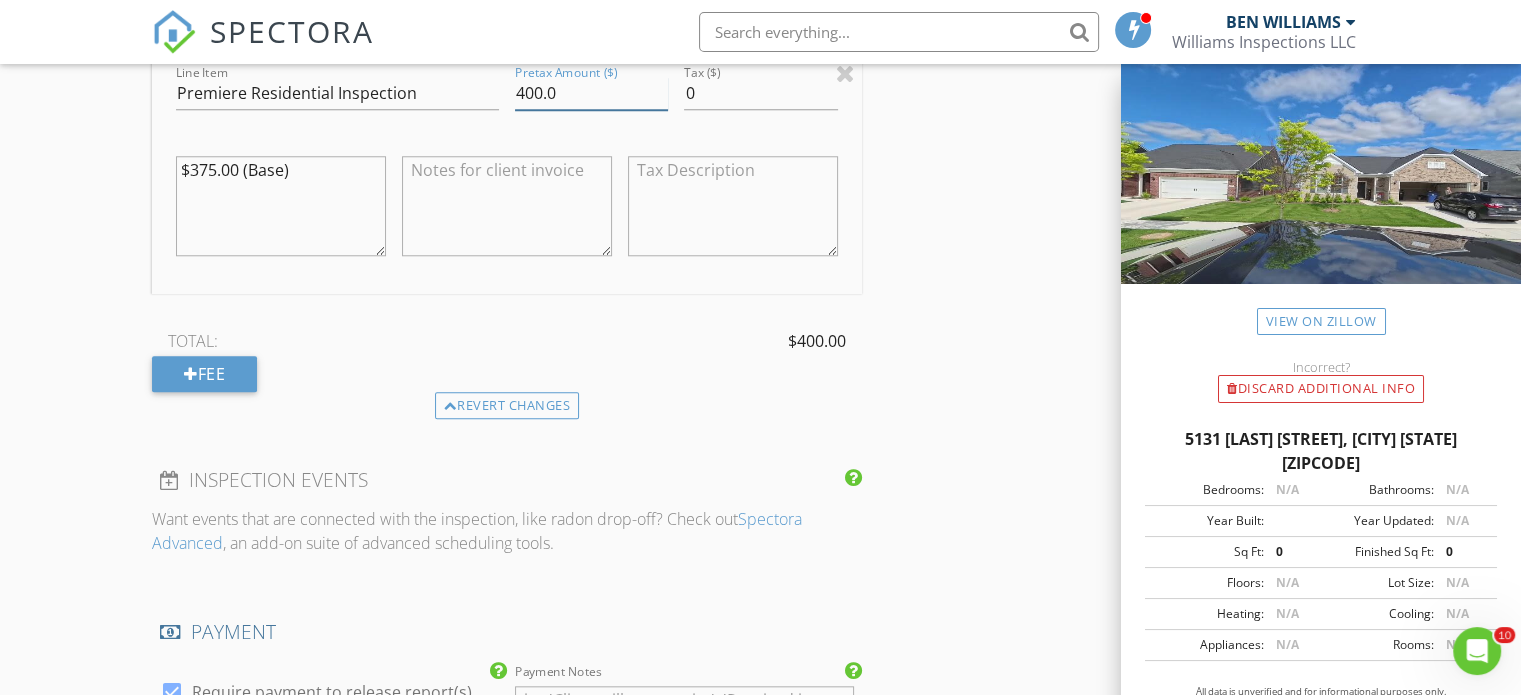type on "400.0" 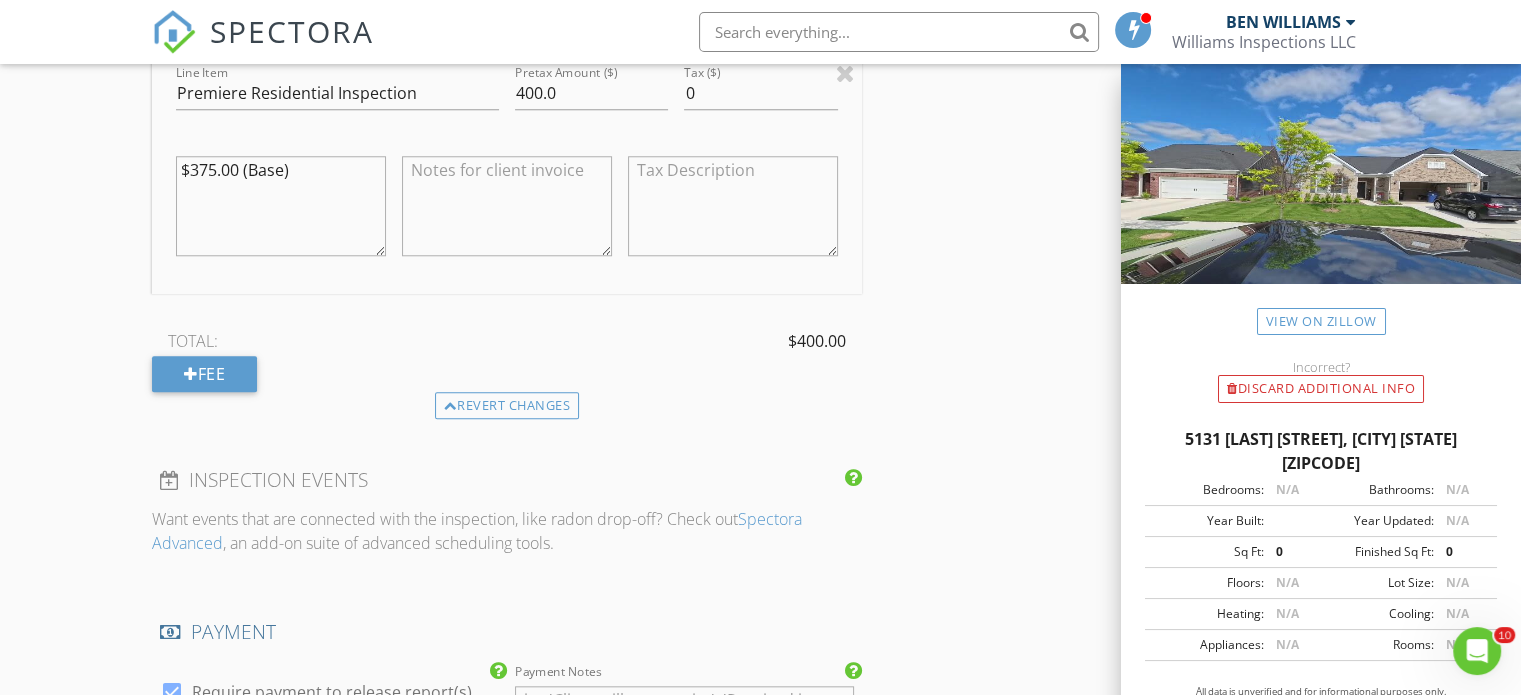 click at bounding box center (507, 206) 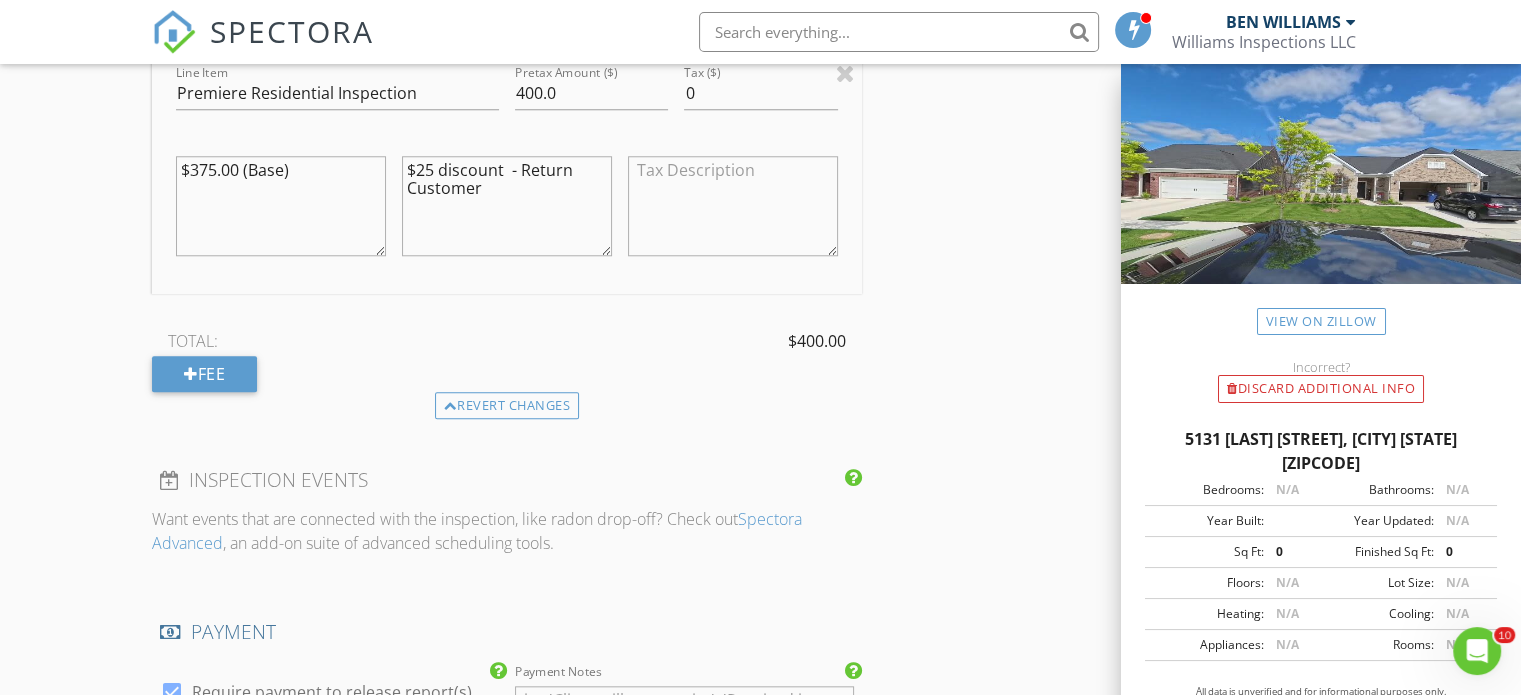 click on "$25 discount  - Return Customer" at bounding box center (507, 206) 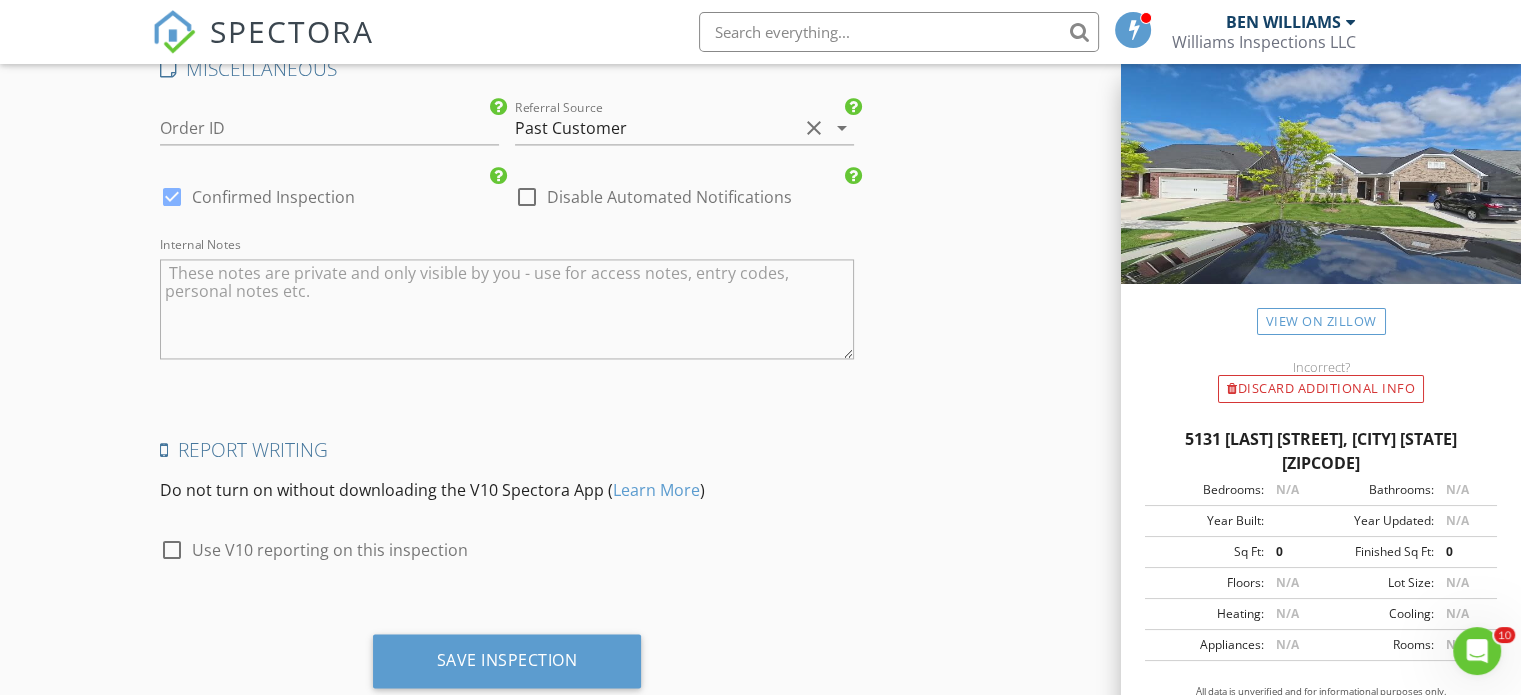 scroll, scrollTop: 3112, scrollLeft: 0, axis: vertical 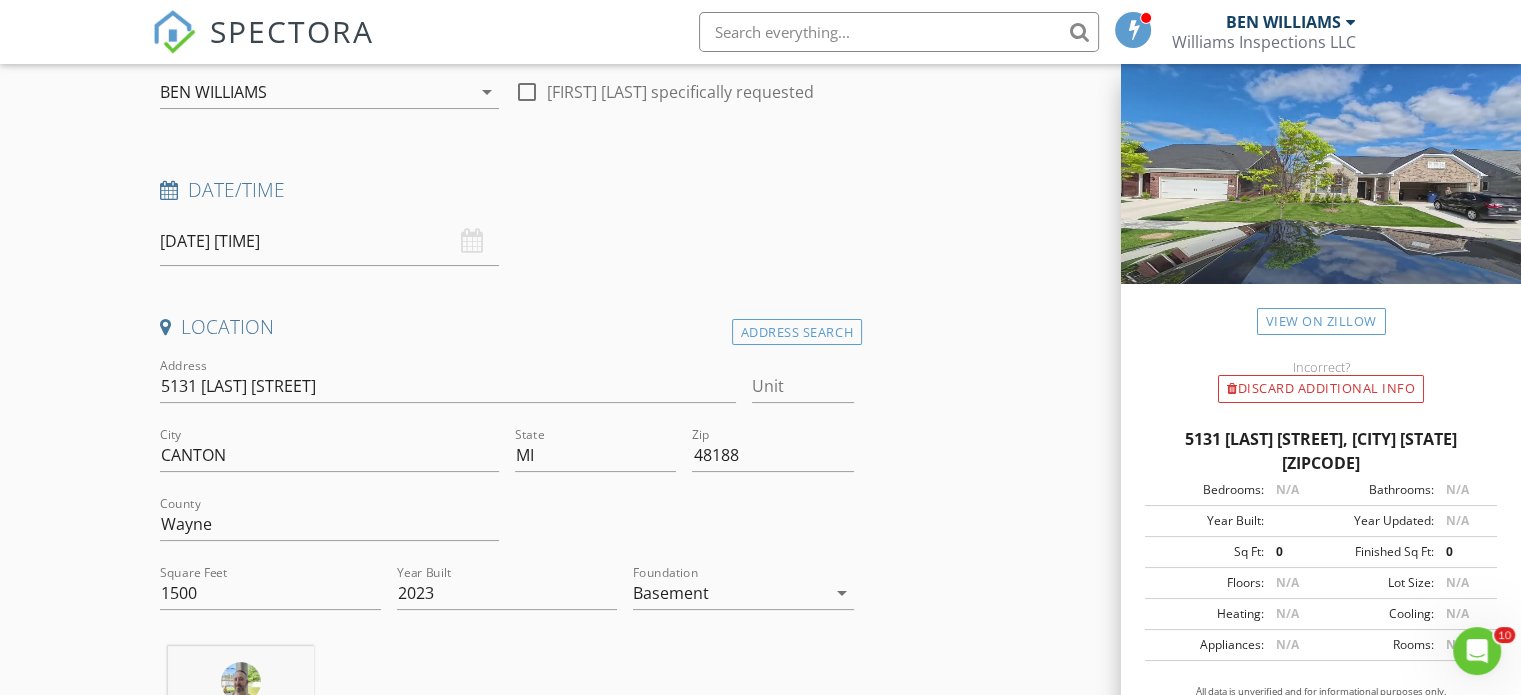 type on "$25 Discount  - Return Customer" 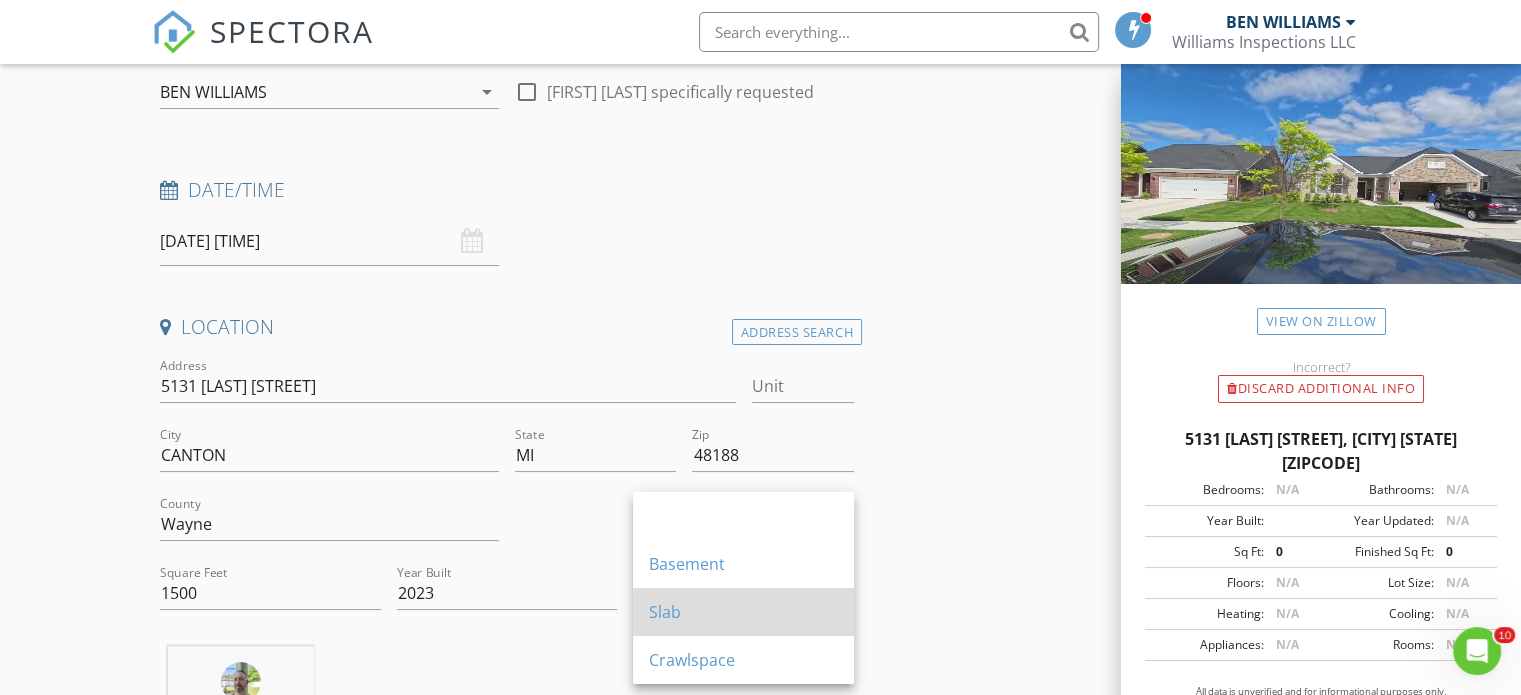 click on "Slab" at bounding box center [743, 612] 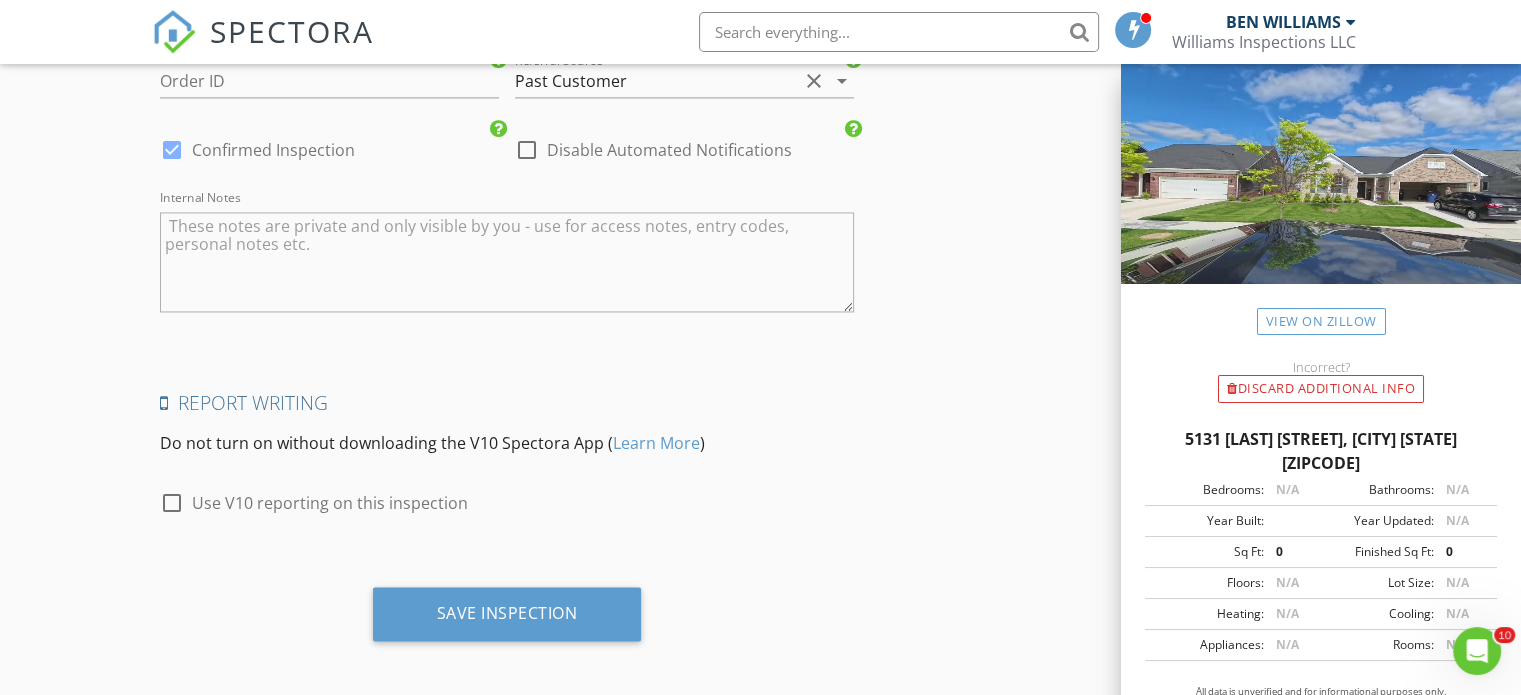 scroll, scrollTop: 3112, scrollLeft: 0, axis: vertical 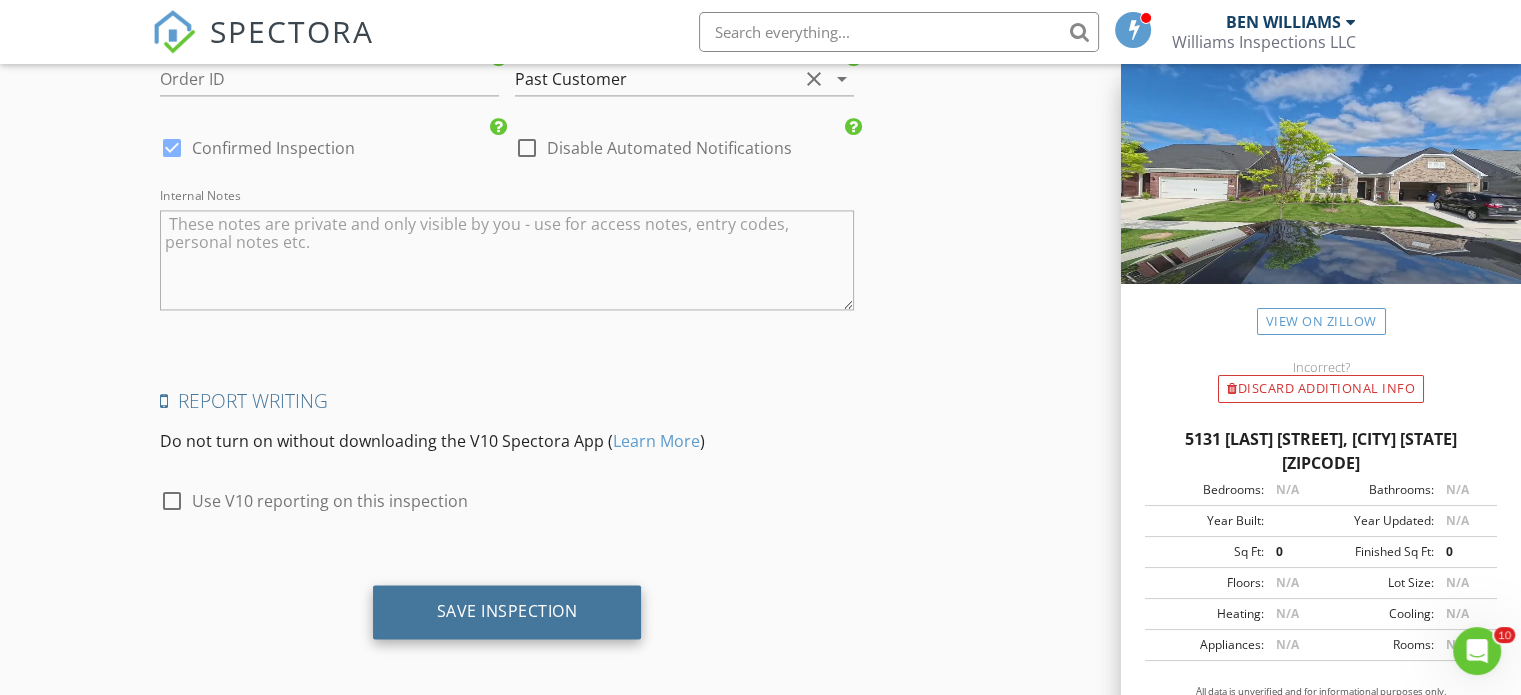 click on "Save Inspection" at bounding box center (507, 611) 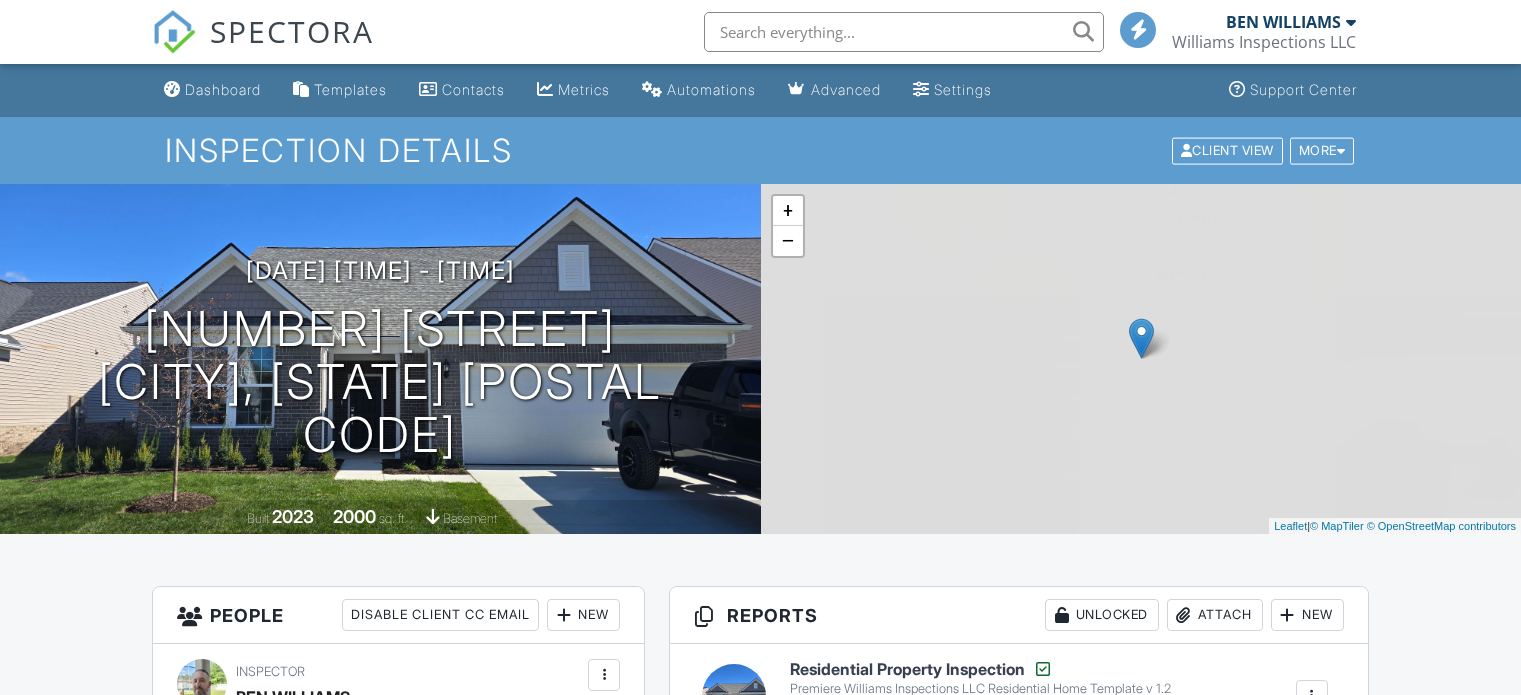 scroll, scrollTop: 0, scrollLeft: 0, axis: both 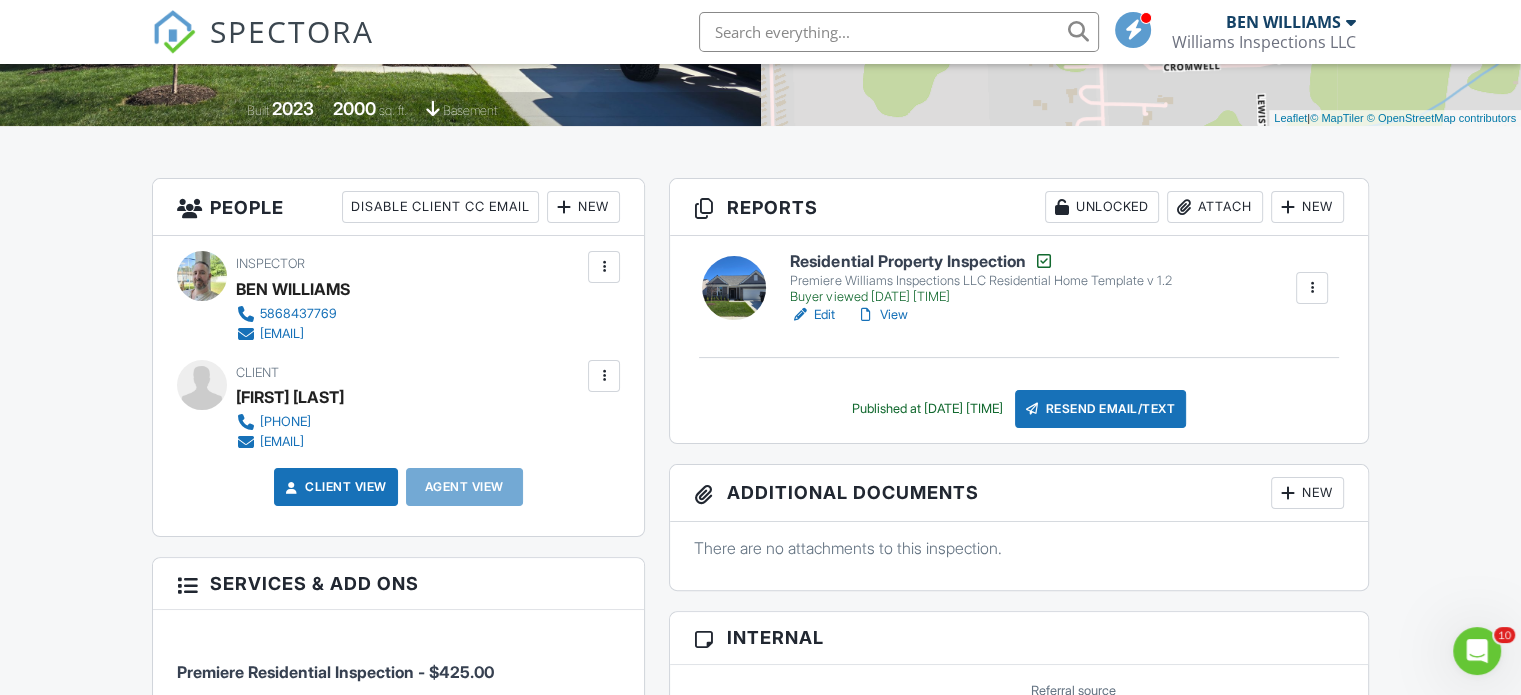 click on "Edit" at bounding box center (812, 315) 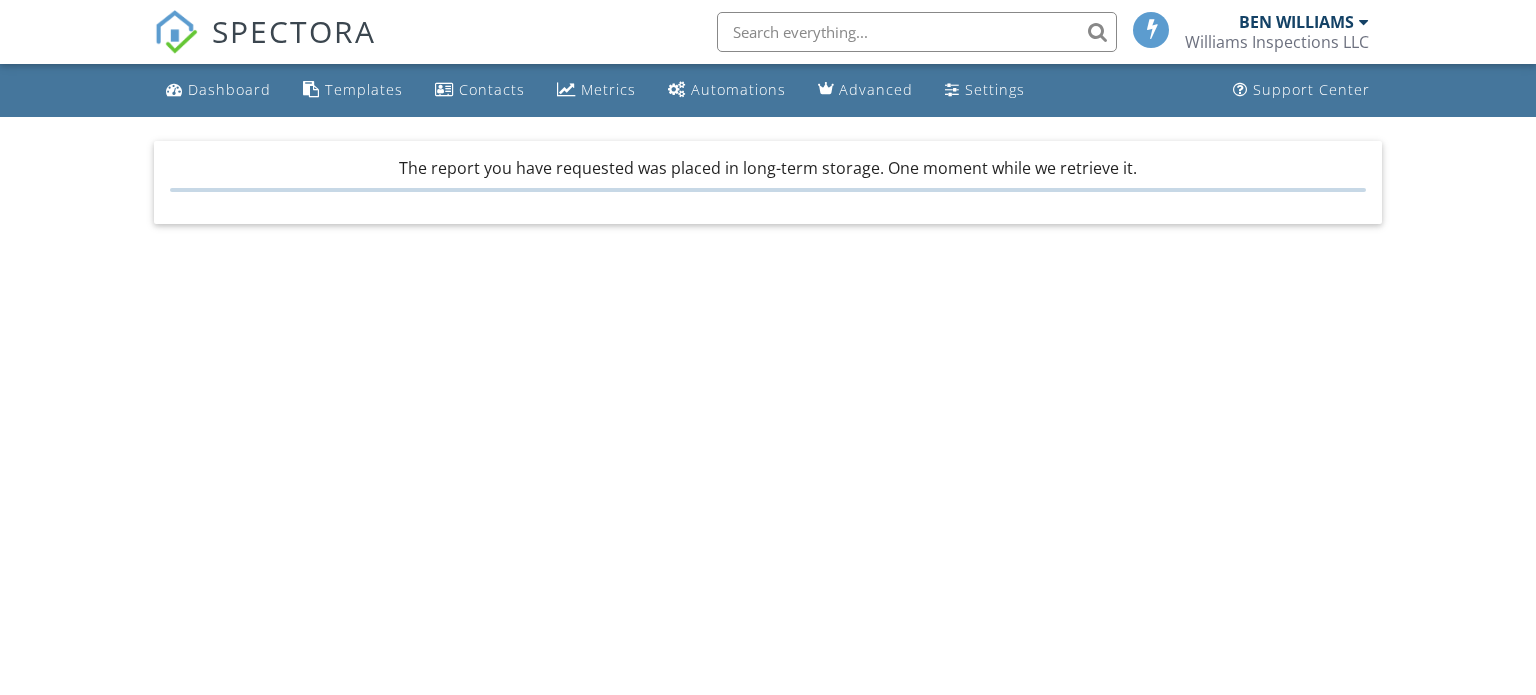 scroll, scrollTop: 0, scrollLeft: 0, axis: both 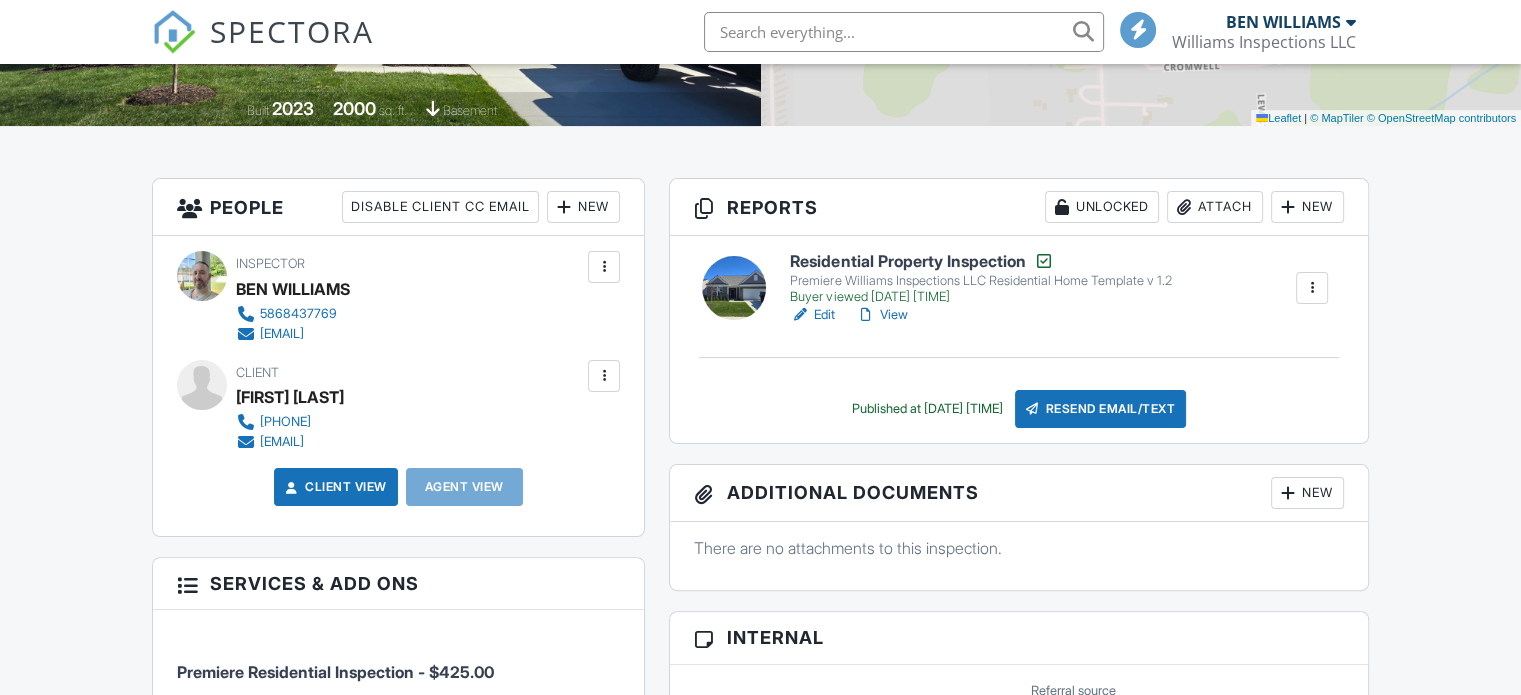click on "View" at bounding box center (881, 315) 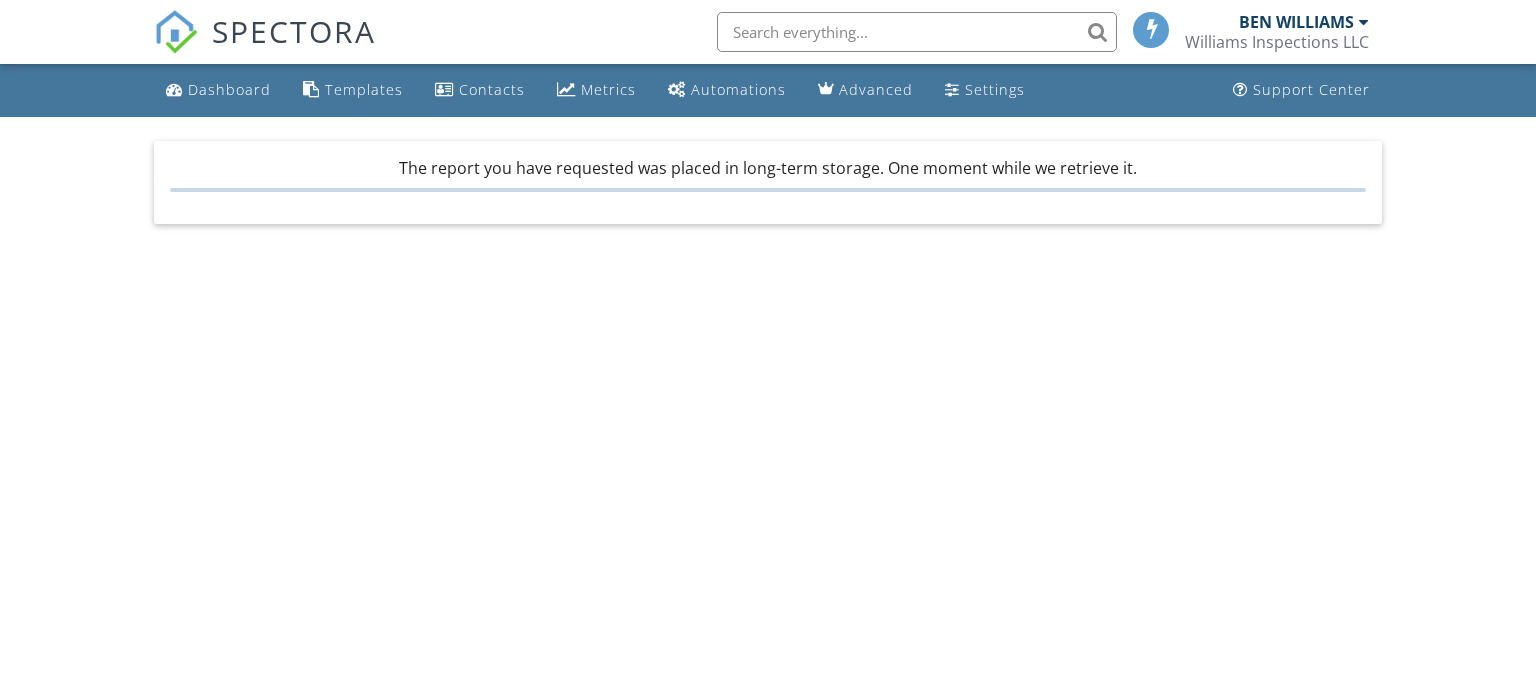scroll, scrollTop: 0, scrollLeft: 0, axis: both 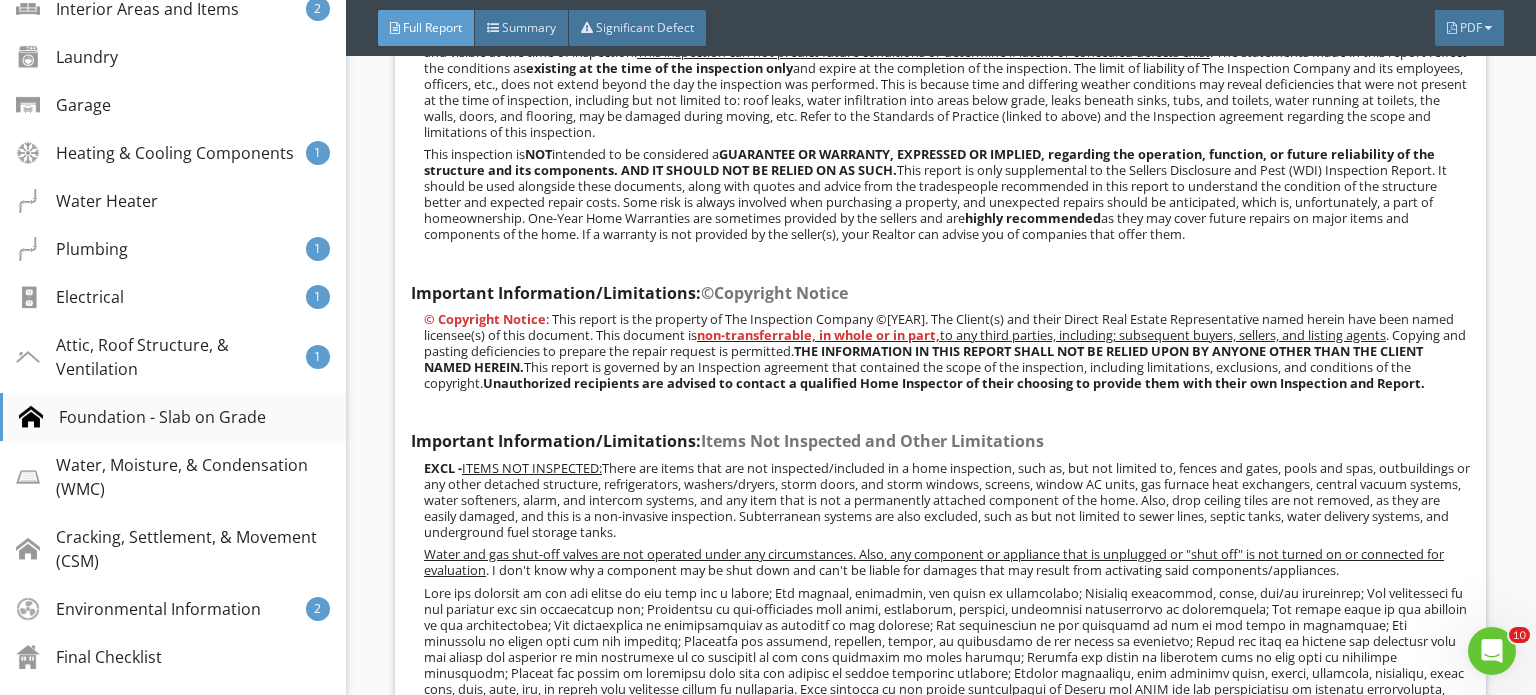 click on "Foundation - Slab on Grade" at bounding box center [142, 417] 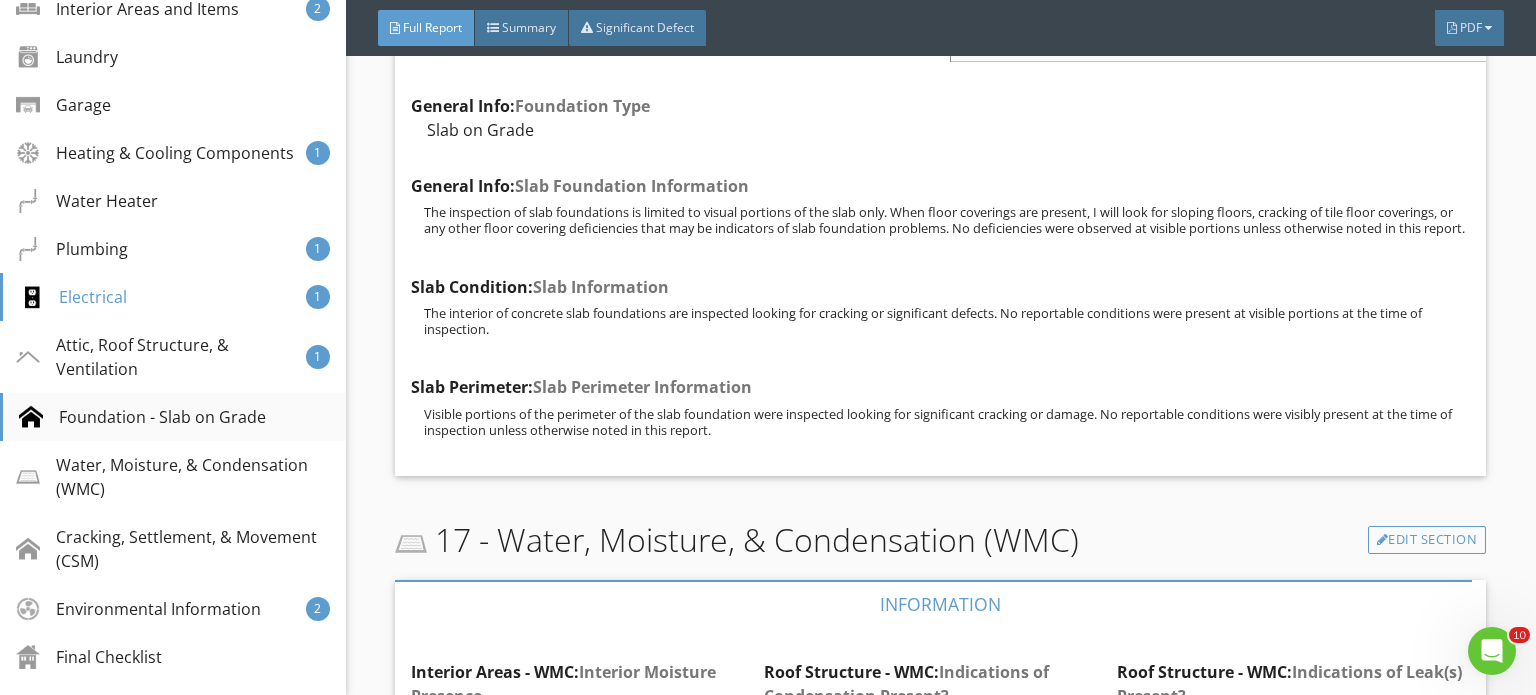 scroll, scrollTop: 37176, scrollLeft: 0, axis: vertical 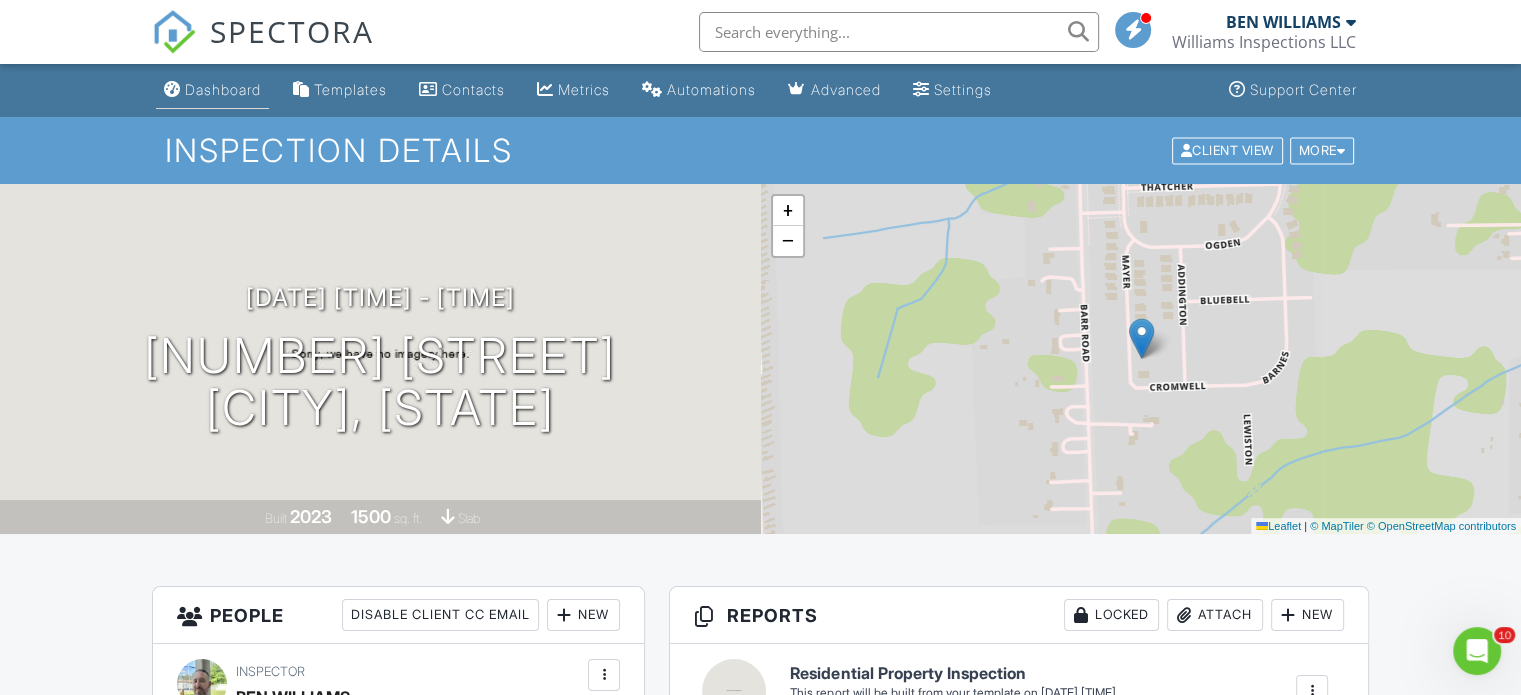 click on "Dashboard" at bounding box center [223, 89] 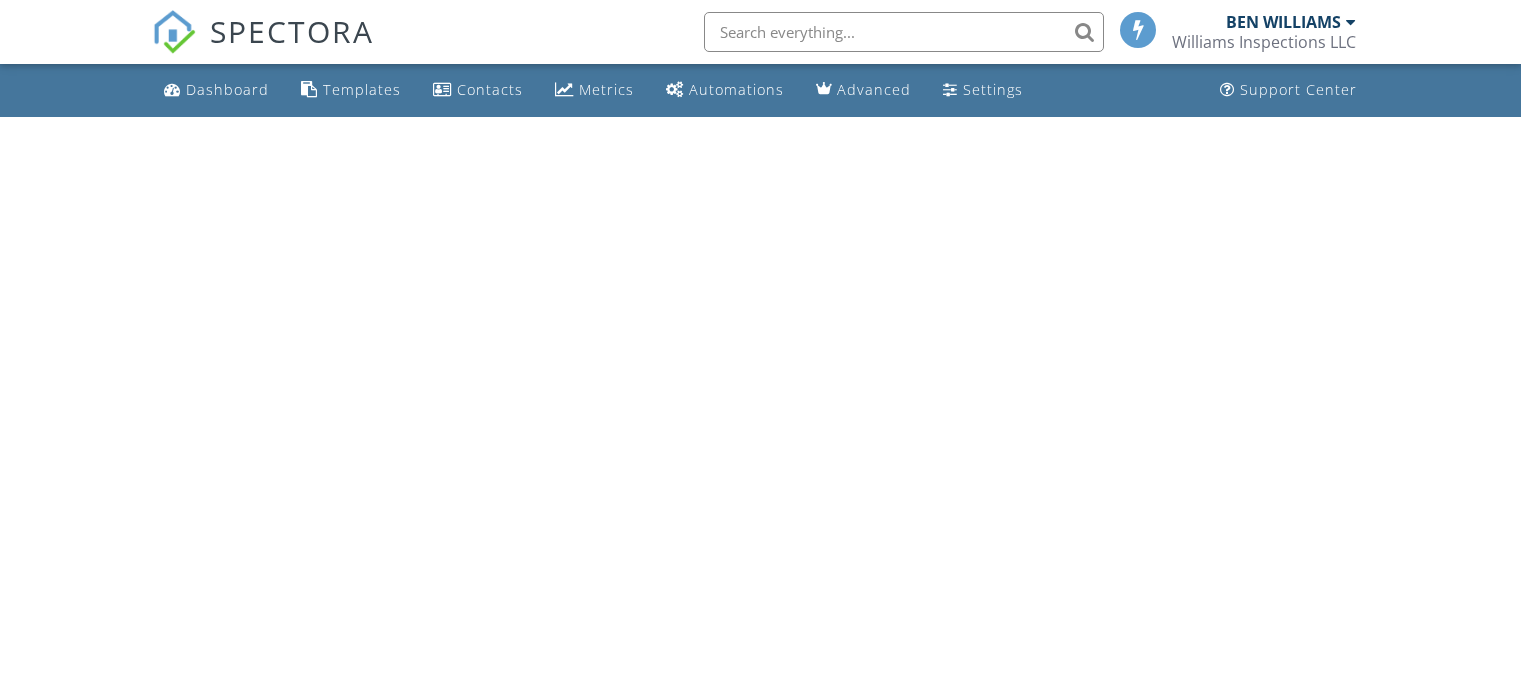 scroll, scrollTop: 0, scrollLeft: 0, axis: both 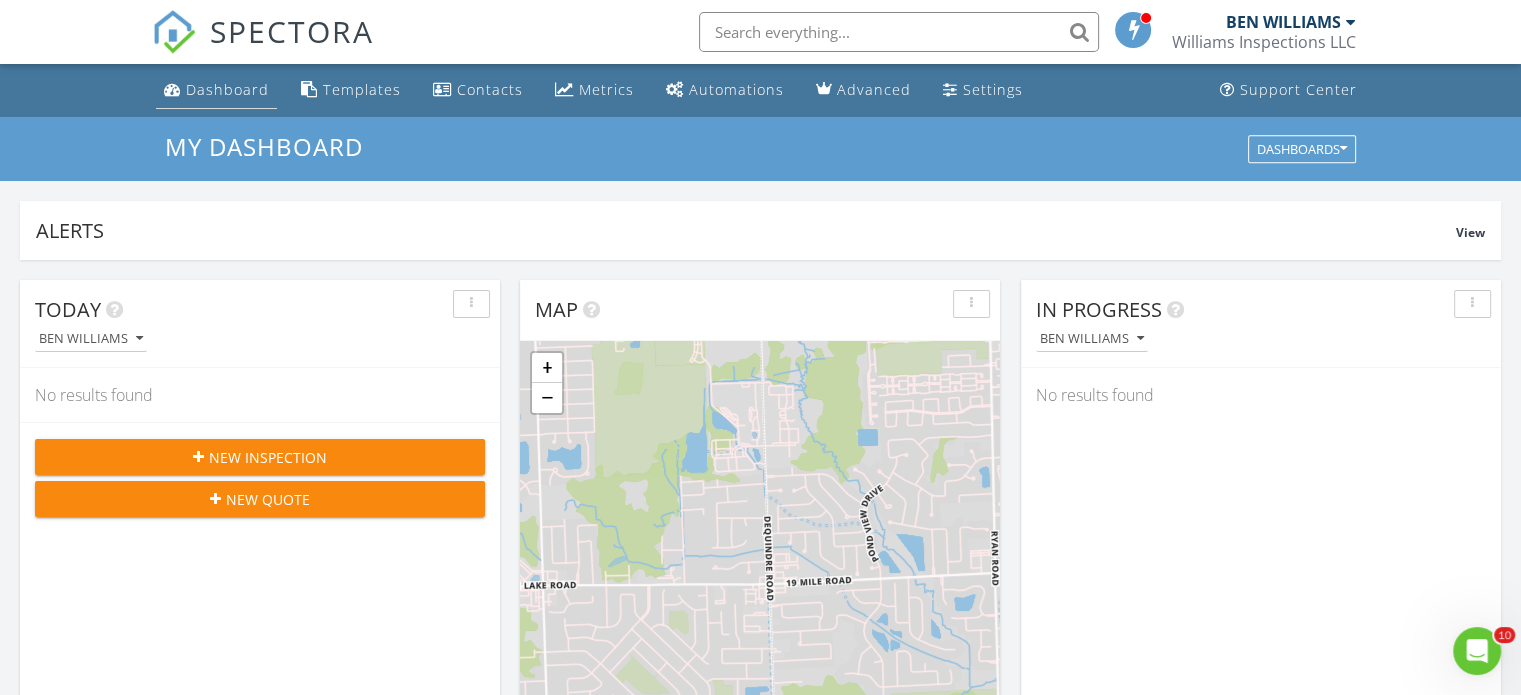 click on "Dashboard" at bounding box center [227, 89] 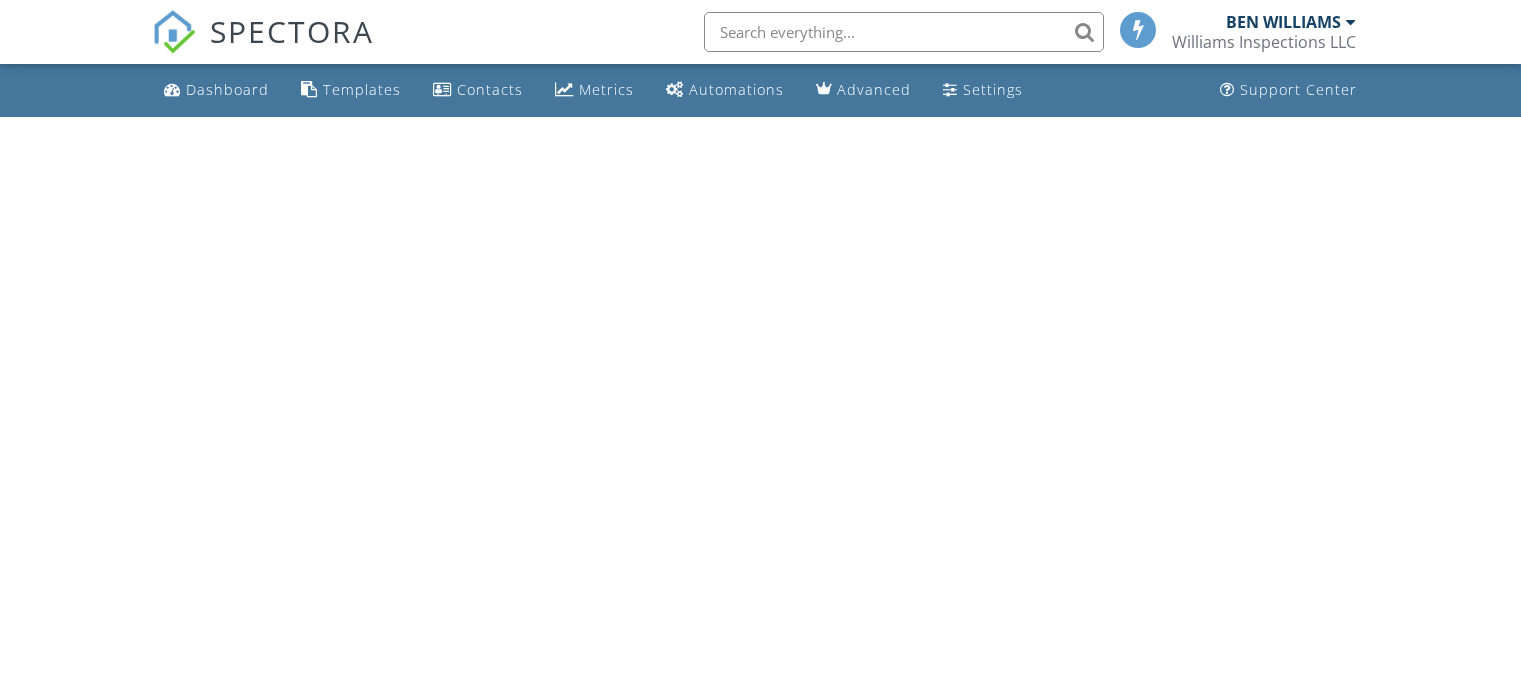scroll, scrollTop: 0, scrollLeft: 0, axis: both 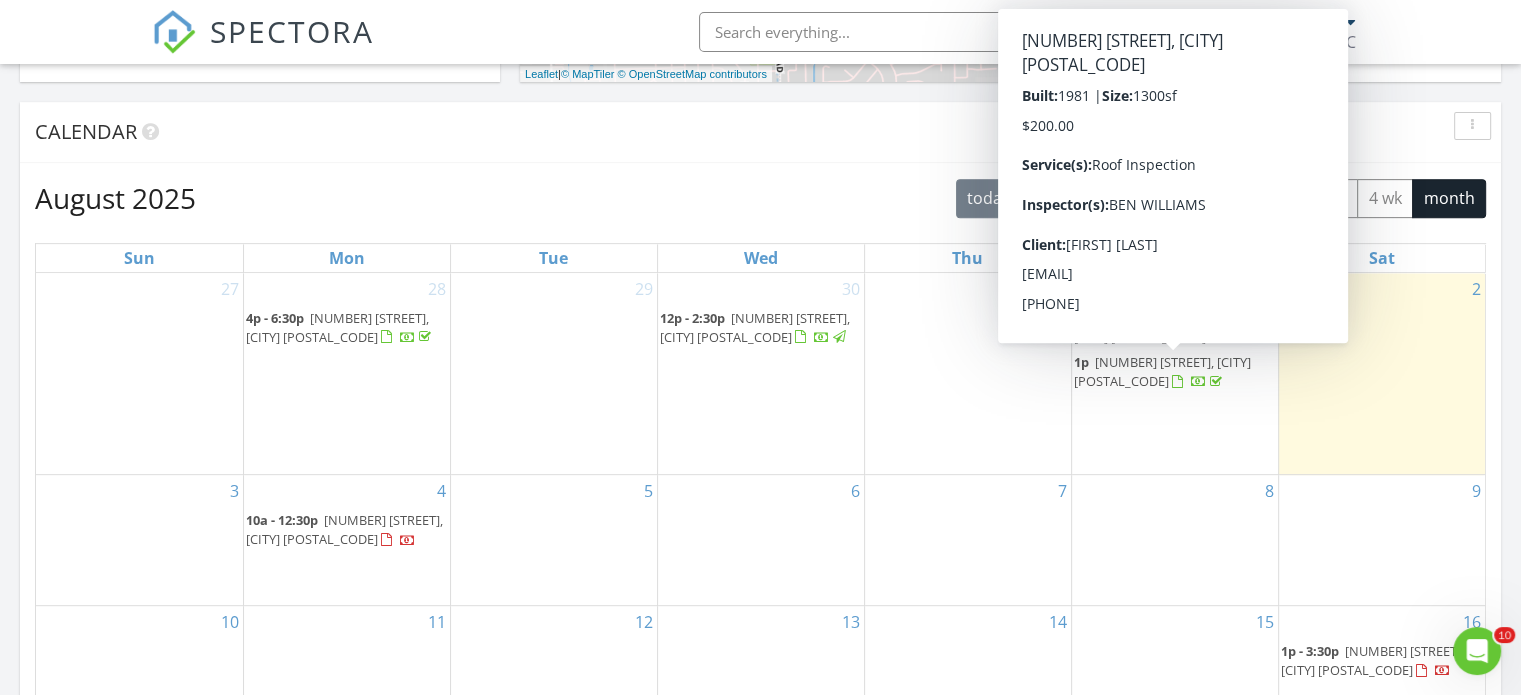 click on "1205 Meadowview Dr, WATERFORD 48327" at bounding box center (1162, 371) 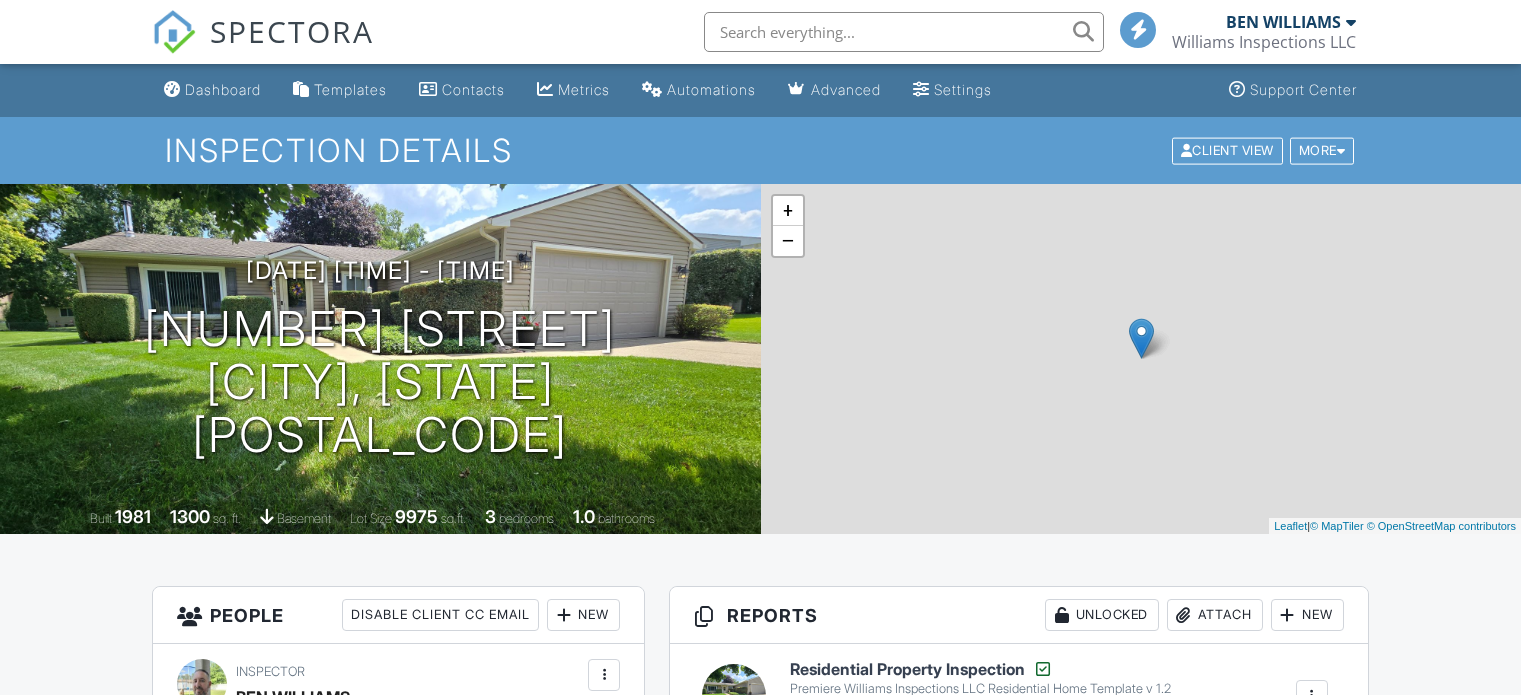 scroll, scrollTop: 0, scrollLeft: 0, axis: both 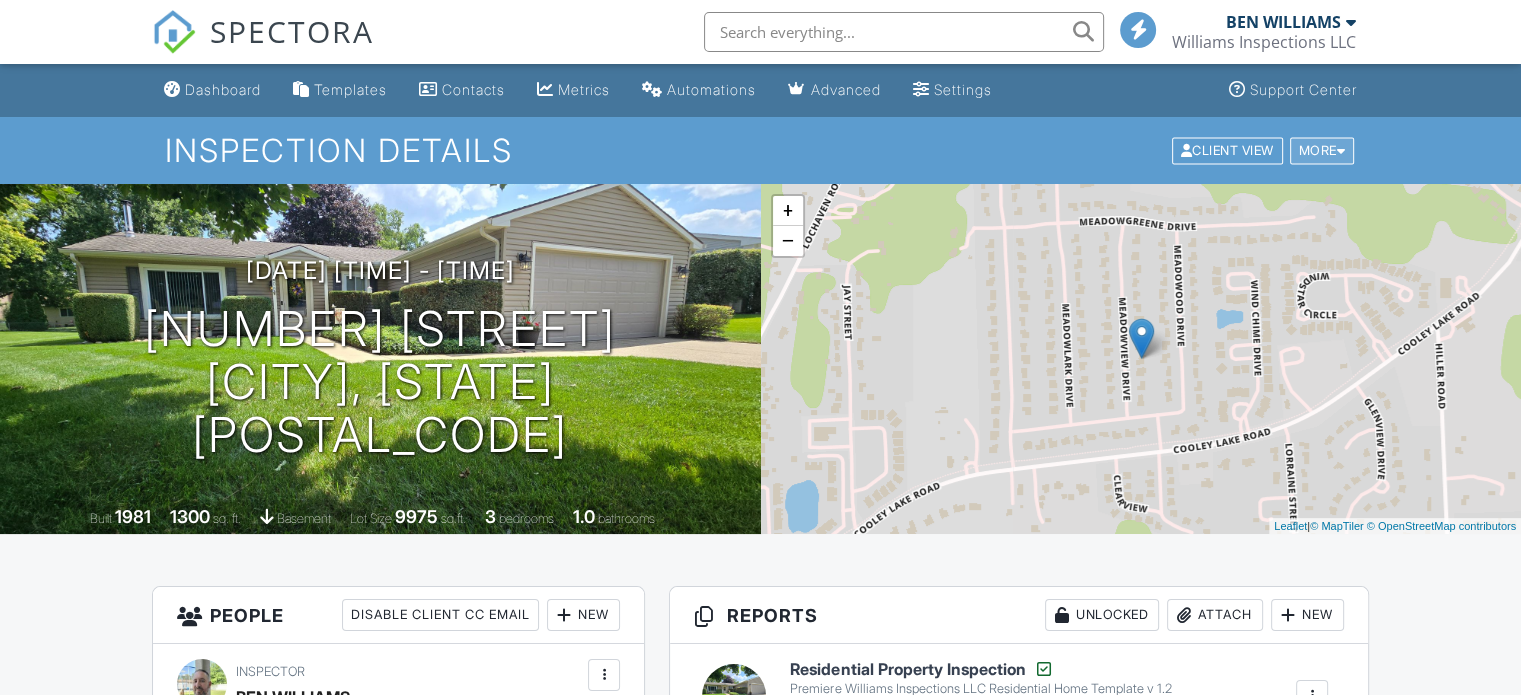 click on "More" at bounding box center [1322, 150] 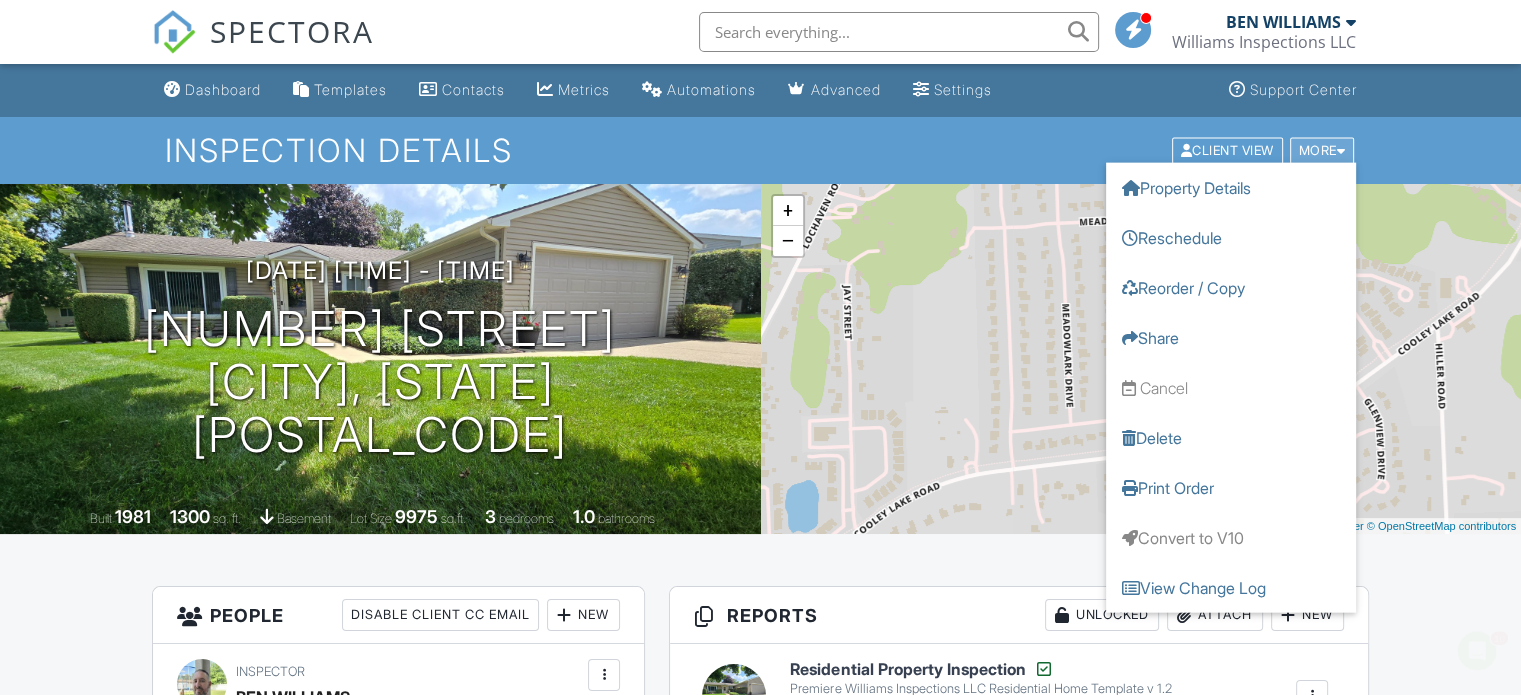 scroll, scrollTop: 0, scrollLeft: 0, axis: both 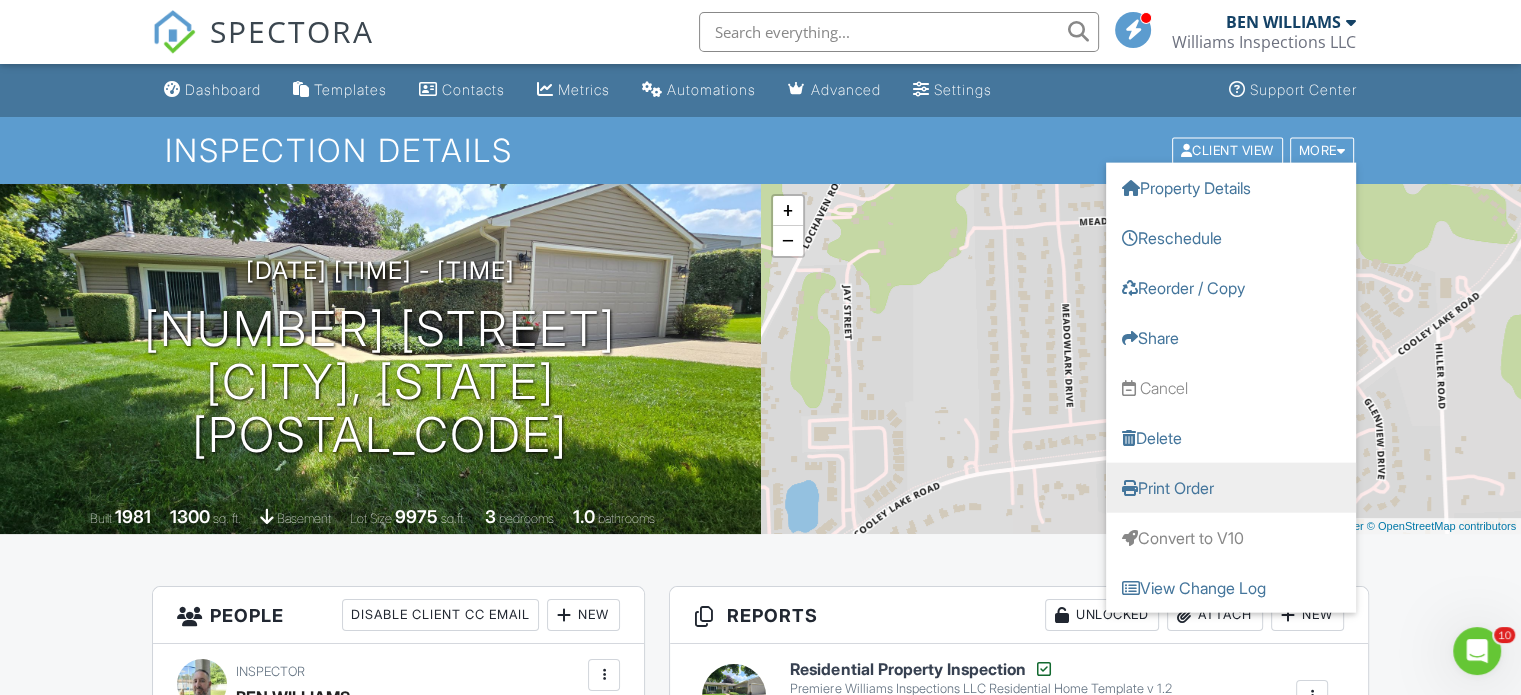 click on "Print Order" at bounding box center (1231, 487) 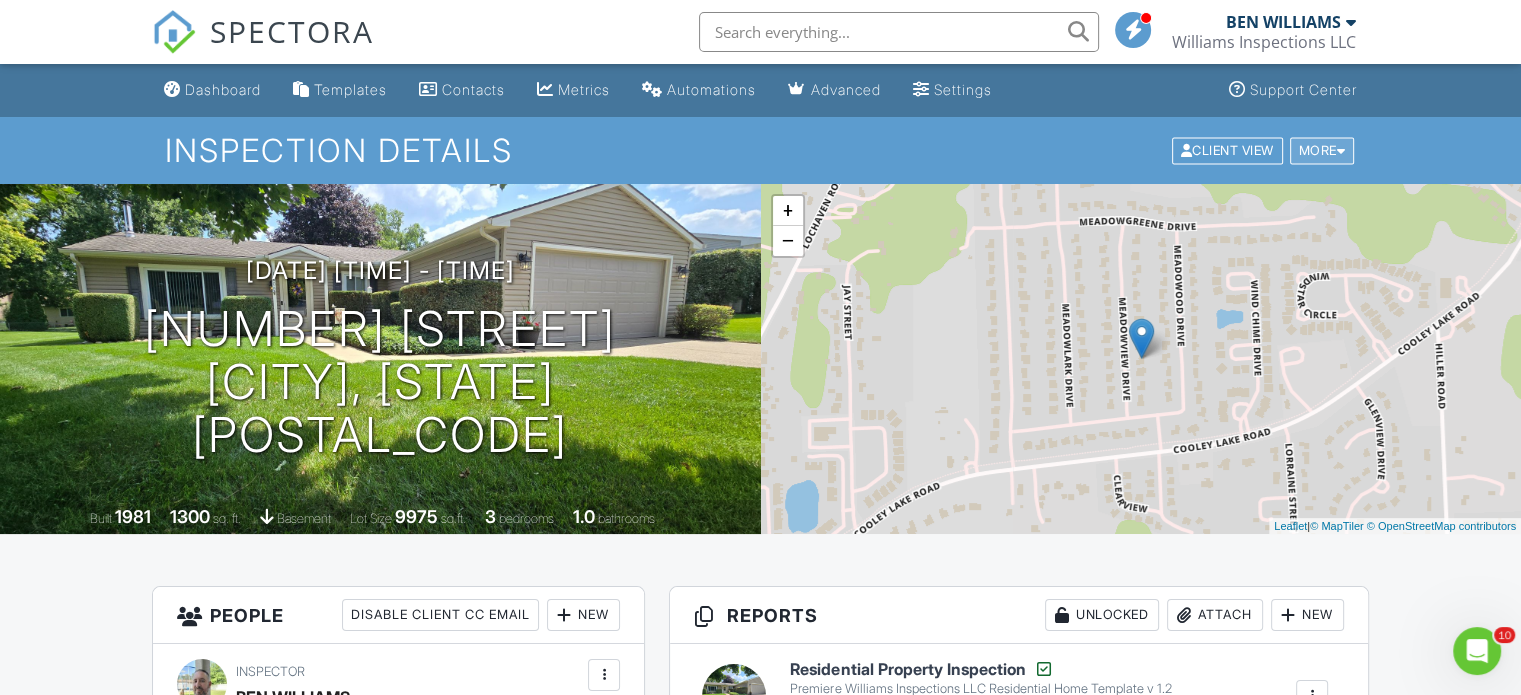 click on "More" at bounding box center (1322, 150) 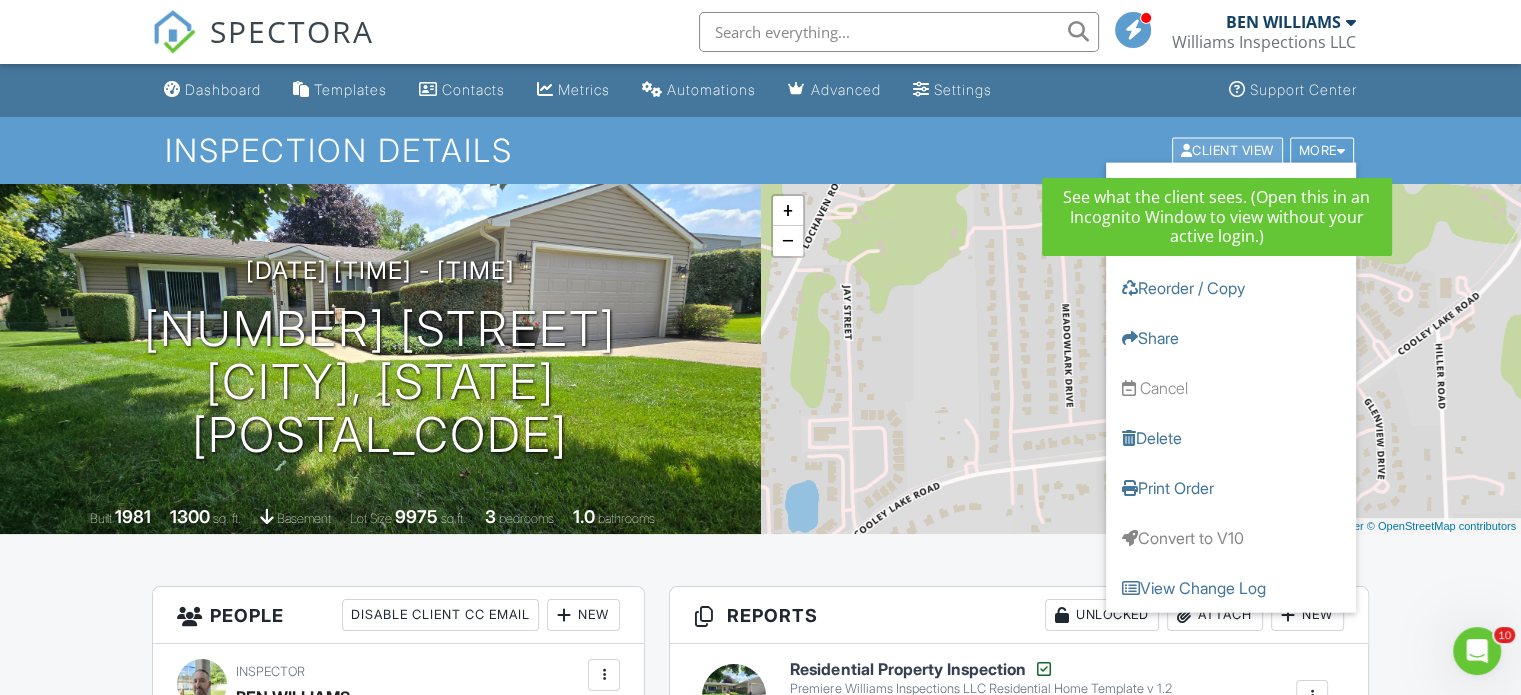 click on "Client View" at bounding box center [1227, 150] 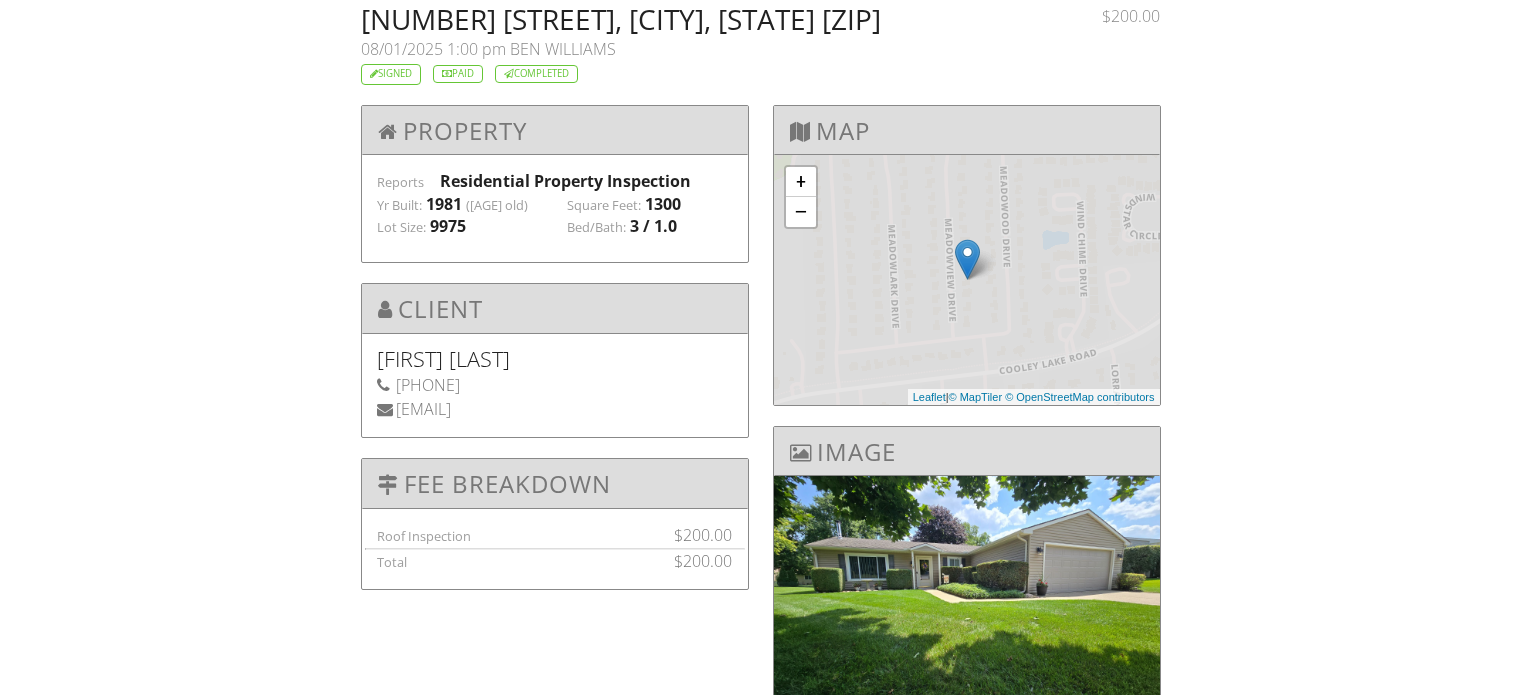 scroll, scrollTop: 0, scrollLeft: 0, axis: both 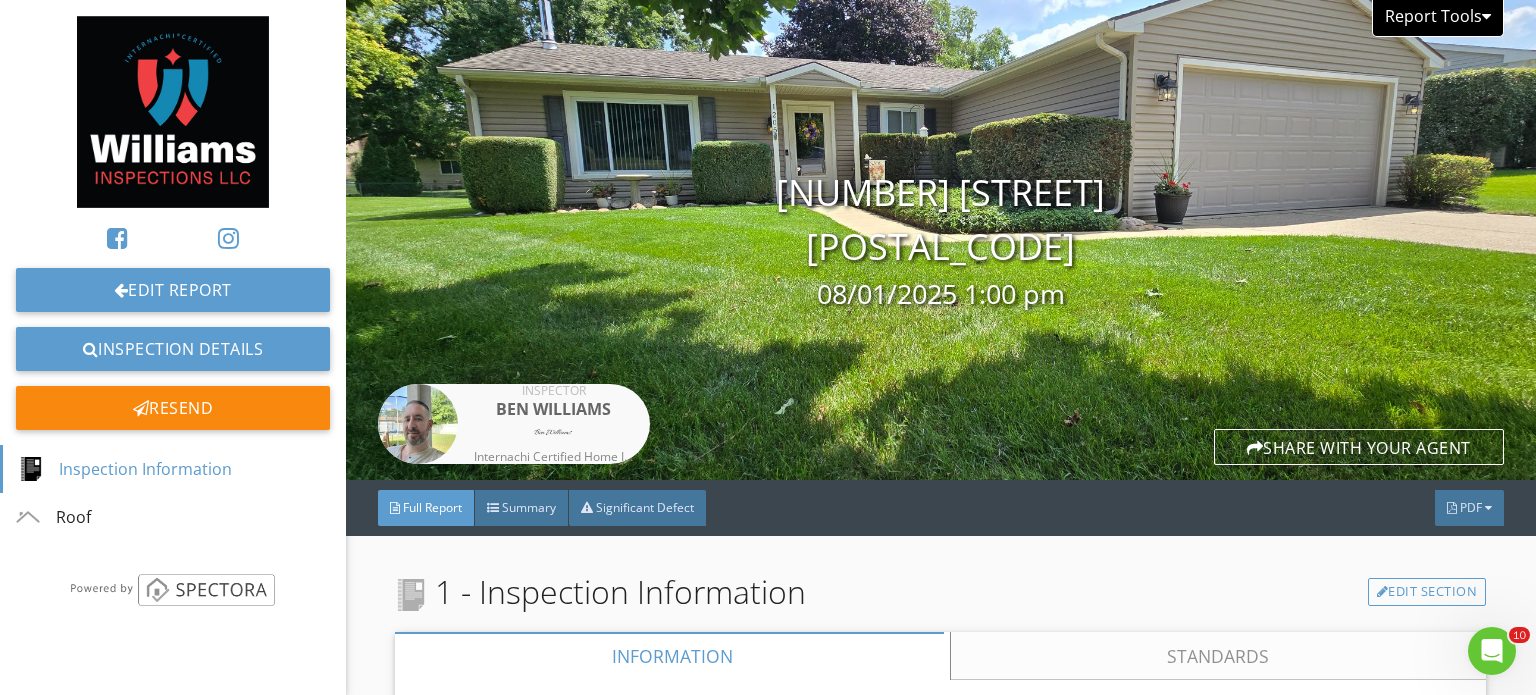 click at bounding box center [1486, 16] 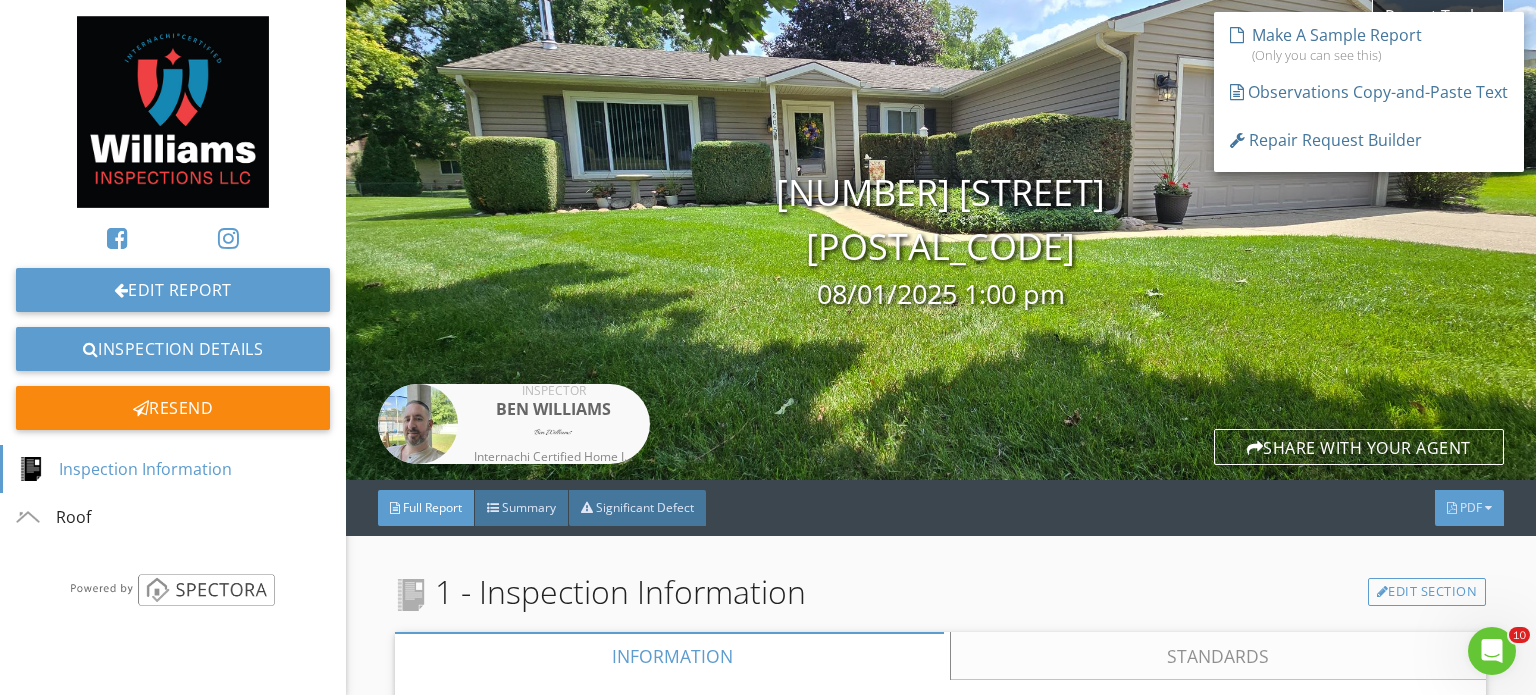 click on "PDF" at bounding box center (1471, 507) 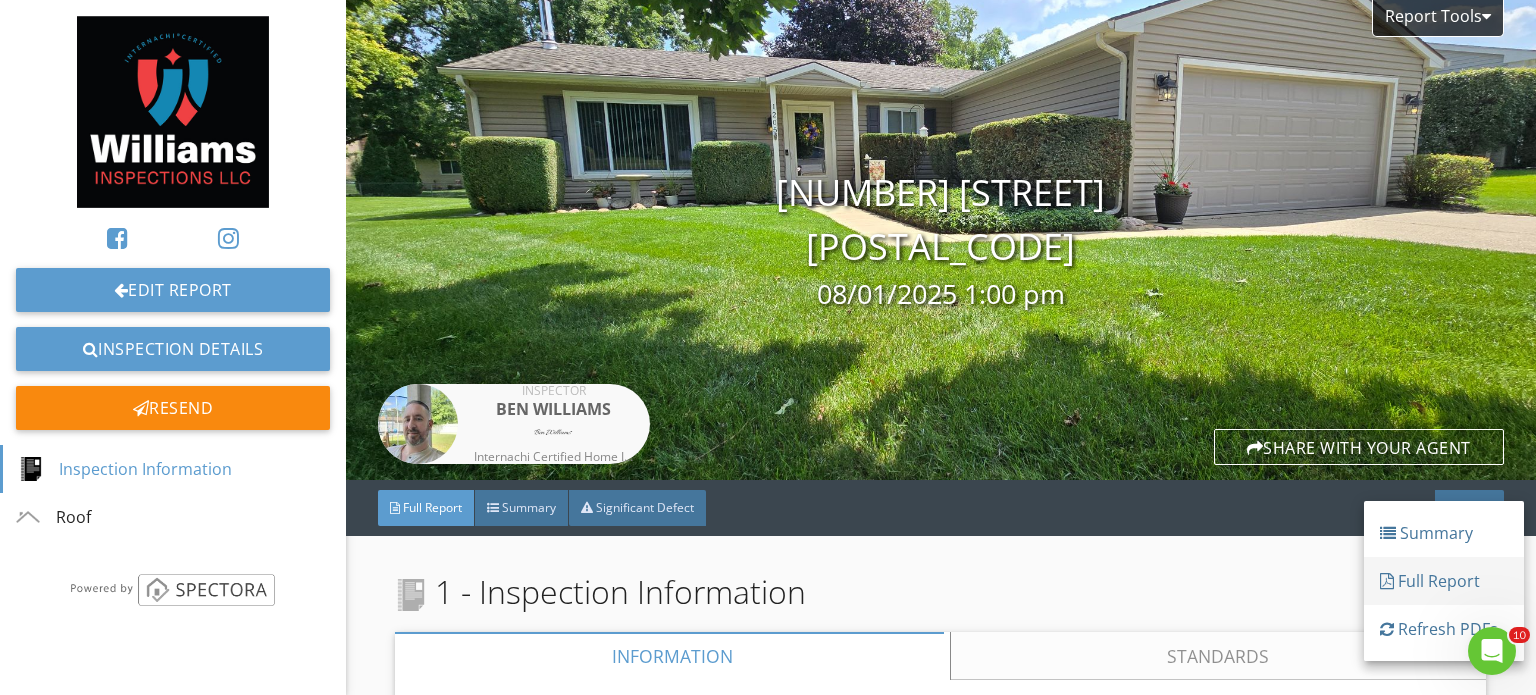 click on "Full Report" at bounding box center [1444, 581] 